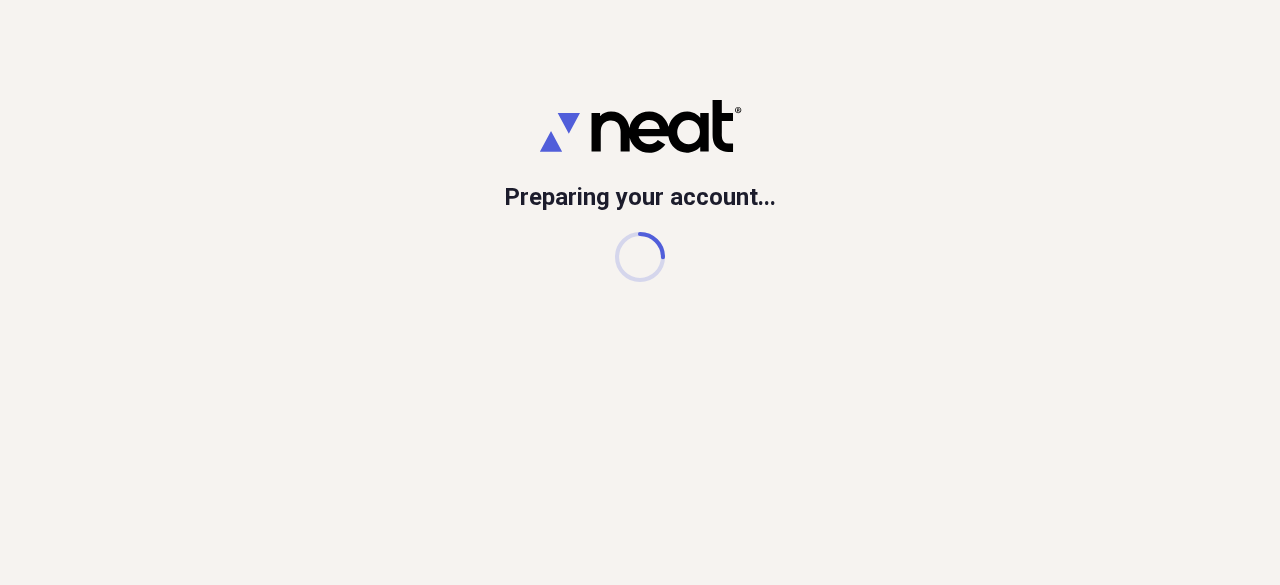 scroll, scrollTop: 0, scrollLeft: 0, axis: both 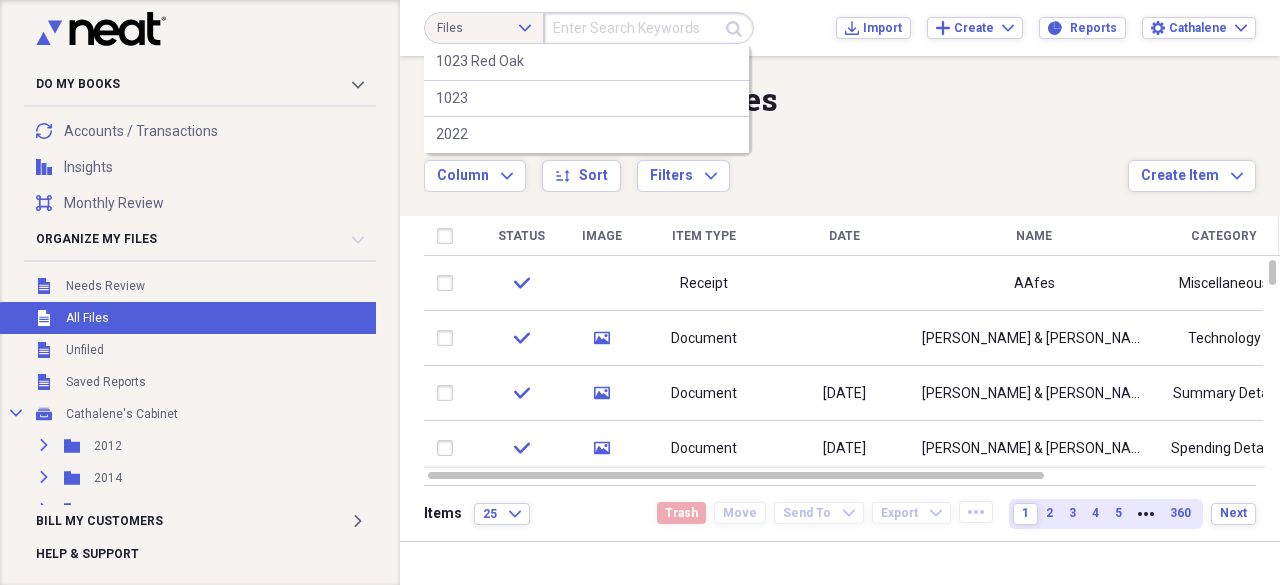 click at bounding box center [649, 28] 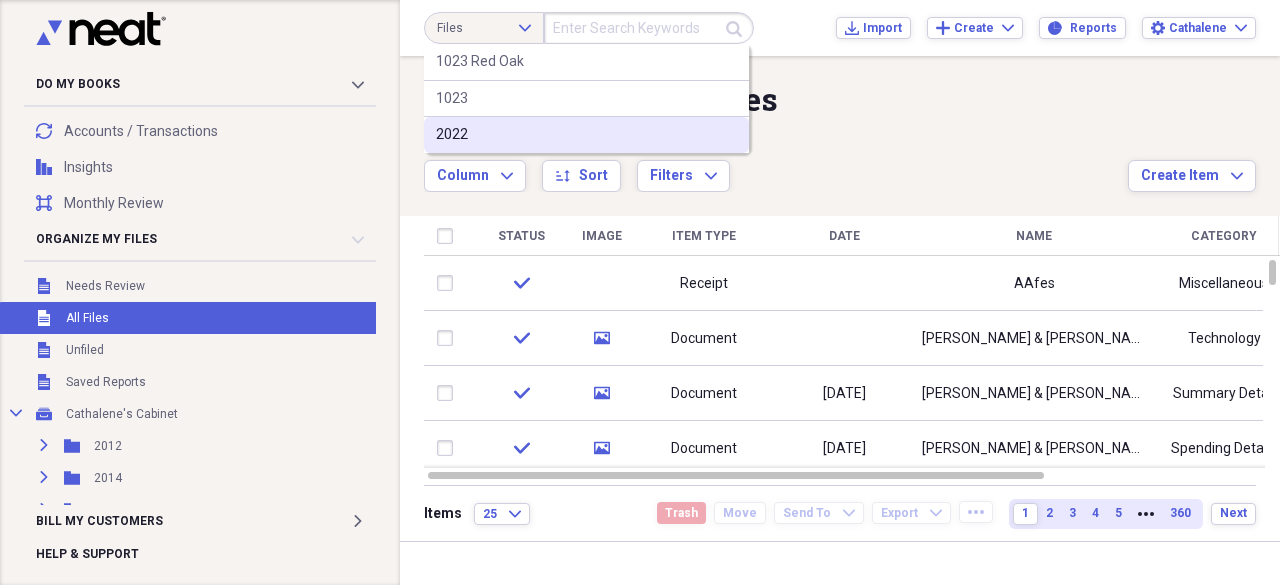click on "2022" at bounding box center (586, 135) 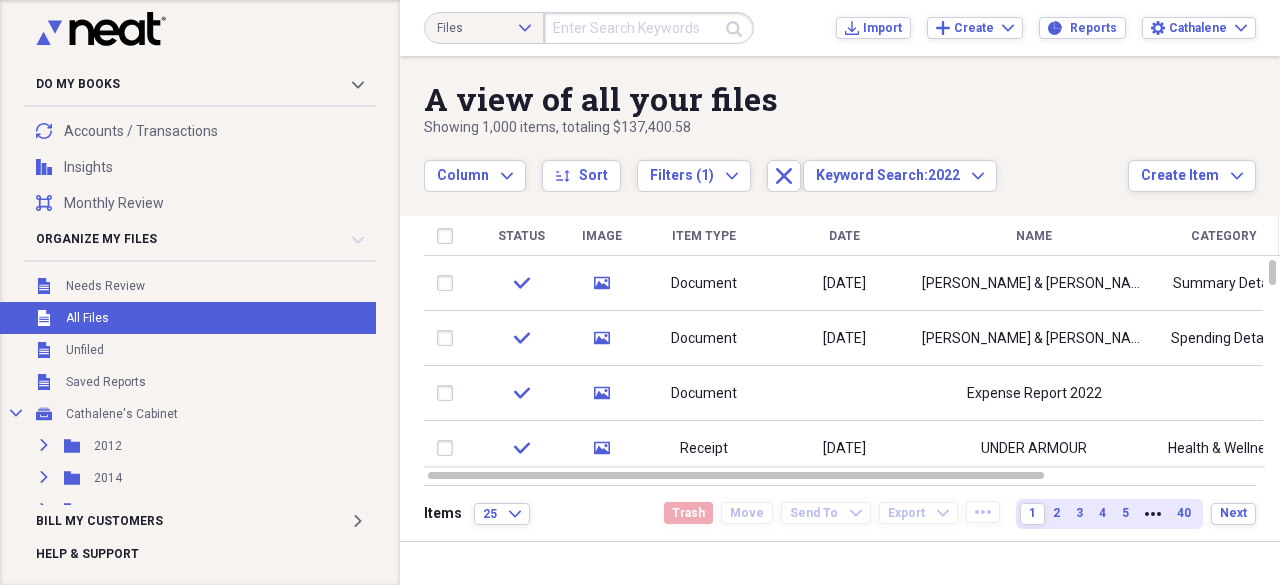click on "A view of all your files" at bounding box center (776, 99) 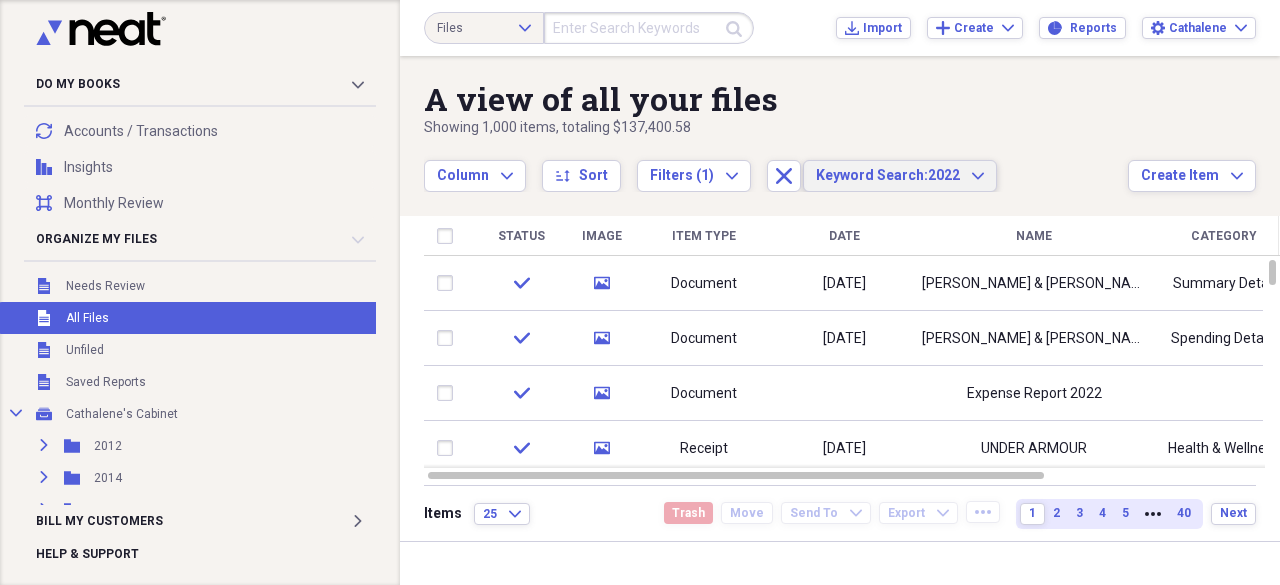 click on "Expand" 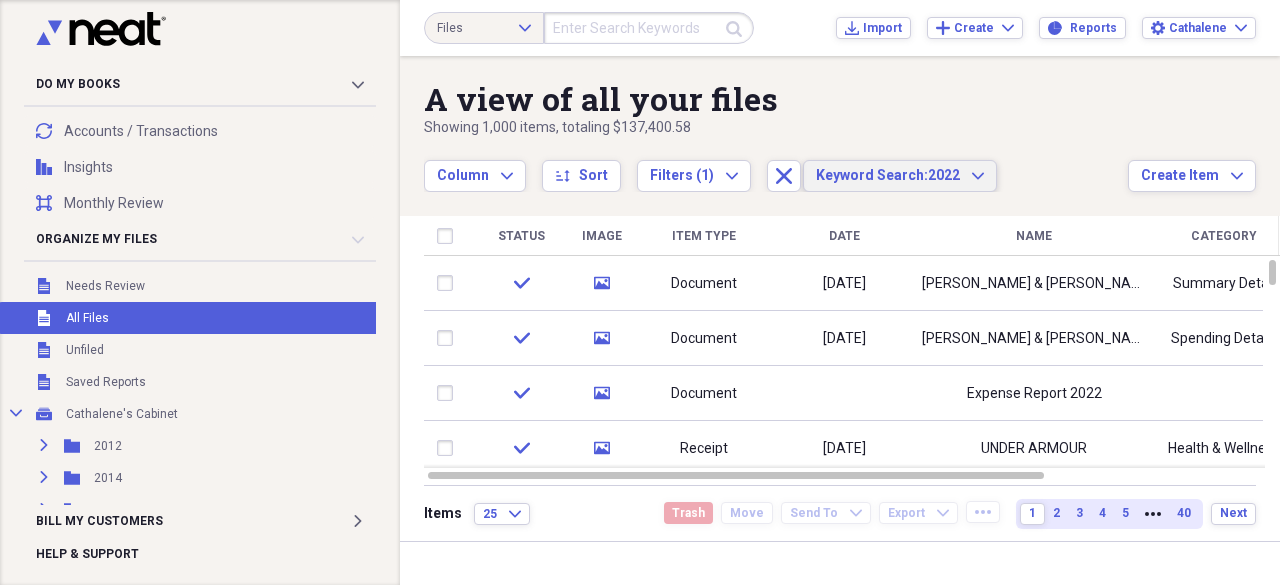 click on "A view of all your files Showing 1,000 items , totaling $137,400.58 Column Expand sort Sort Filters (1) Expand Close Keyword Search:  2022 Expand Create Item Expand Status Image Item Type Date Name Category Amount Folder check media Document [DATE] [PERSON_NAME] & [PERSON_NAME] Summary Detail 2022 Tax check media Document [DATE] [PERSON_NAME] & [PERSON_NAME] Spending Details 2022 Tax check media Document Expense Report 2022 Unfiled check media Receipt [DATE] UNDER ARMOUR Health & Wellness $43.20 Unfiled check media Receipt [DATE] [PERSON_NAME] Building & Maintenance 1023 $66.96 Unfiled check media Receipt [DATE] American Red Cross Charity $286.02 Unfiled check media Receipt [DATE] Paralyzed Veteran of America Charity $413.00 Unfiled Items 25 Expand Trash Move Send To Expand Export Expand more 1 2 3 4 5 More 40 Next" at bounding box center (840, 298) 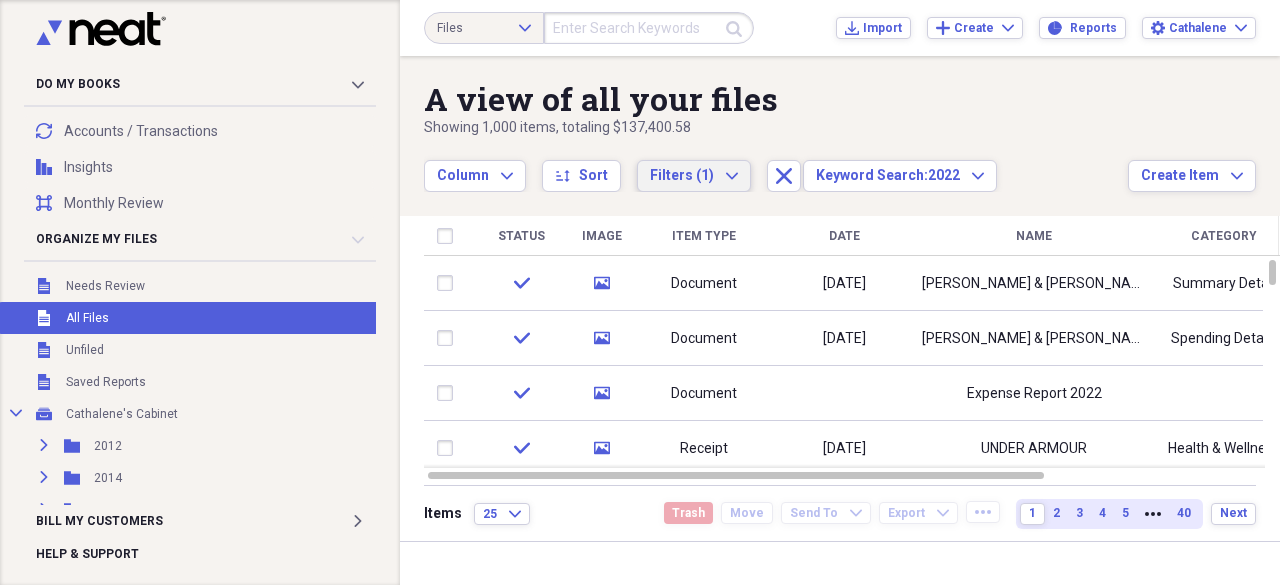 click on "Filters (1)" at bounding box center [682, 175] 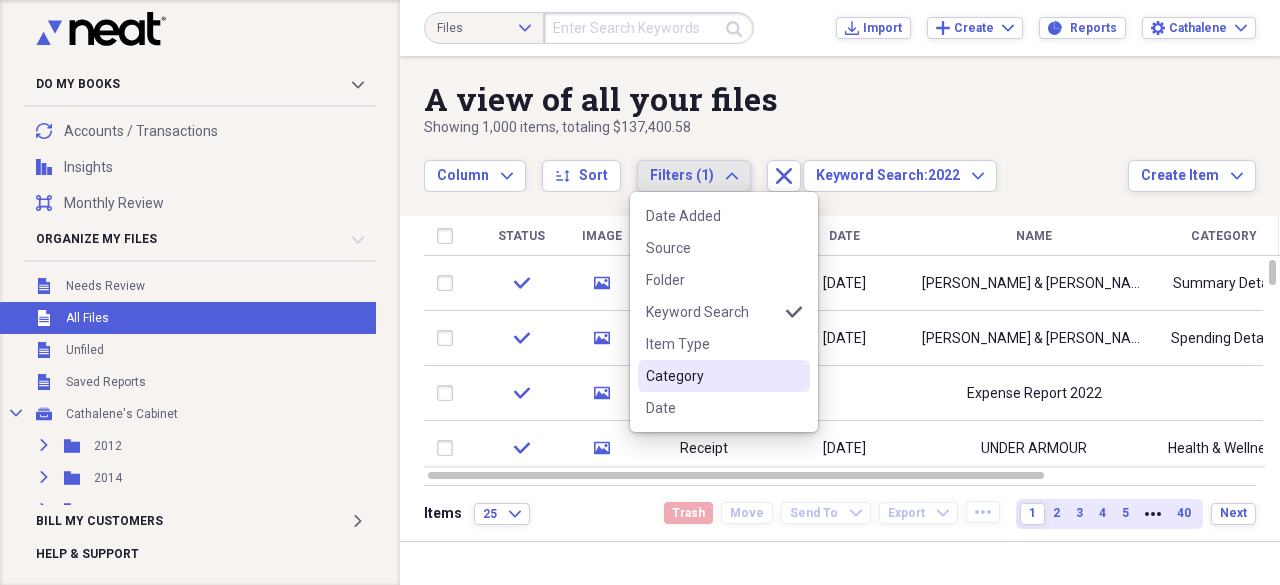 click on "Category" at bounding box center [712, 376] 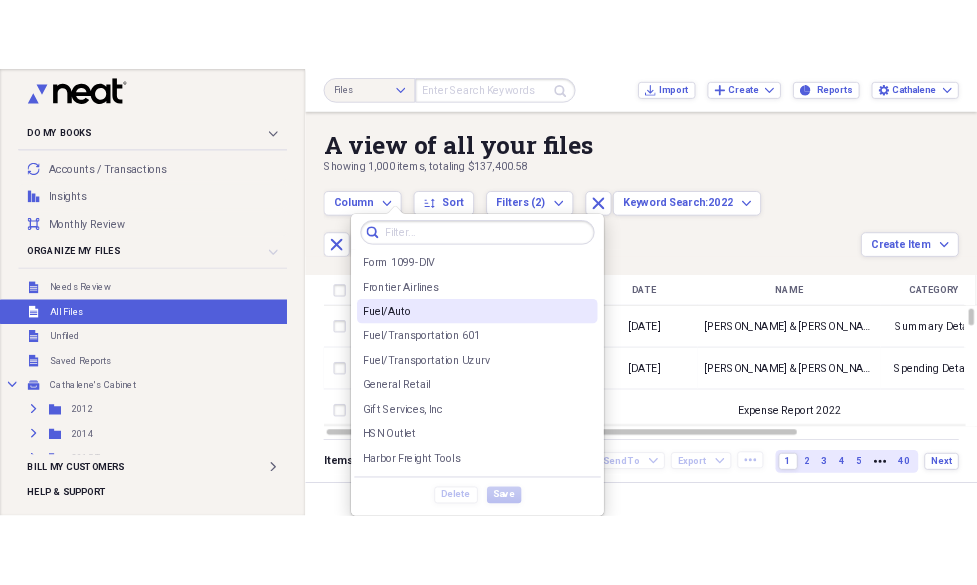 scroll, scrollTop: 1040, scrollLeft: 0, axis: vertical 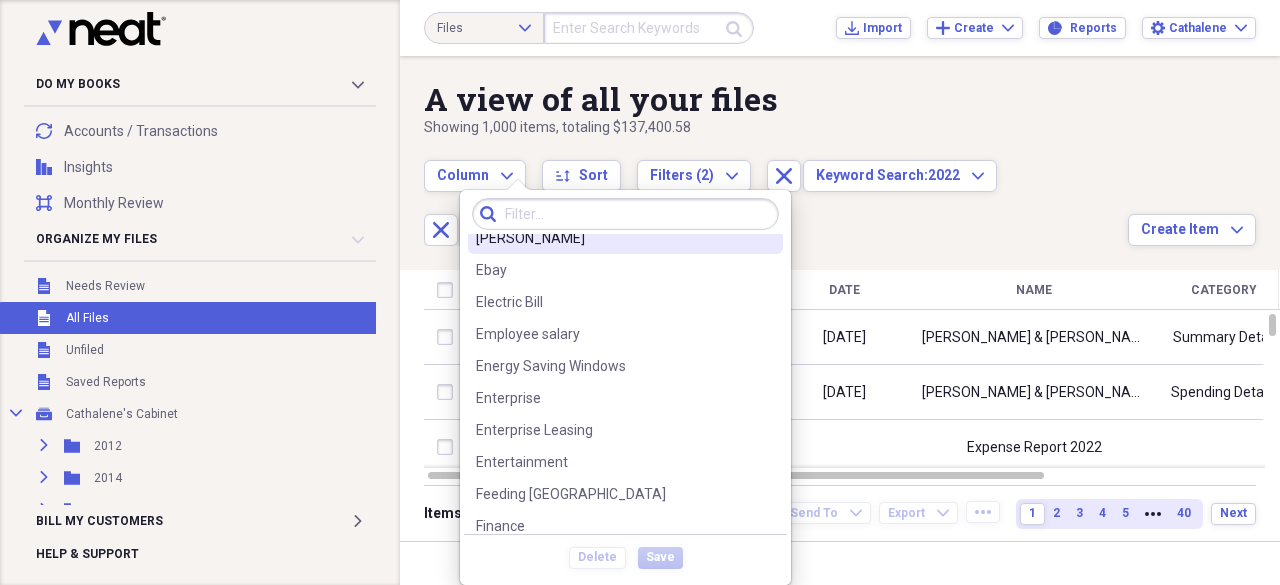 click on "A view of all your files" at bounding box center [776, 99] 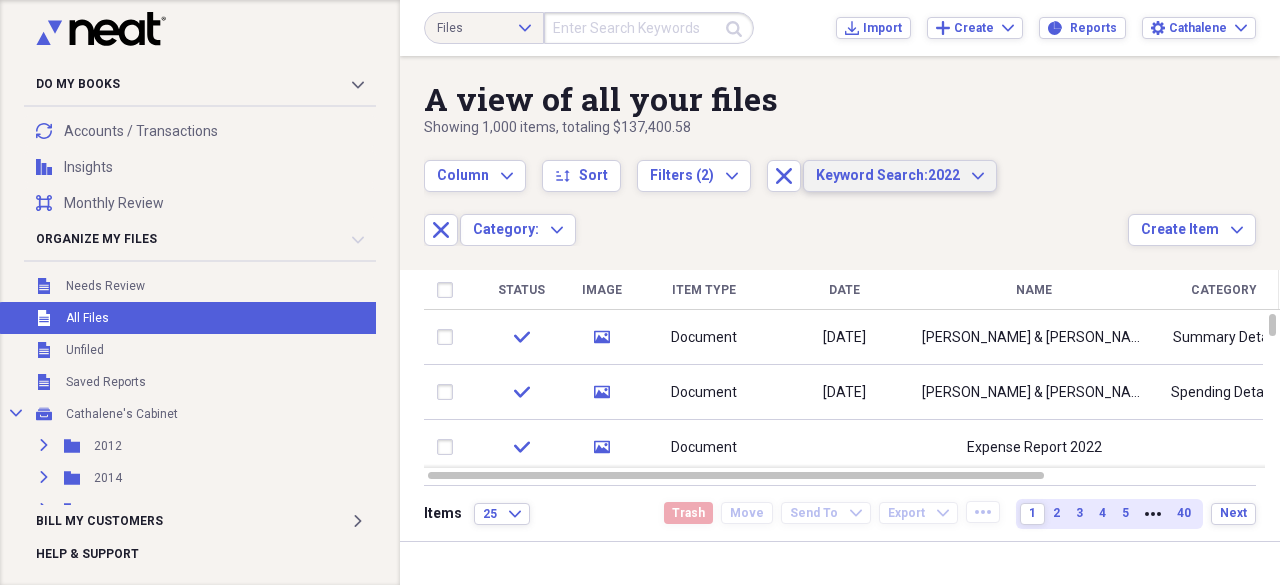 click on "Keyword Search:" at bounding box center (872, 175) 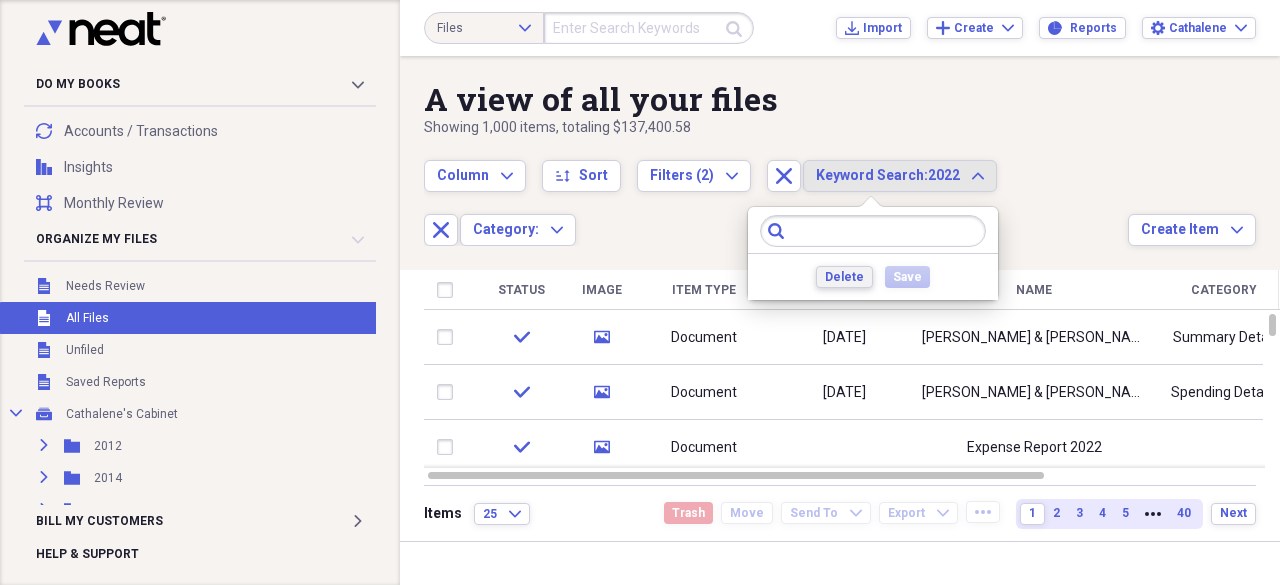 click on "Delete" at bounding box center (844, 277) 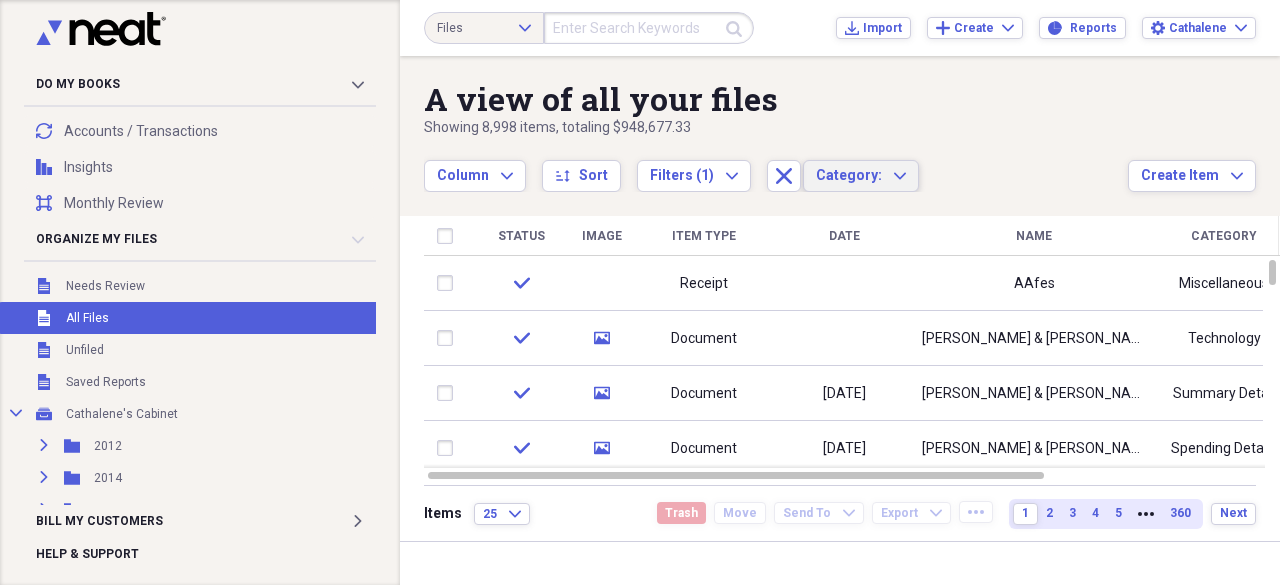 click on "Expand" 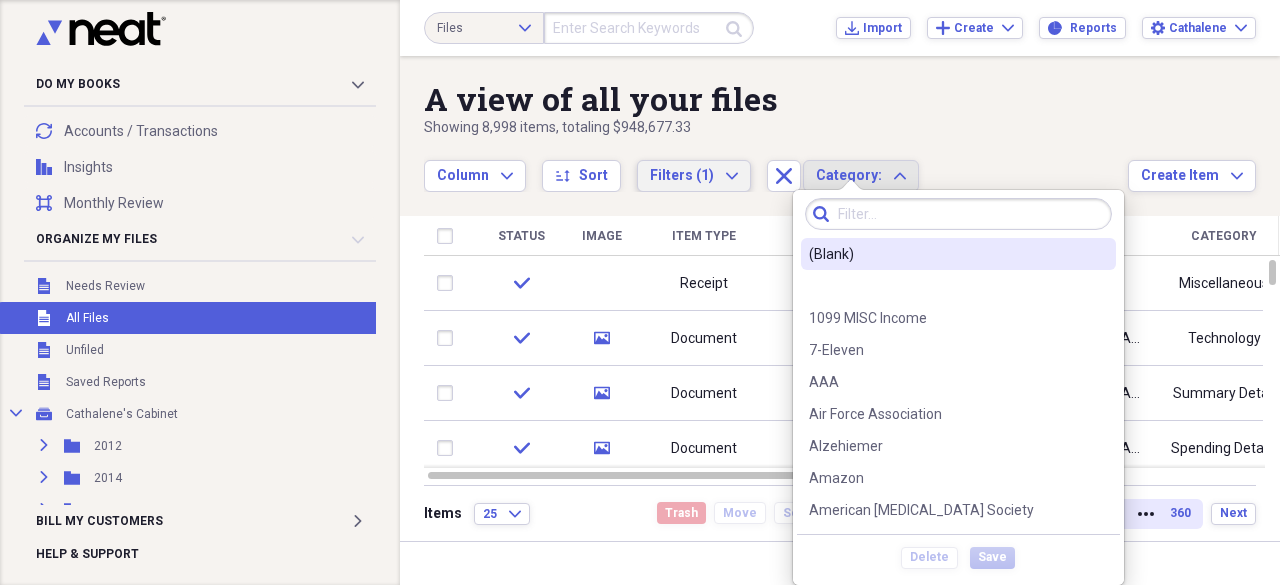 click on "Filters (1) Expand" at bounding box center [694, 176] 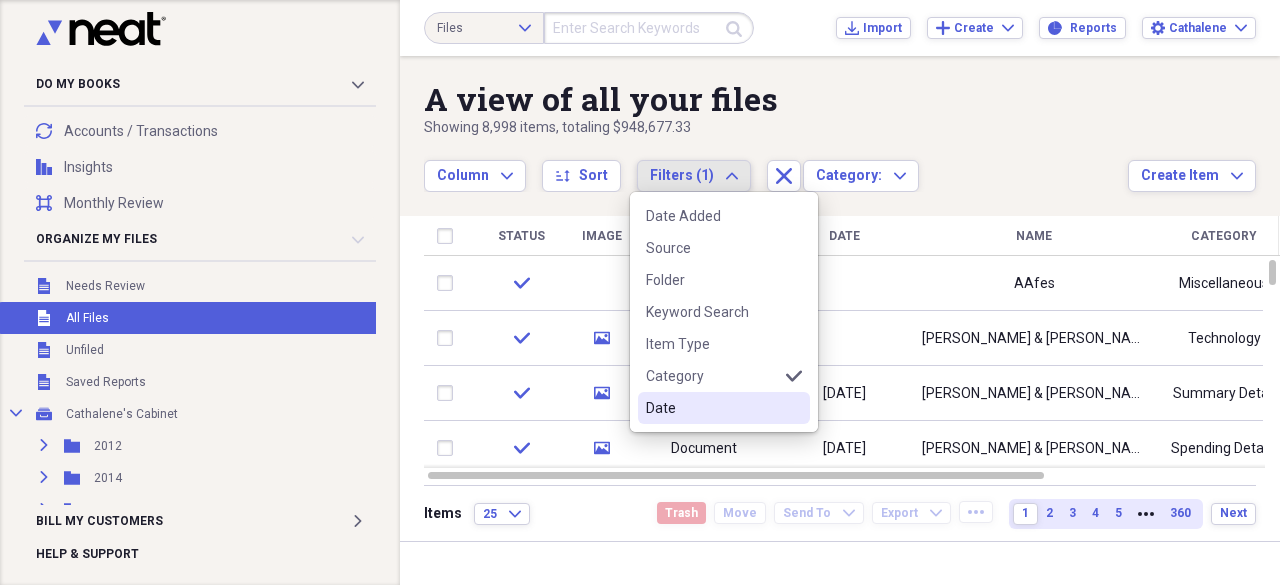click on "Date" at bounding box center [712, 408] 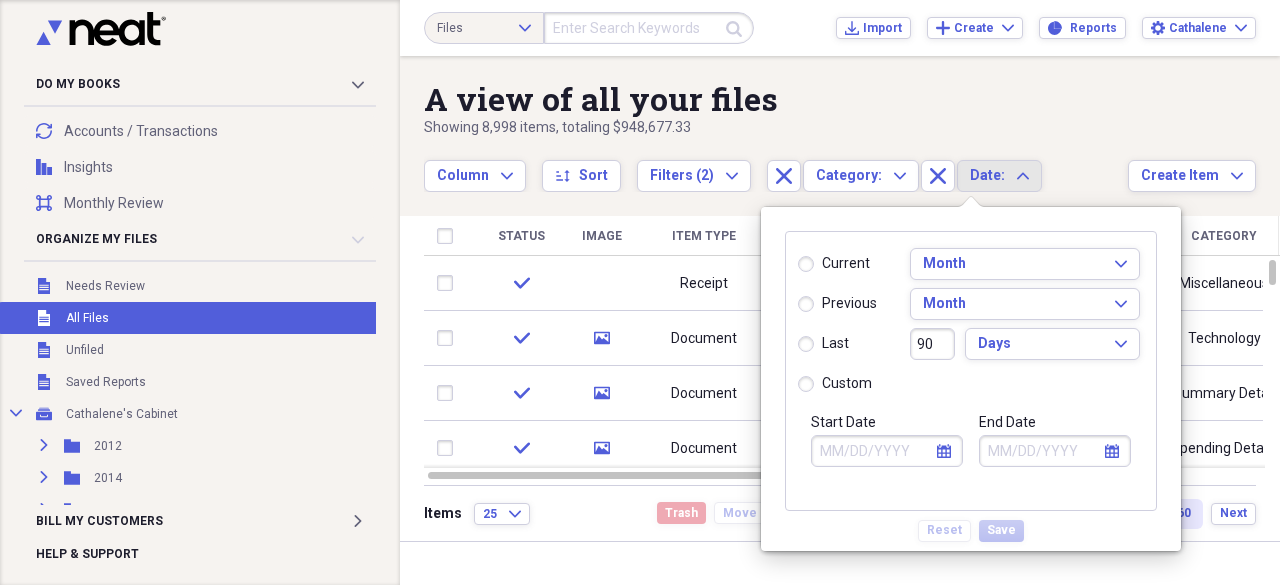 click 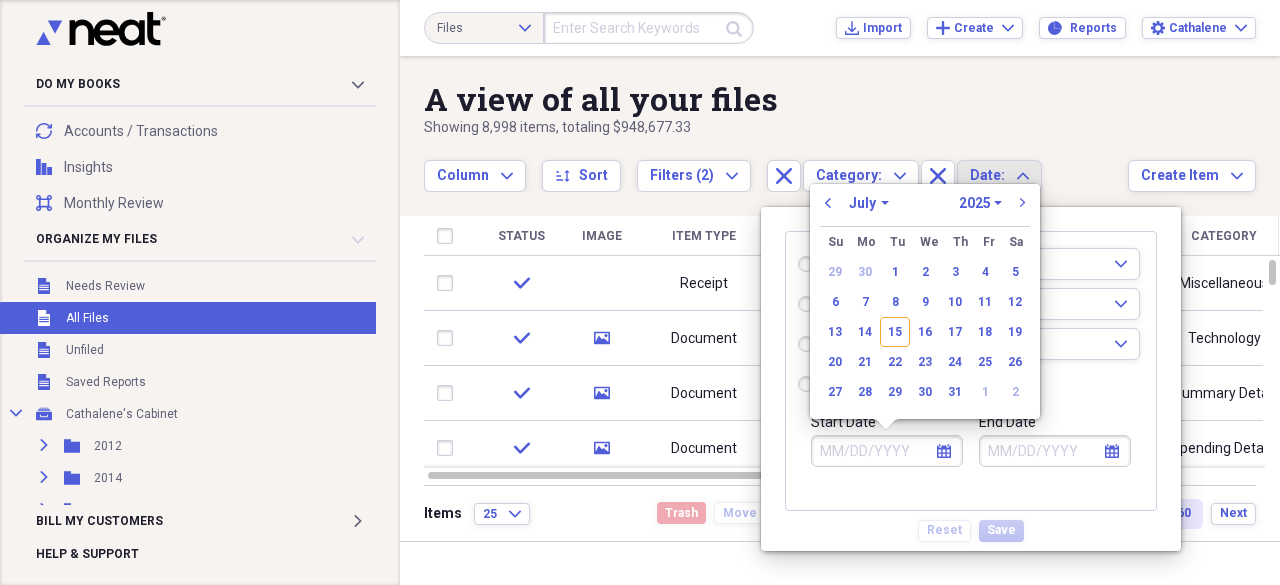 radio on "true" 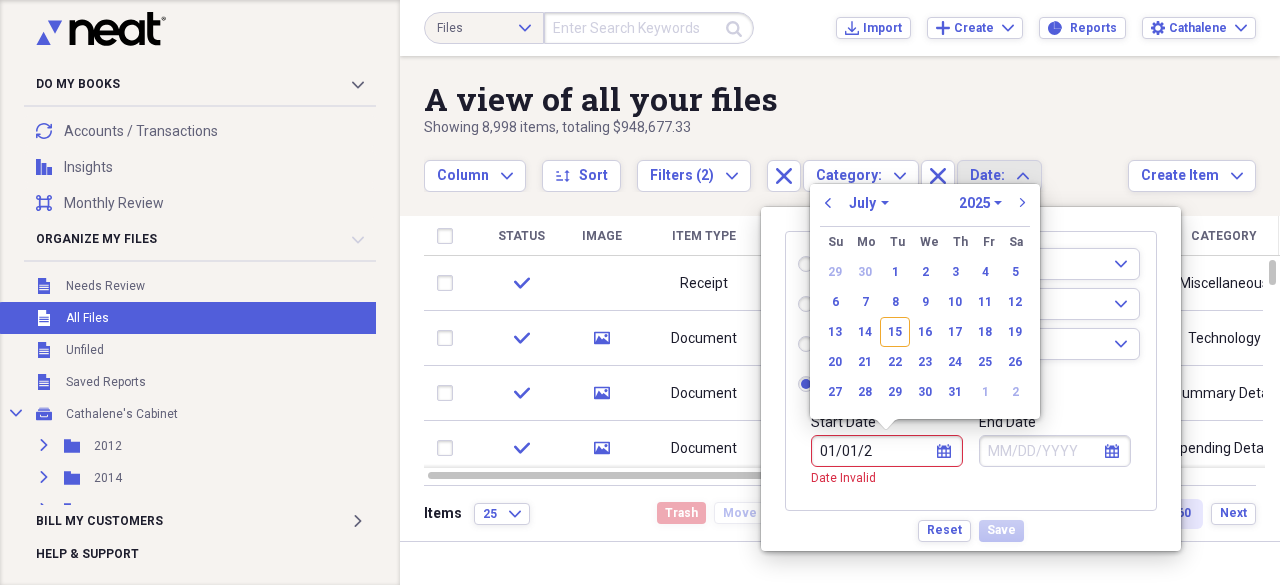 type on "[DATE]" 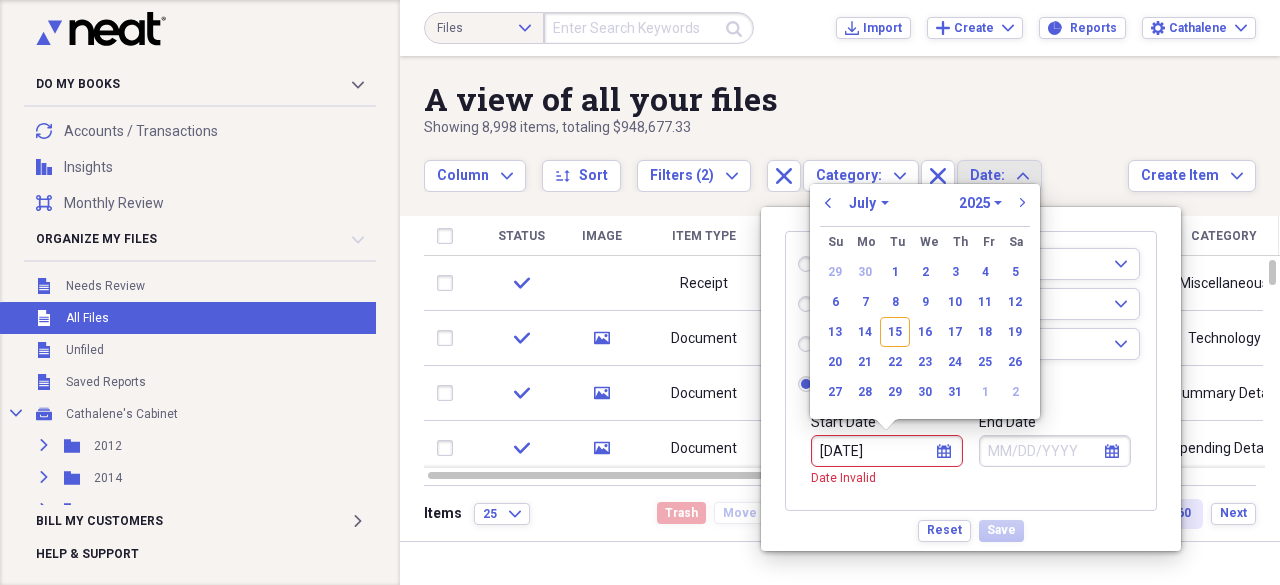select on "0" 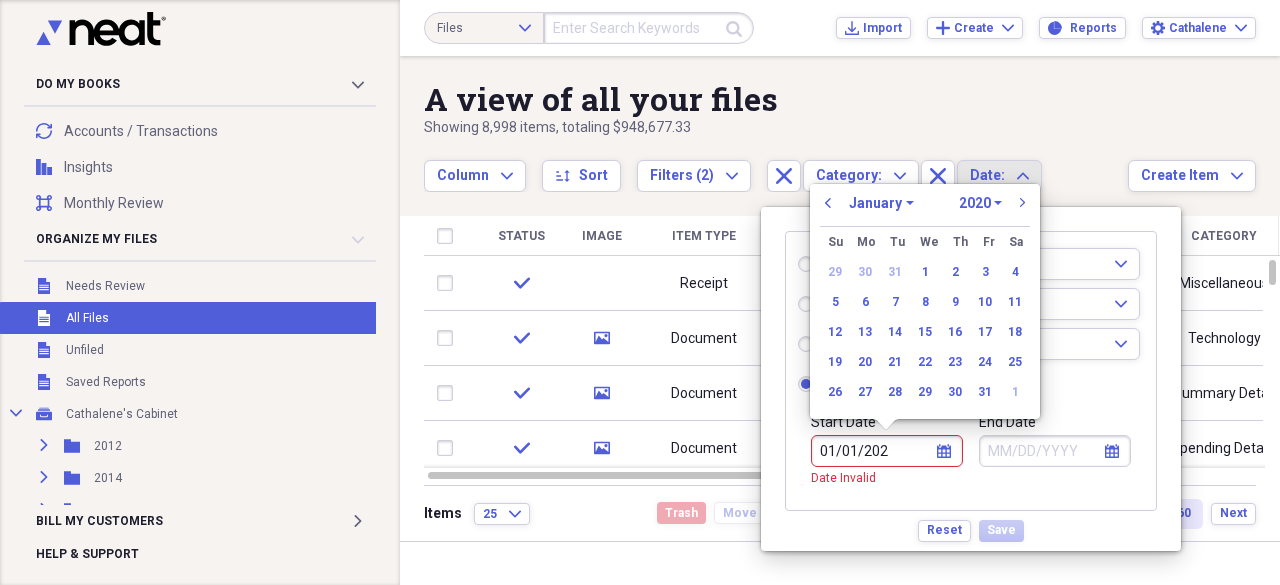 type on "[DATE]" 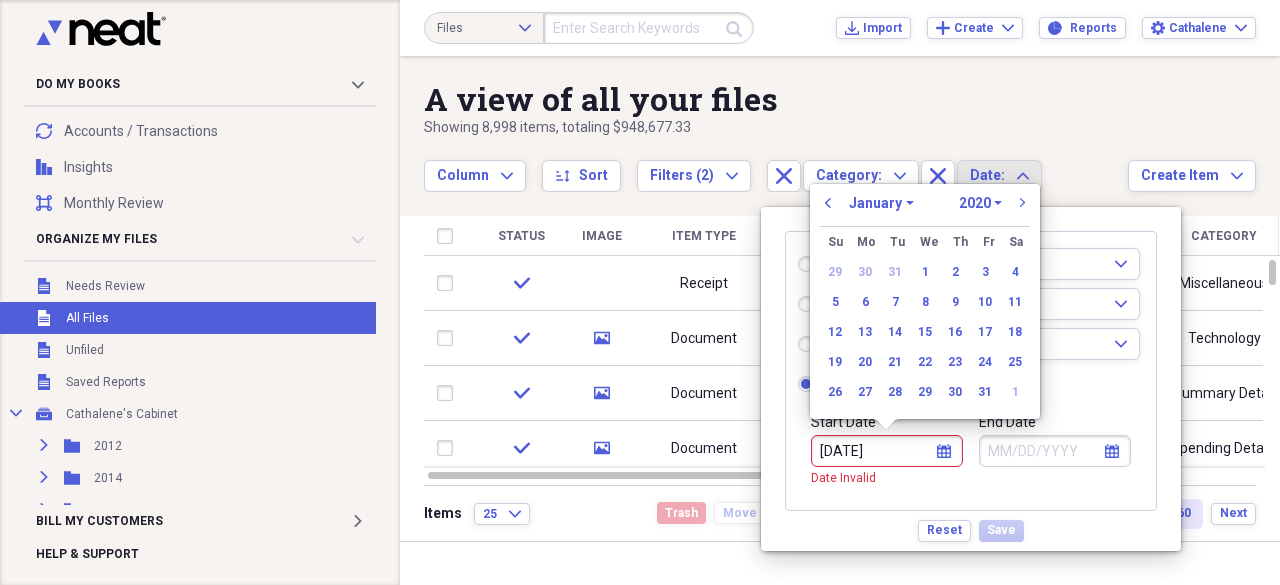 select on "2022" 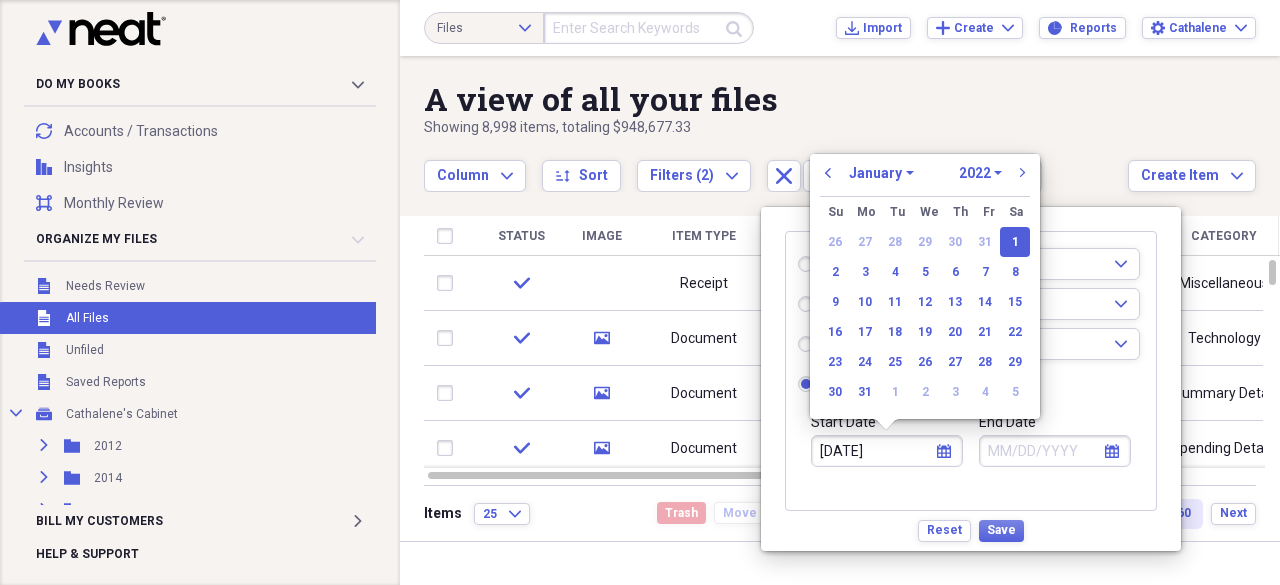 type on "[DATE]" 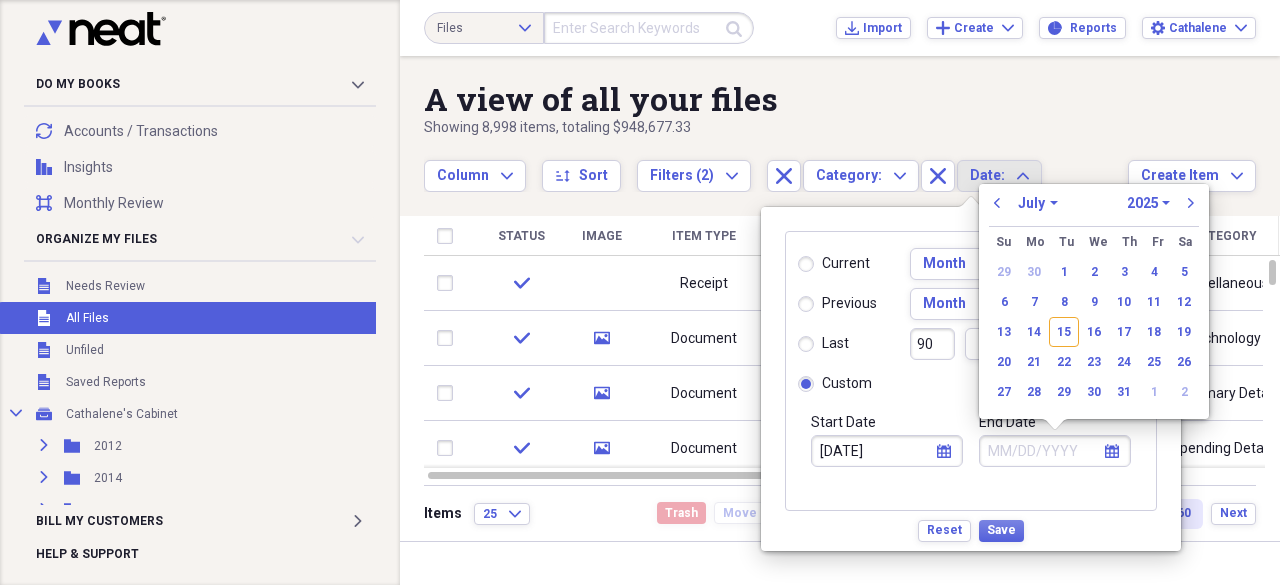 click on "End Date" at bounding box center (1055, 451) 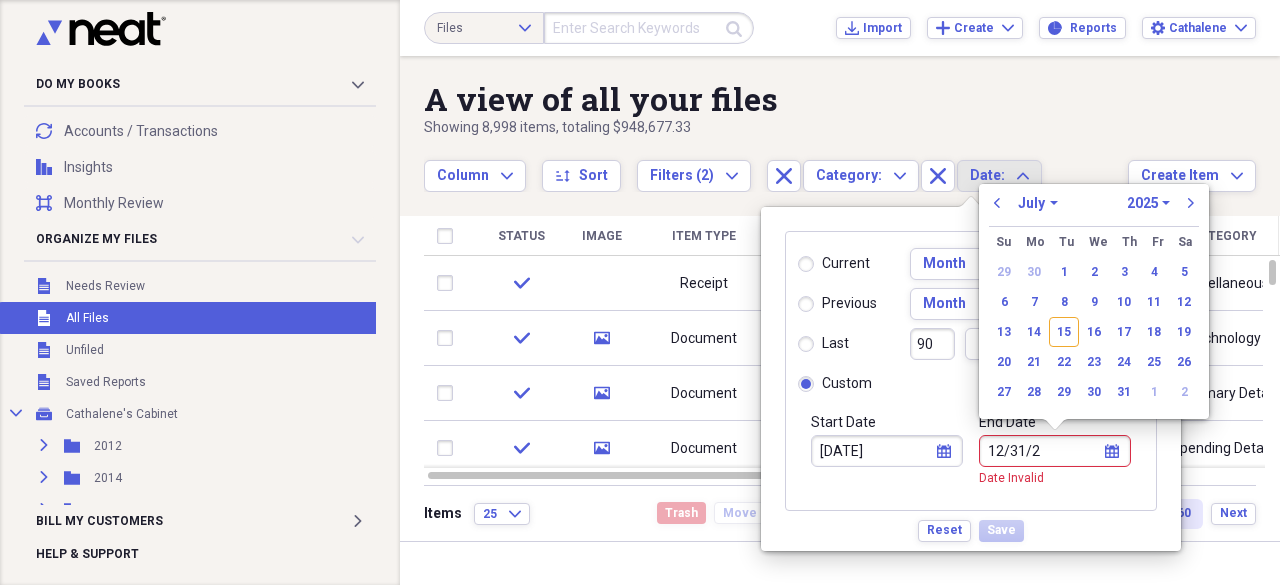 type on "[DATE]" 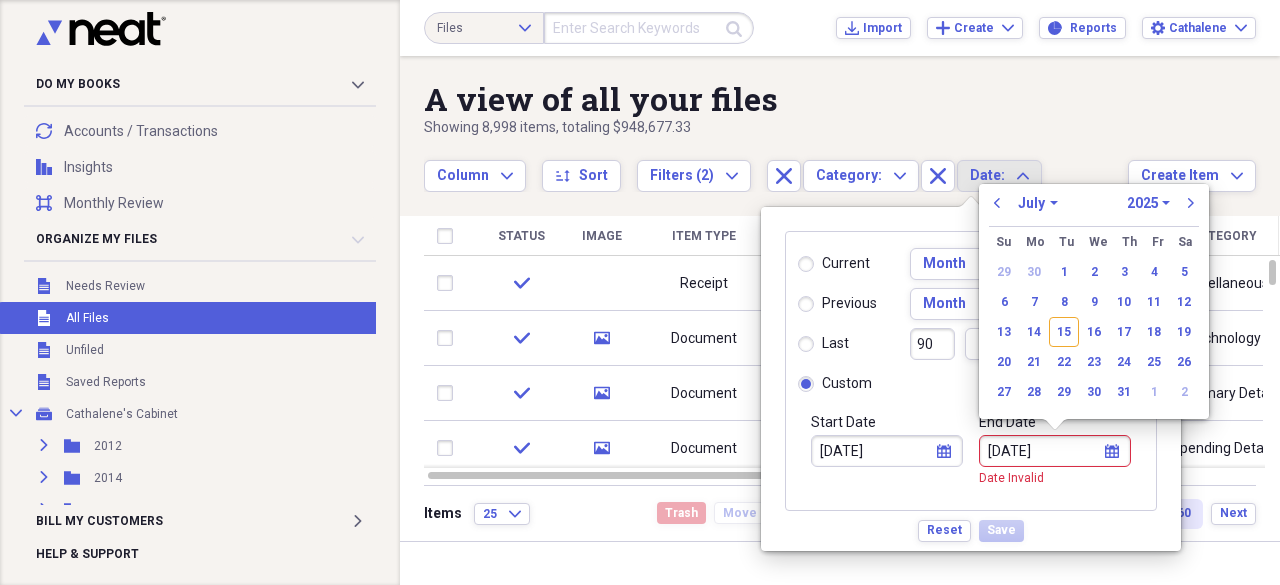 select on "11" 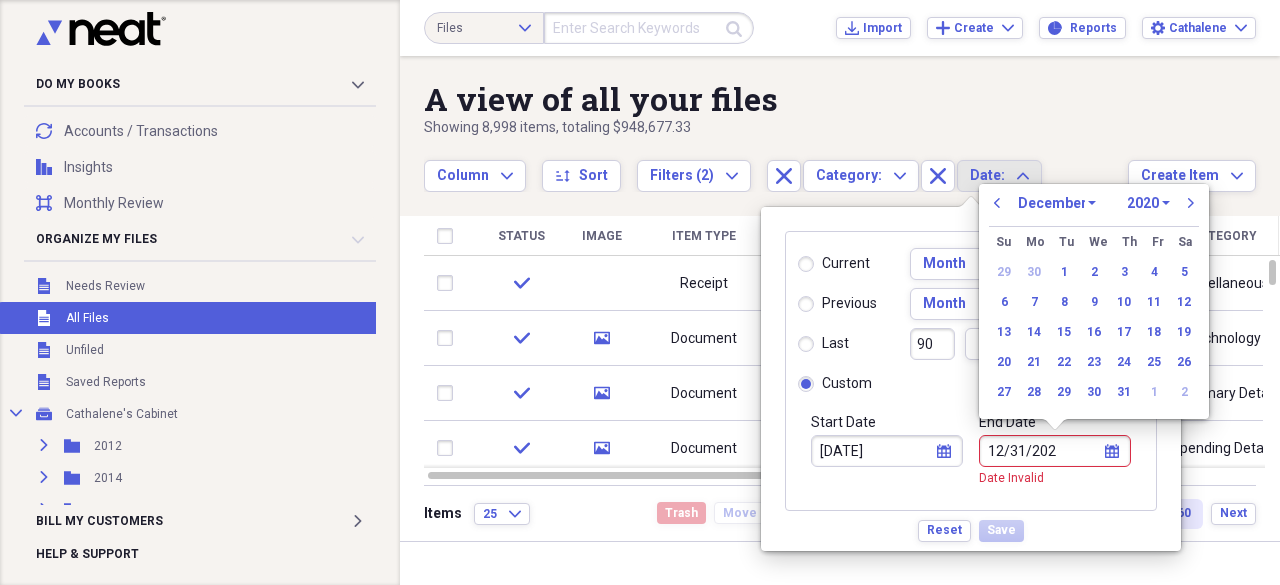 type on "[DATE]" 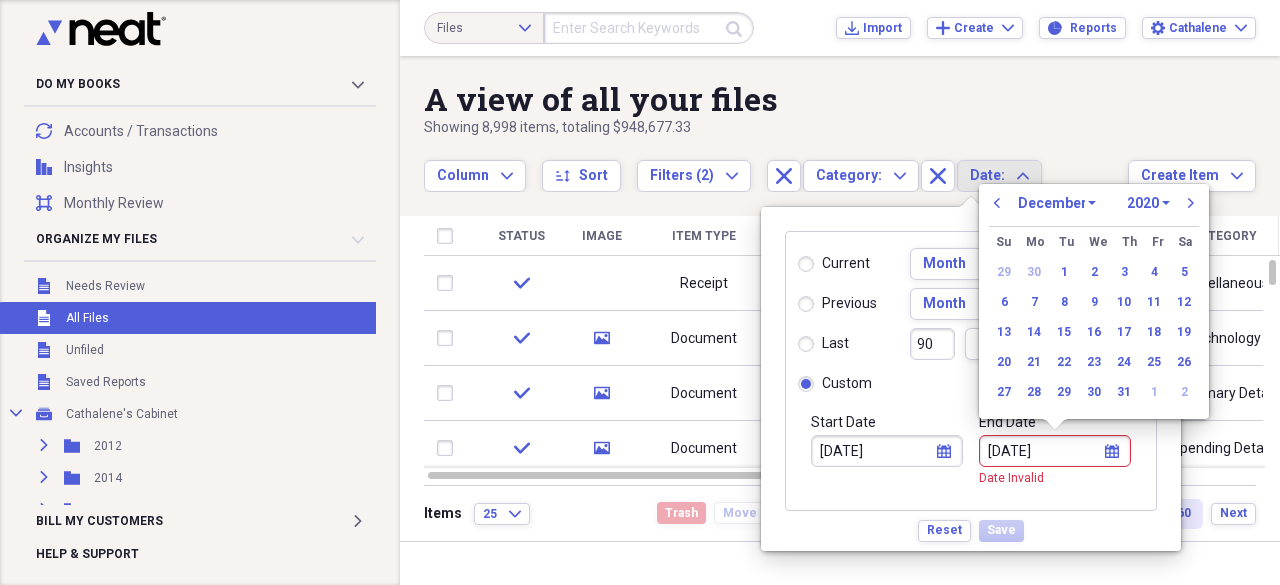 select on "2022" 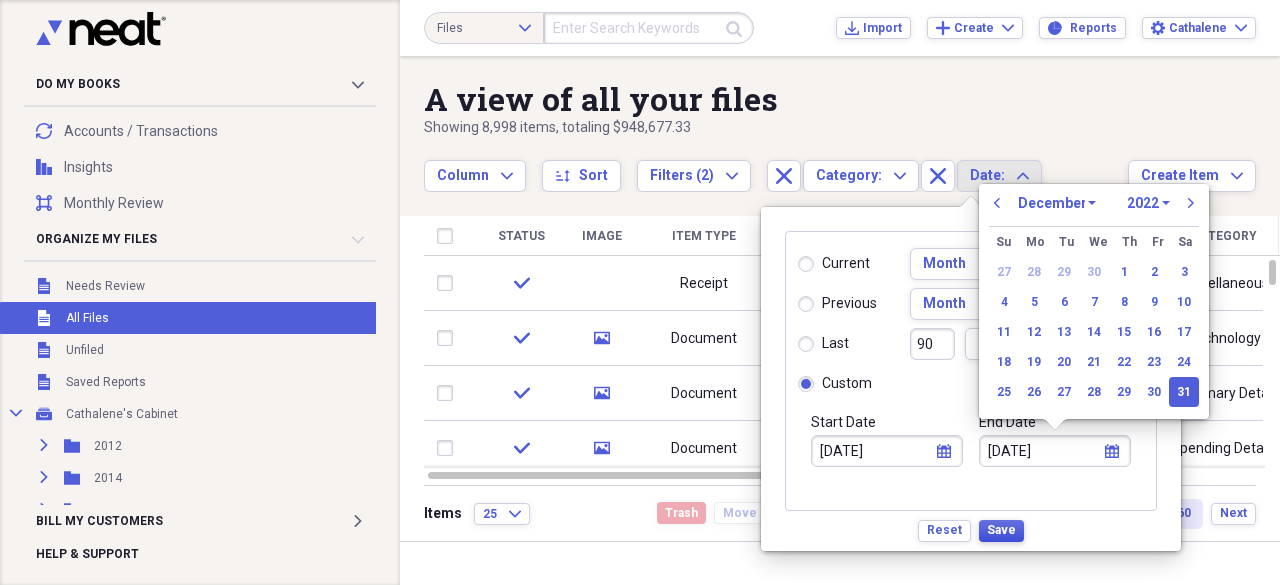 type on "[DATE]" 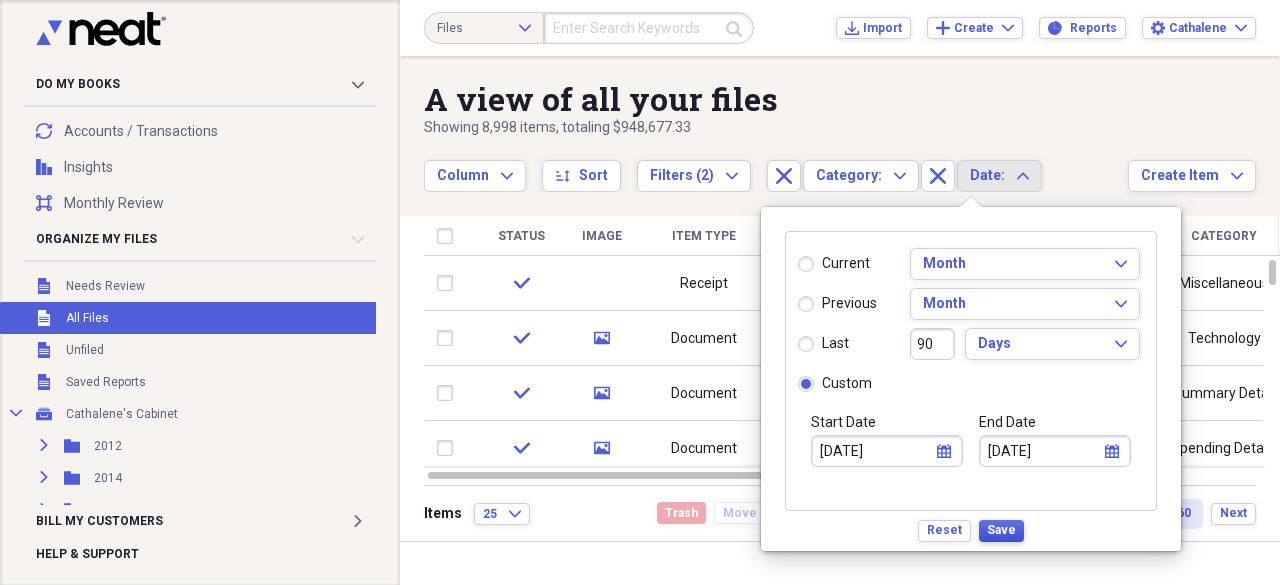 click on "Save" at bounding box center [1001, 530] 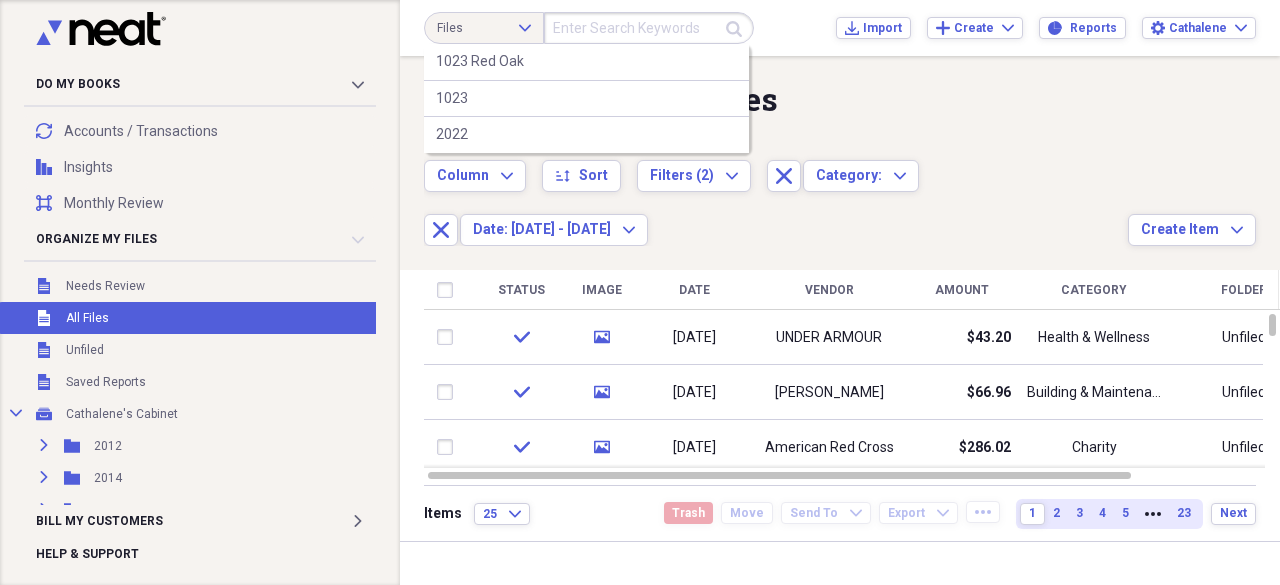 click at bounding box center (649, 28) 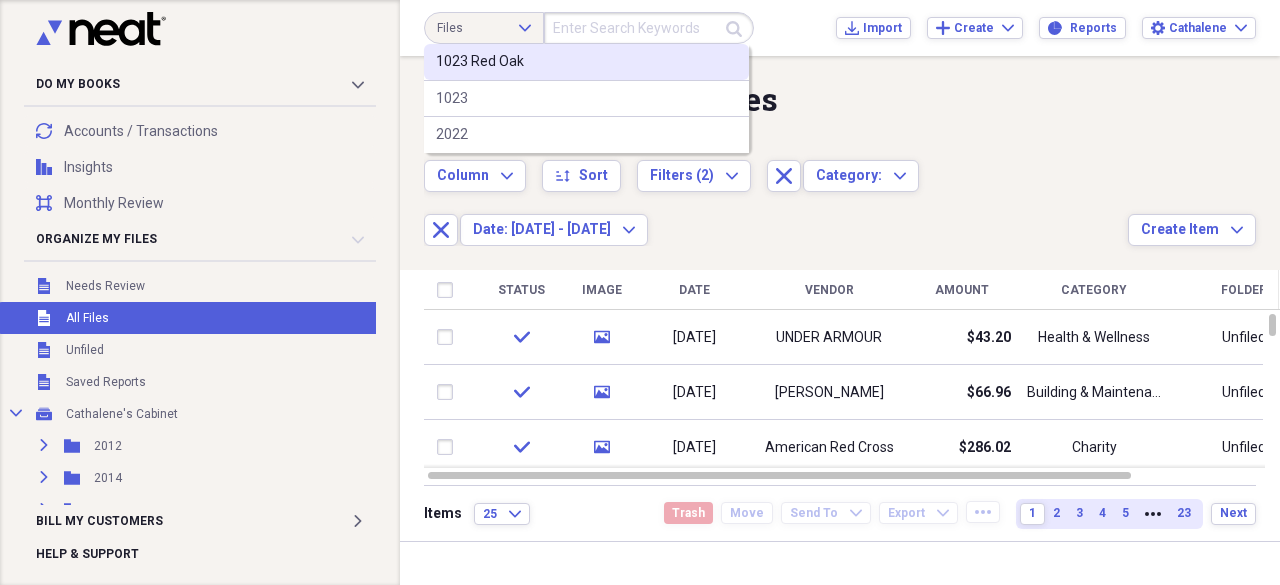 click on "1023 Red Oak" at bounding box center (586, 62) 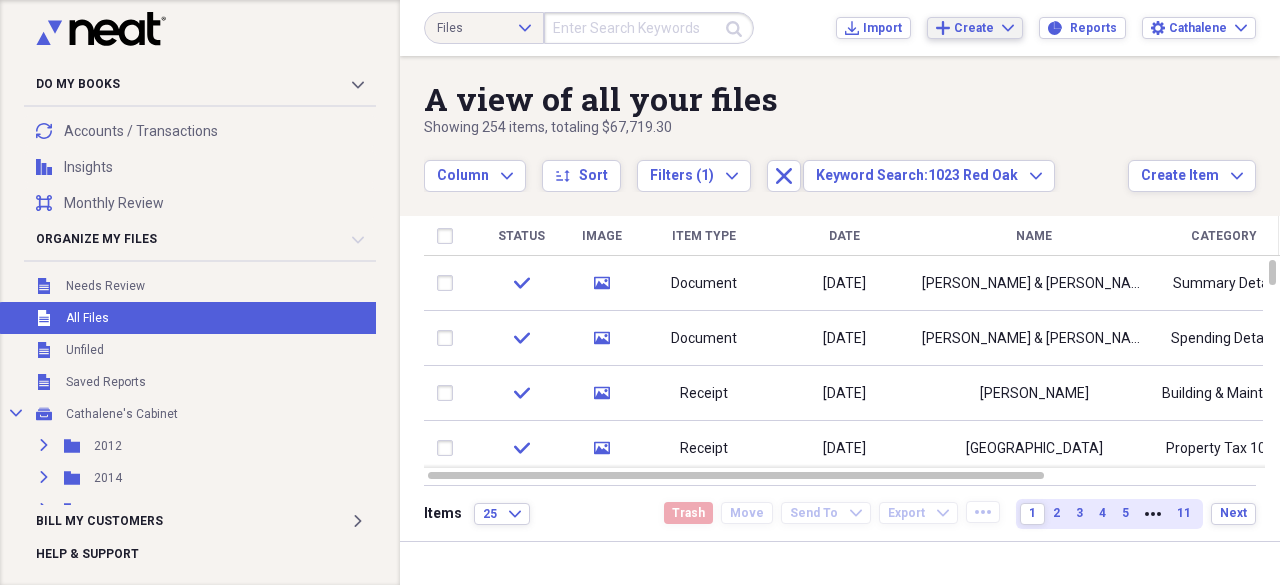 click on "Expand" 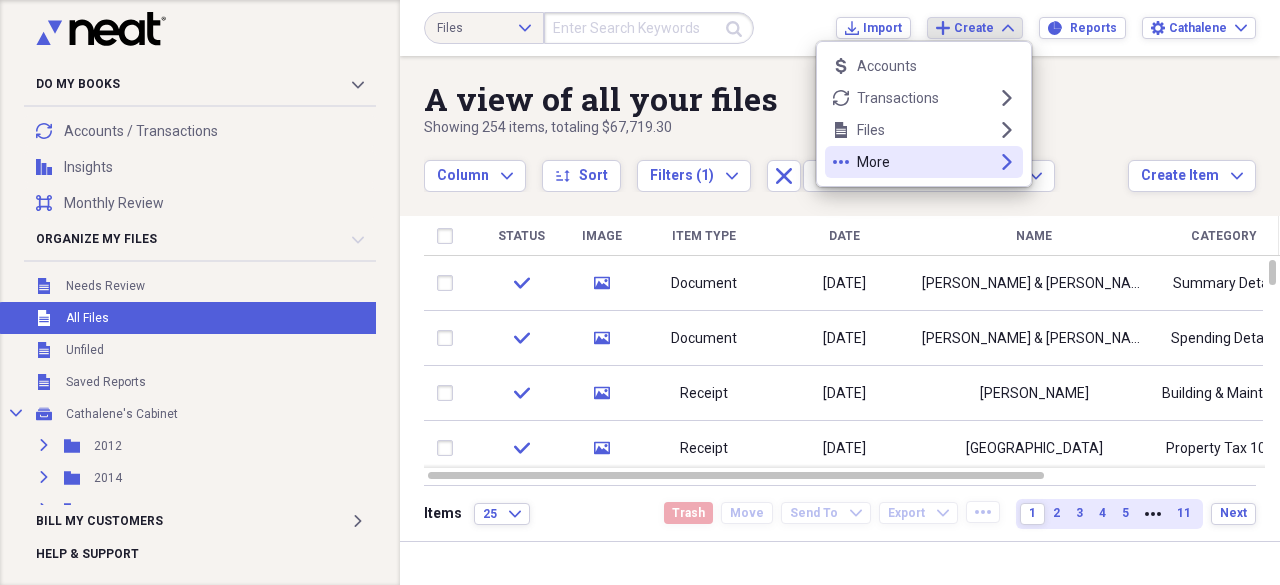 click on "More" at bounding box center [924, 162] 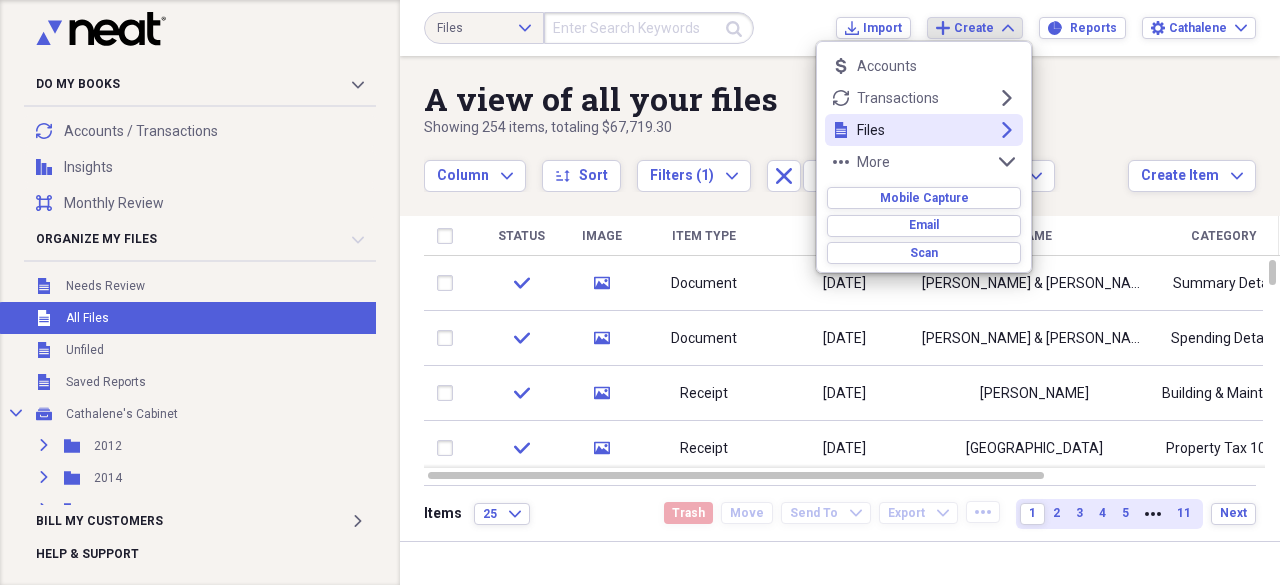 click on "Files" at bounding box center (924, 130) 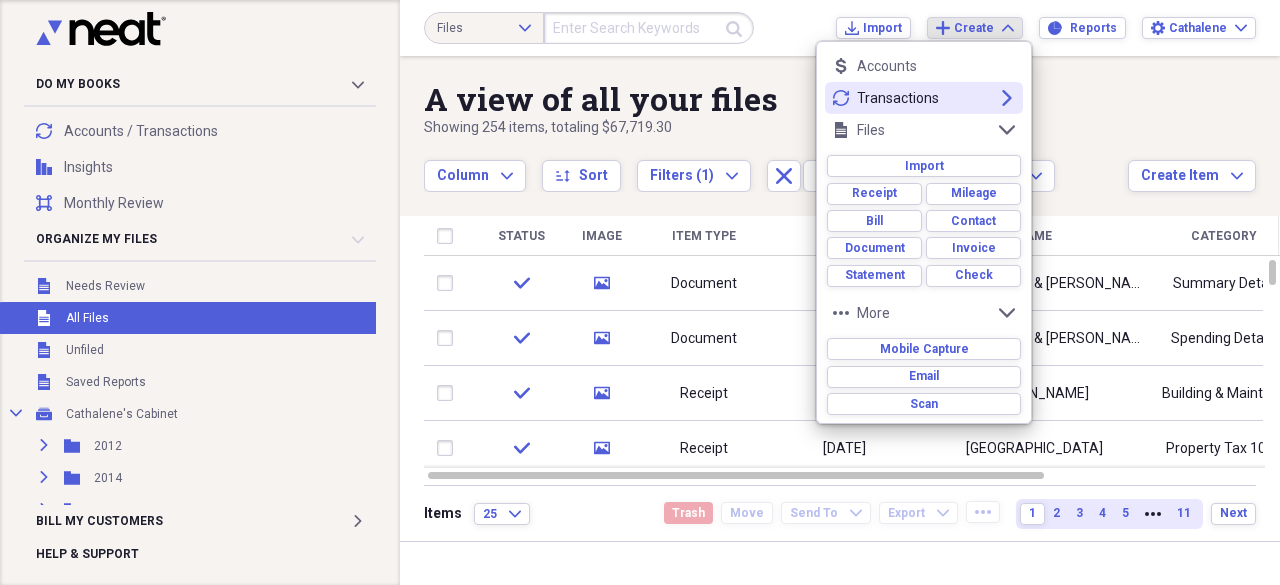 click on "Transactions" at bounding box center [924, 98] 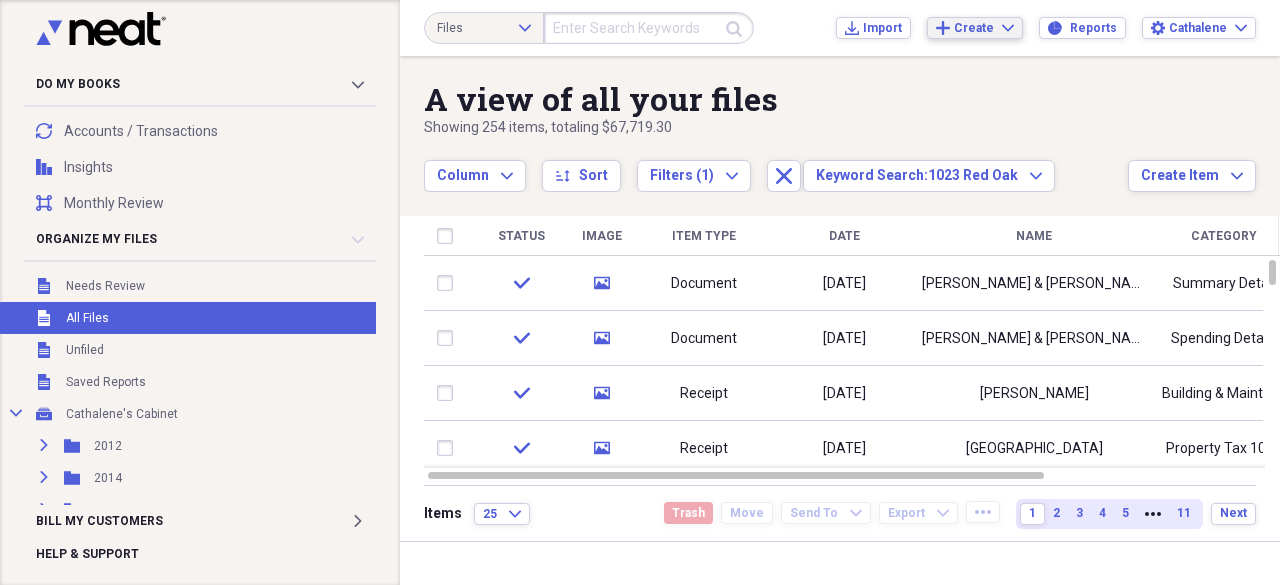 click on "A view of all your files" at bounding box center (776, 99) 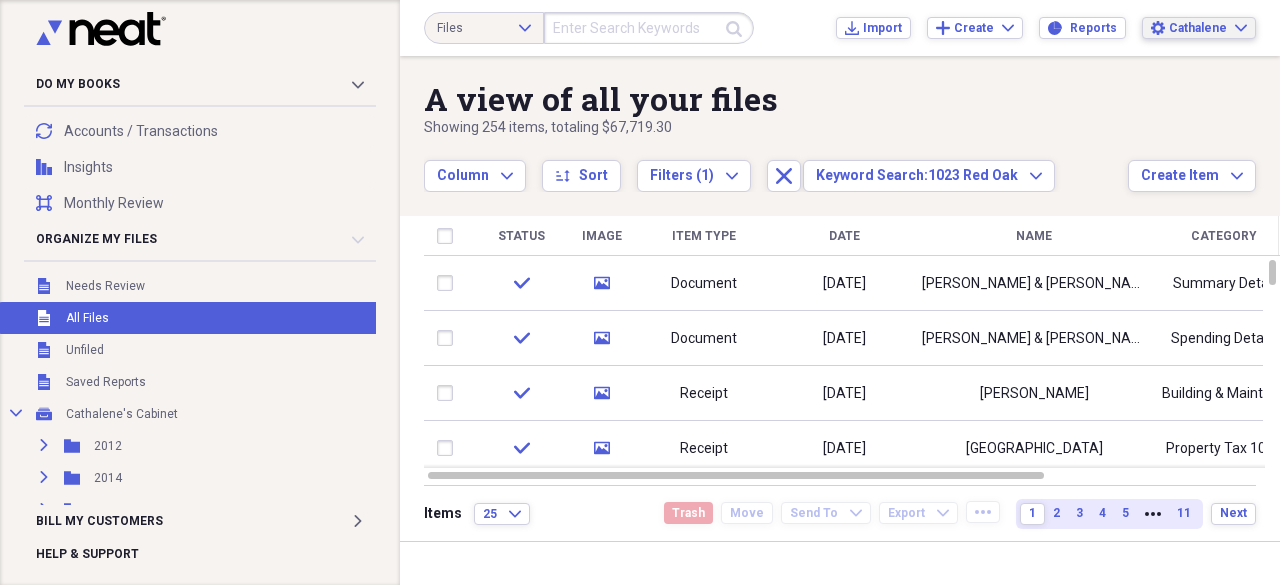 click on "Cathalene" at bounding box center [1198, 28] 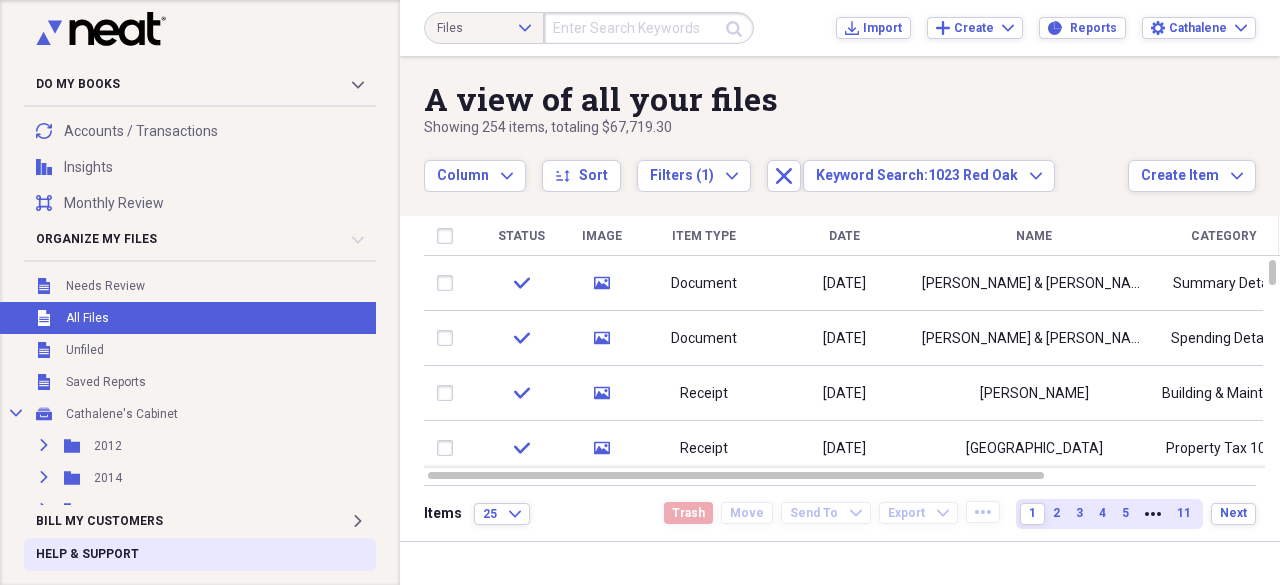 click on "Help & Support" at bounding box center [87, 554] 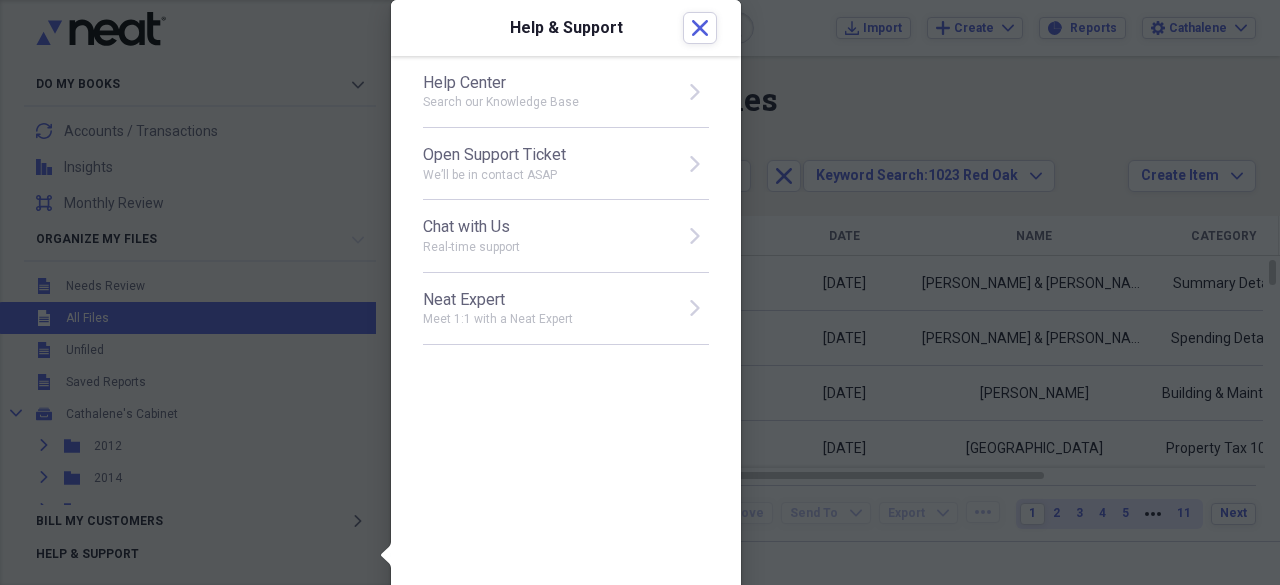 click on "Chat with Us" at bounding box center [547, 227] 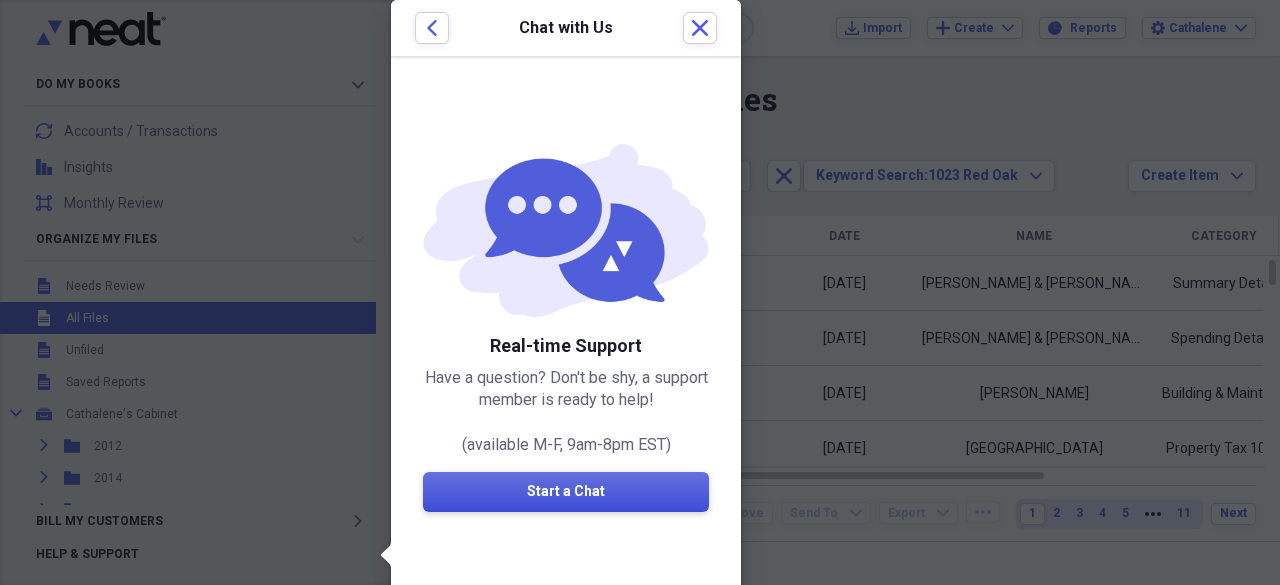 click on "Start a Chat" at bounding box center (566, 492) 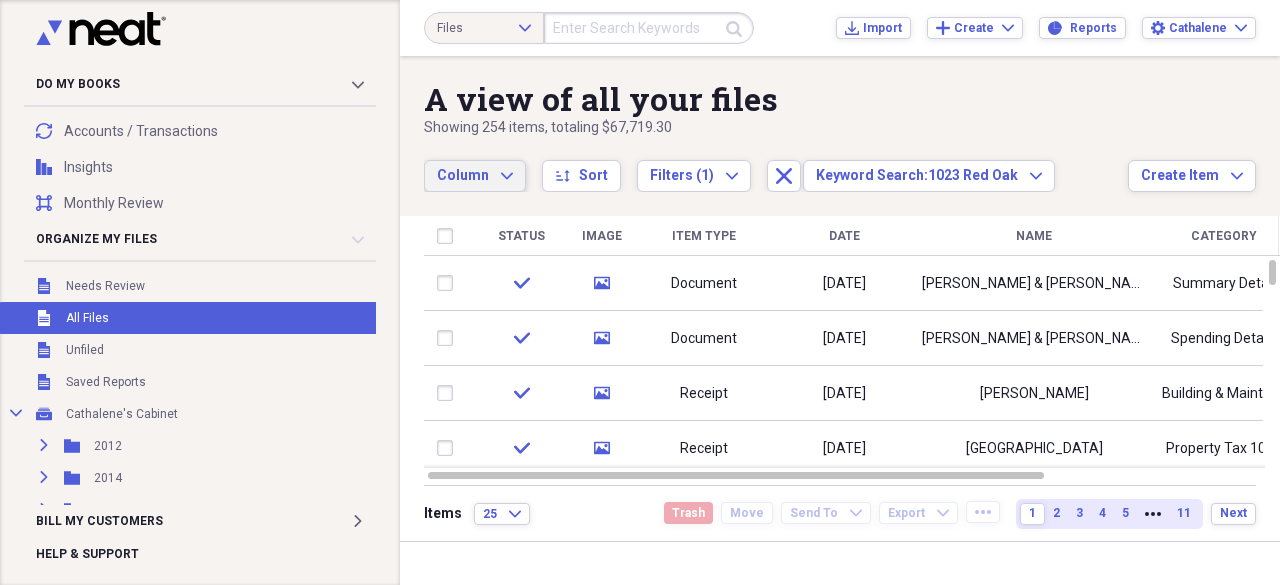 click on "Expand" 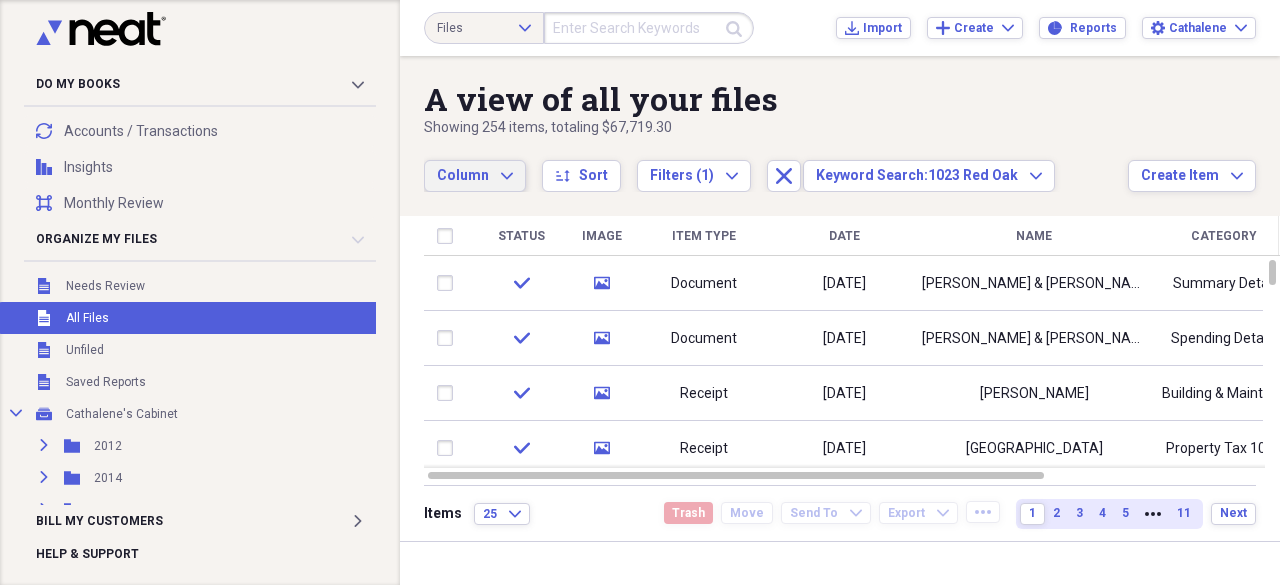 click on "Column Expand" at bounding box center (475, 165) 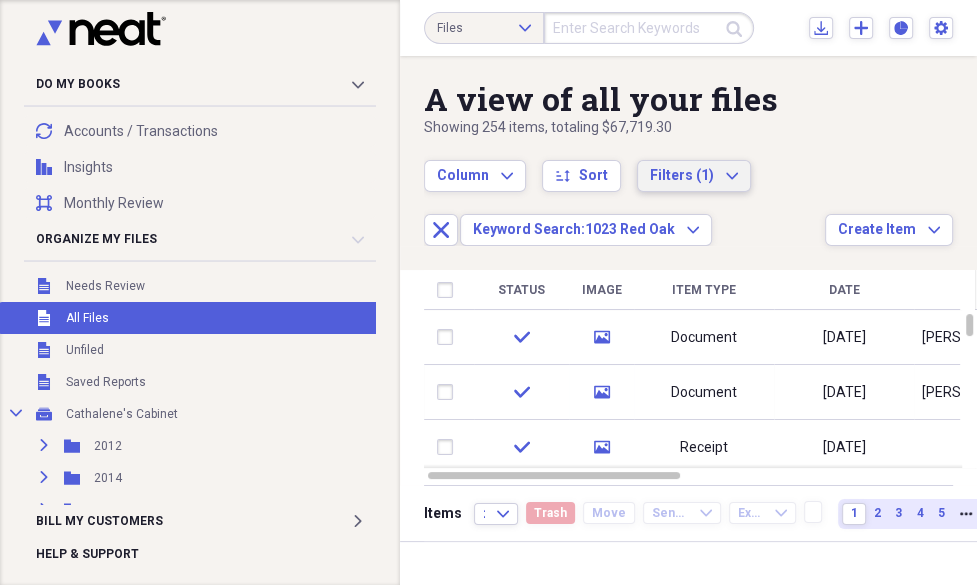 click 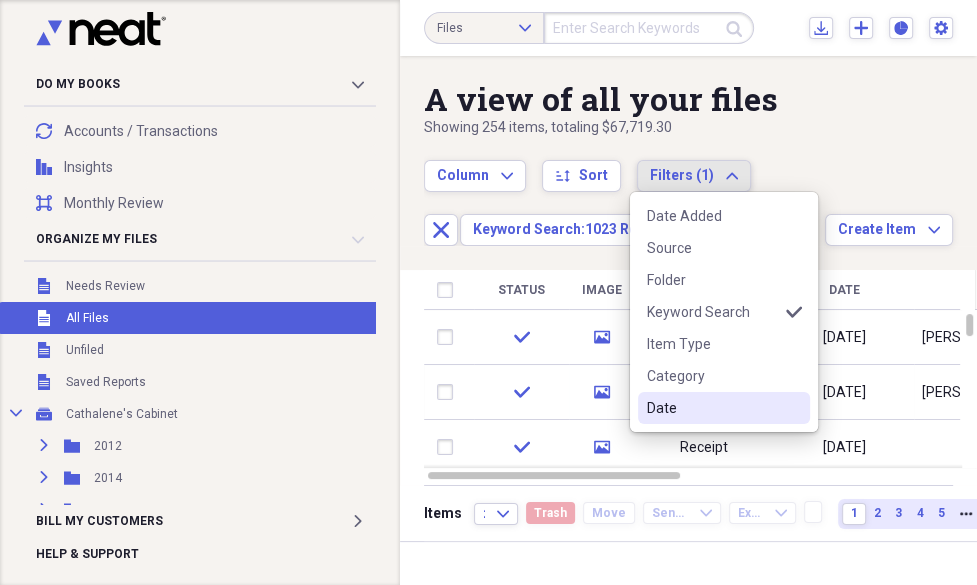click on "Date" at bounding box center [712, 408] 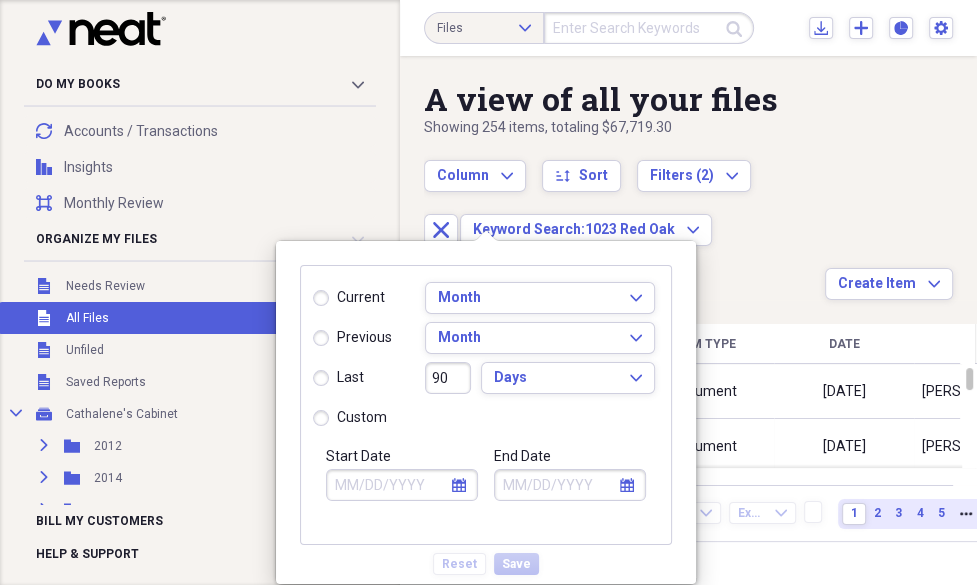 click 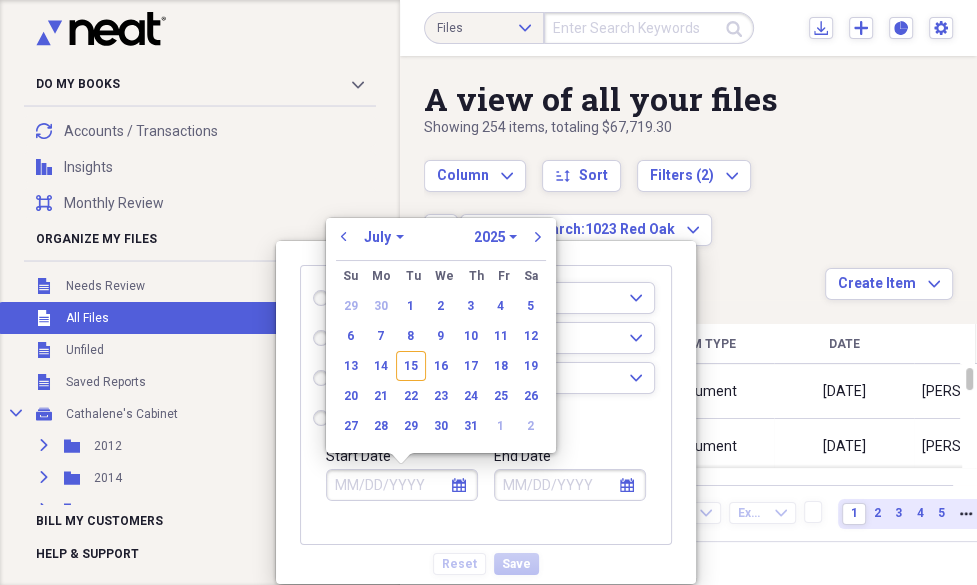 radio on "true" 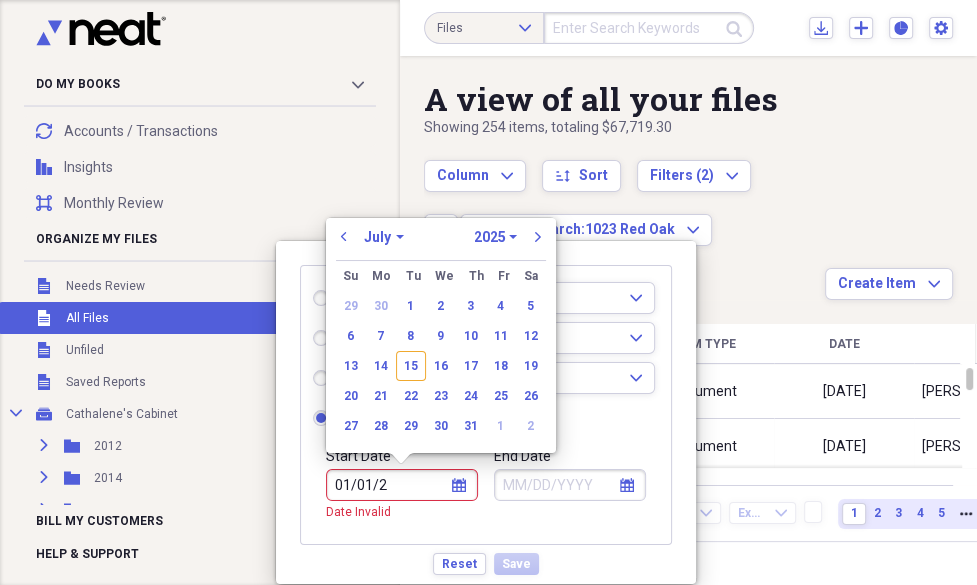 type on "[DATE]" 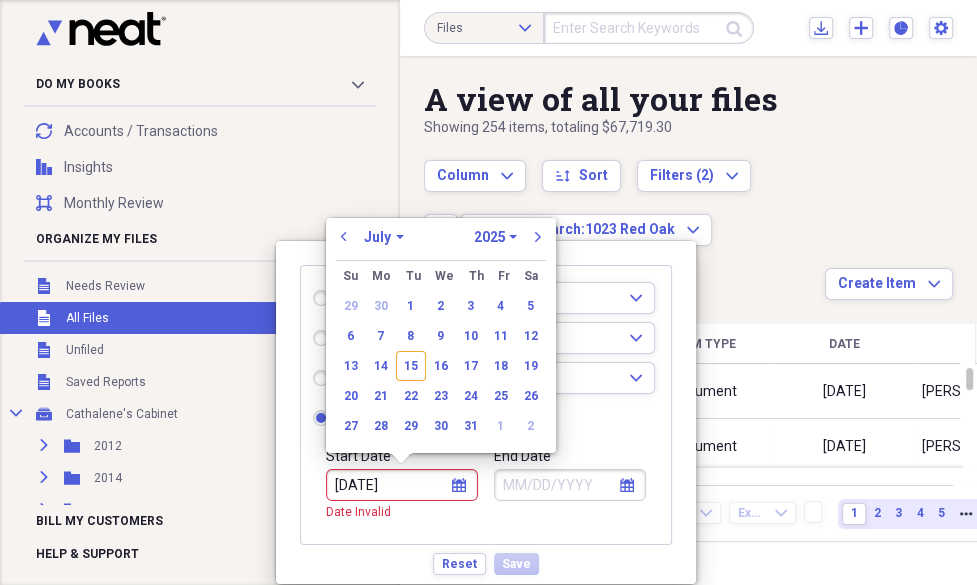 select on "0" 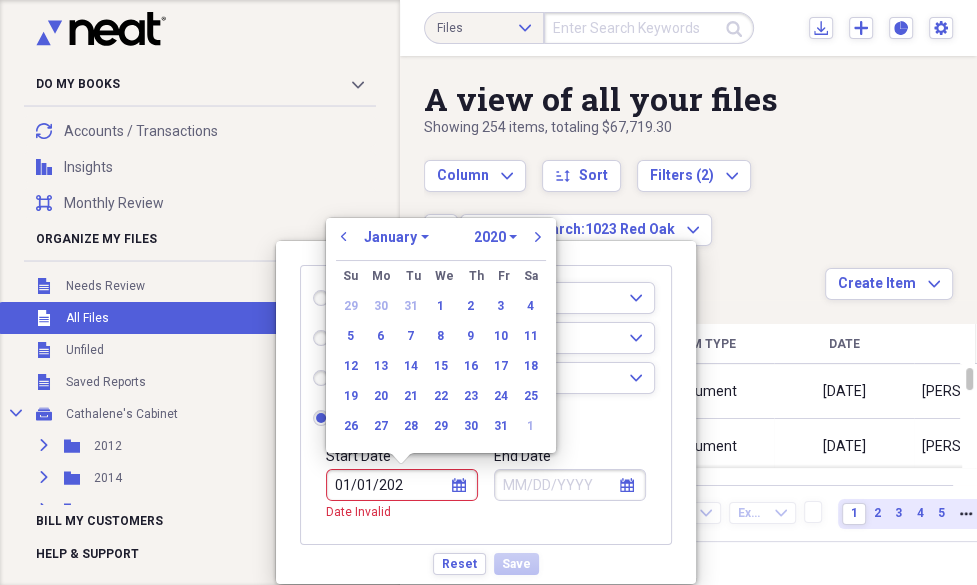 type on "[DATE]" 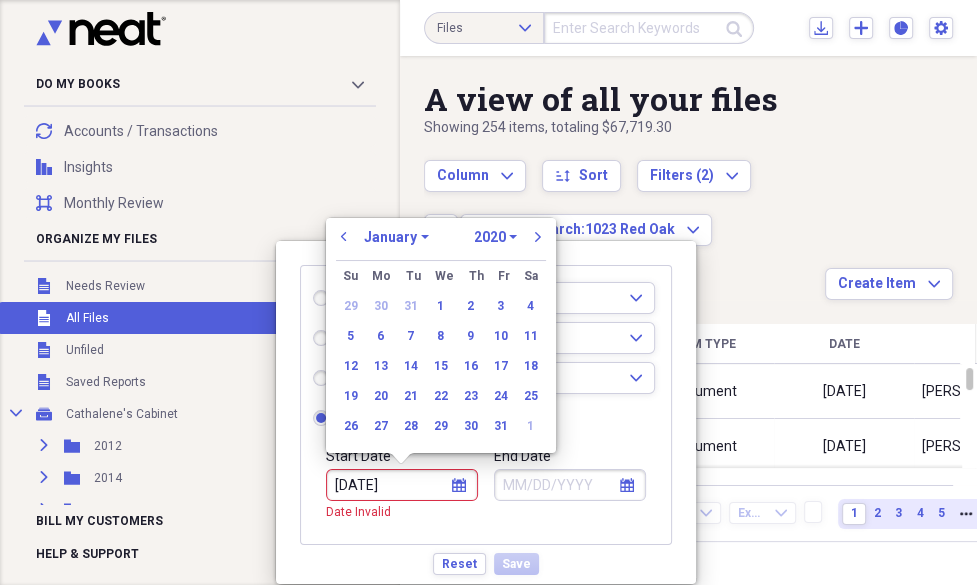 select on "2022" 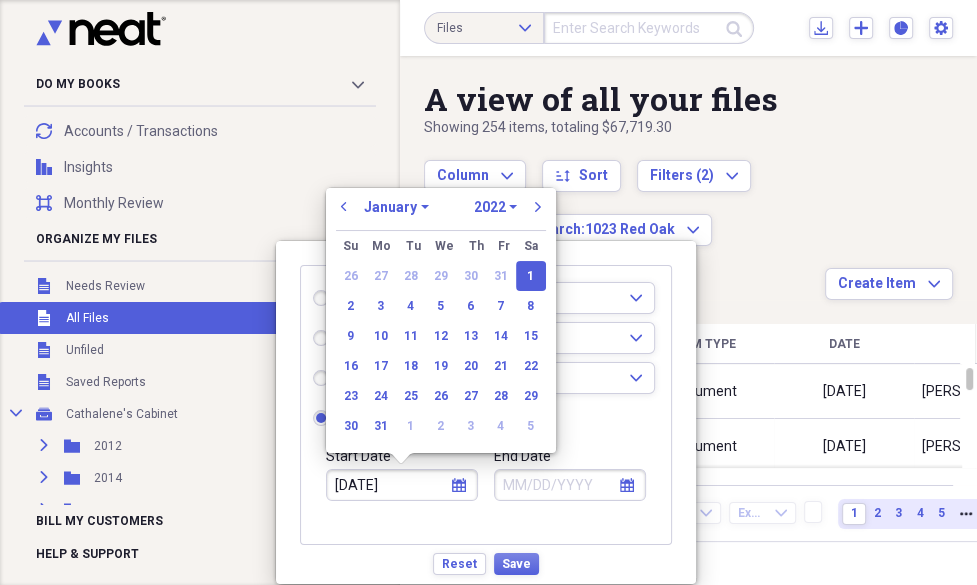 type on "[DATE]" 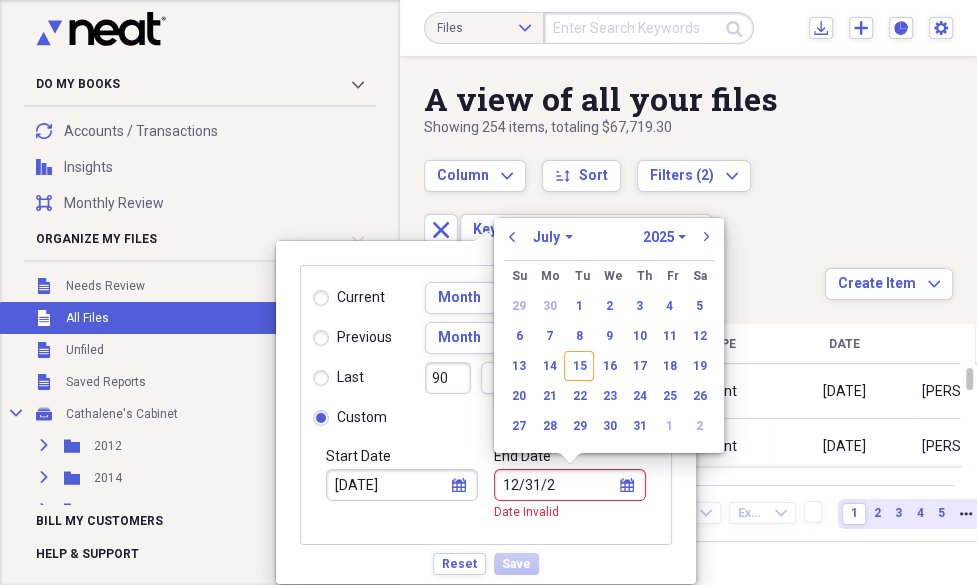 type on "[DATE]" 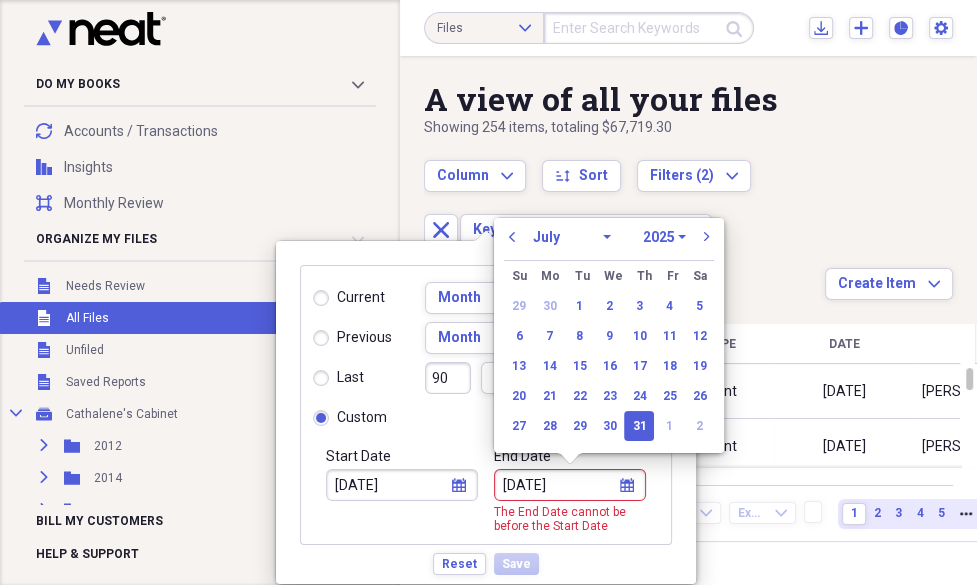 select on "11" 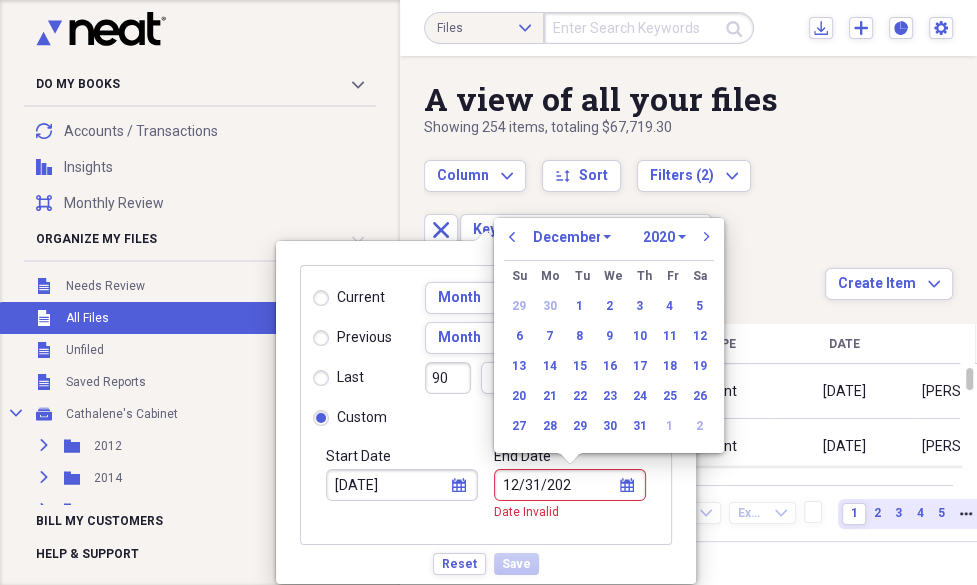 type on "[DATE]" 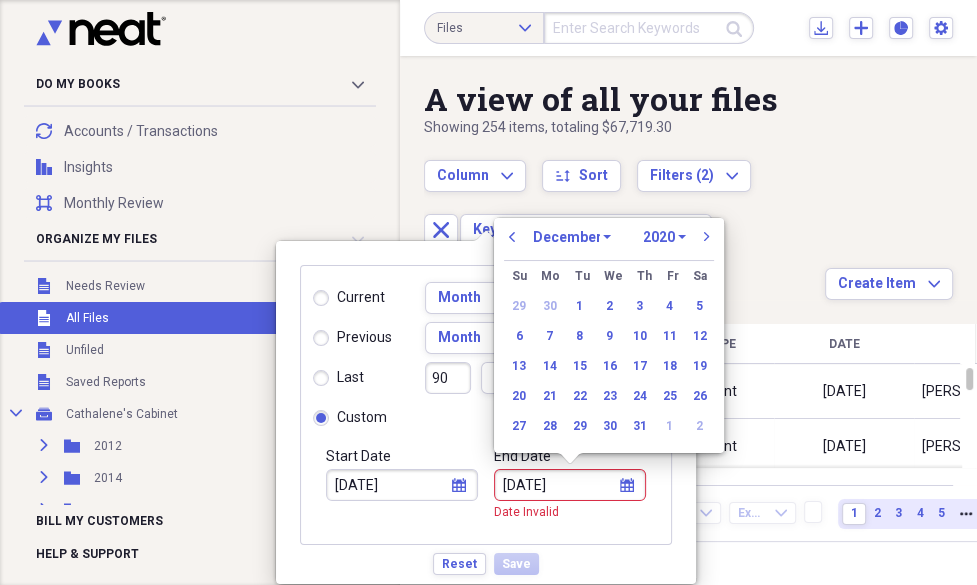 select on "2022" 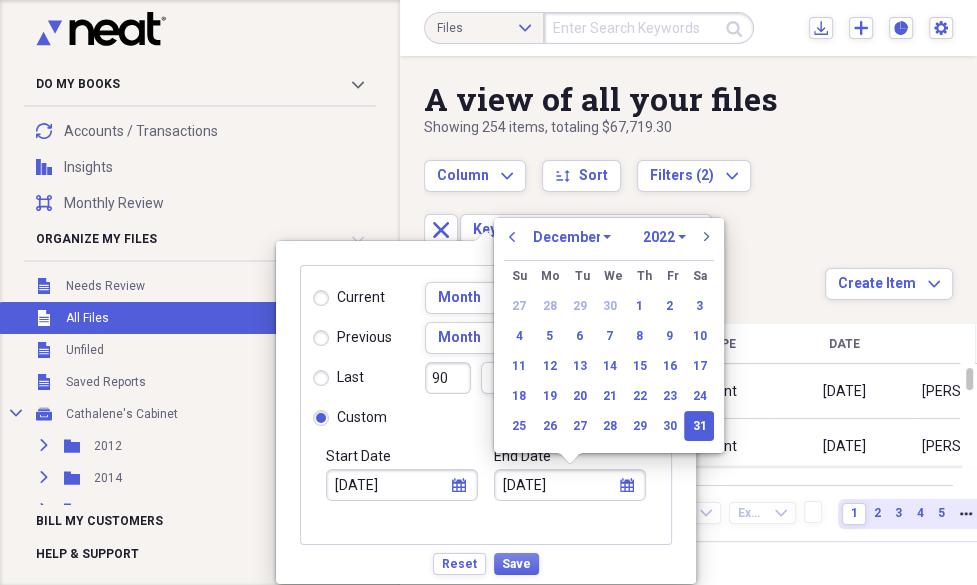 type on "[DATE]" 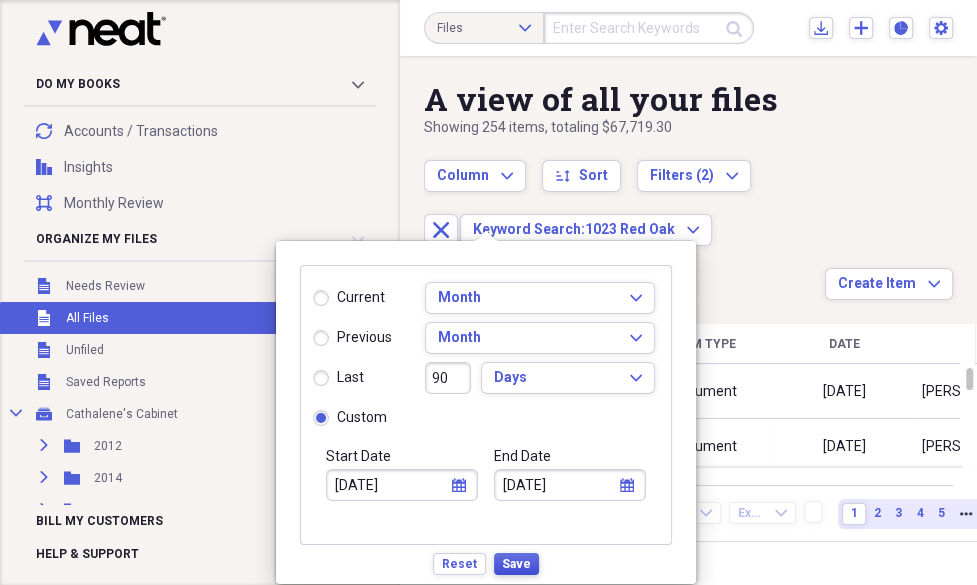 click on "Save" at bounding box center [516, 564] 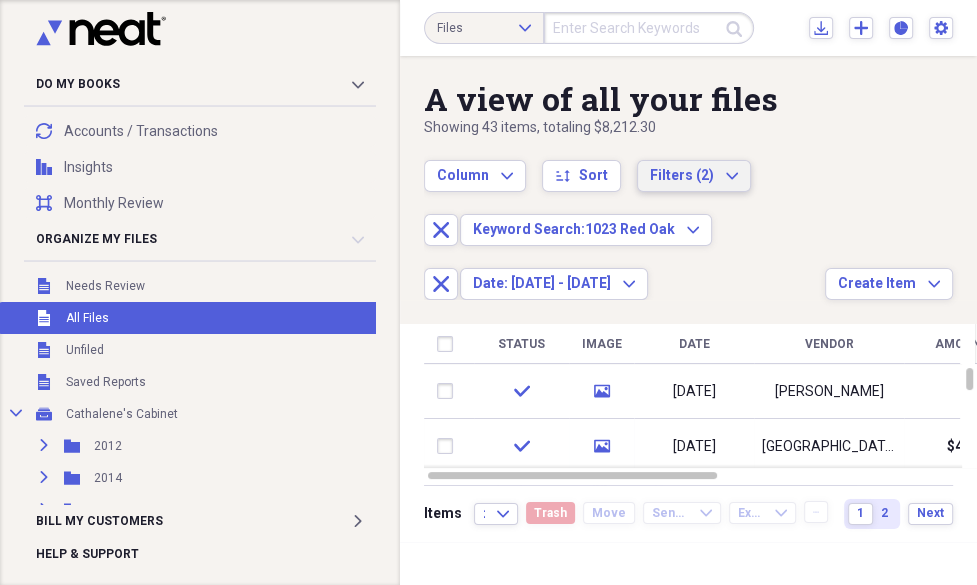 click on "Expand" 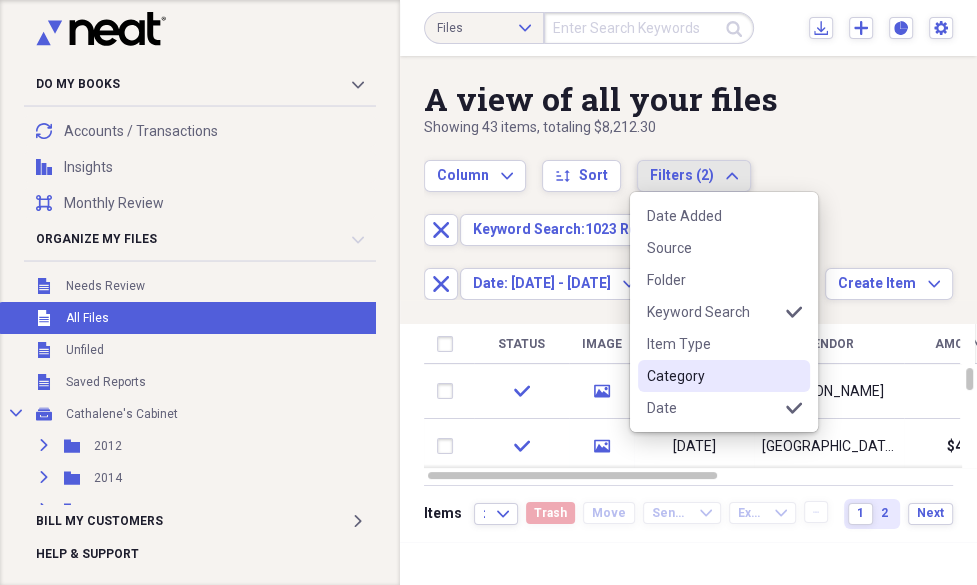 click on "Category" at bounding box center [712, 376] 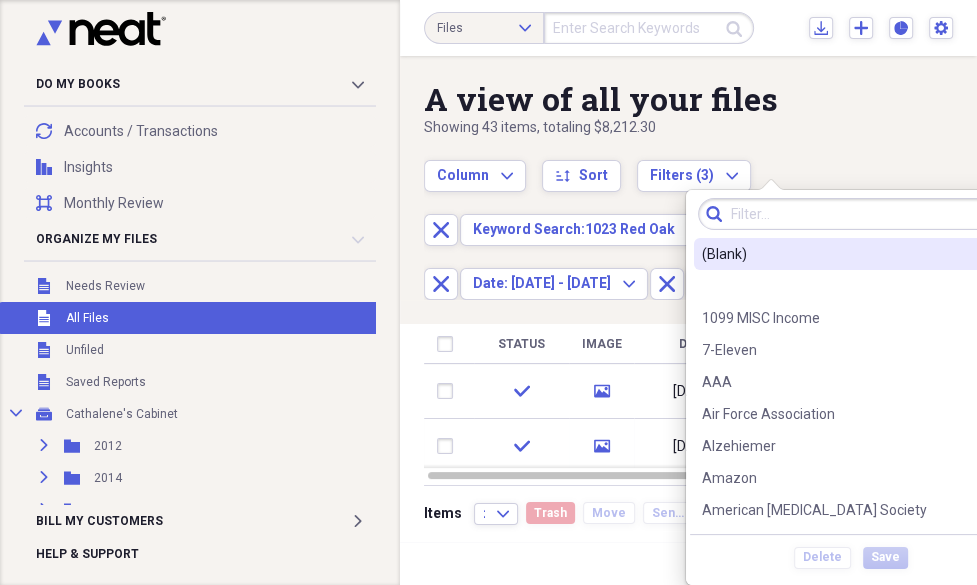scroll, scrollTop: 0, scrollLeft: 48, axis: horizontal 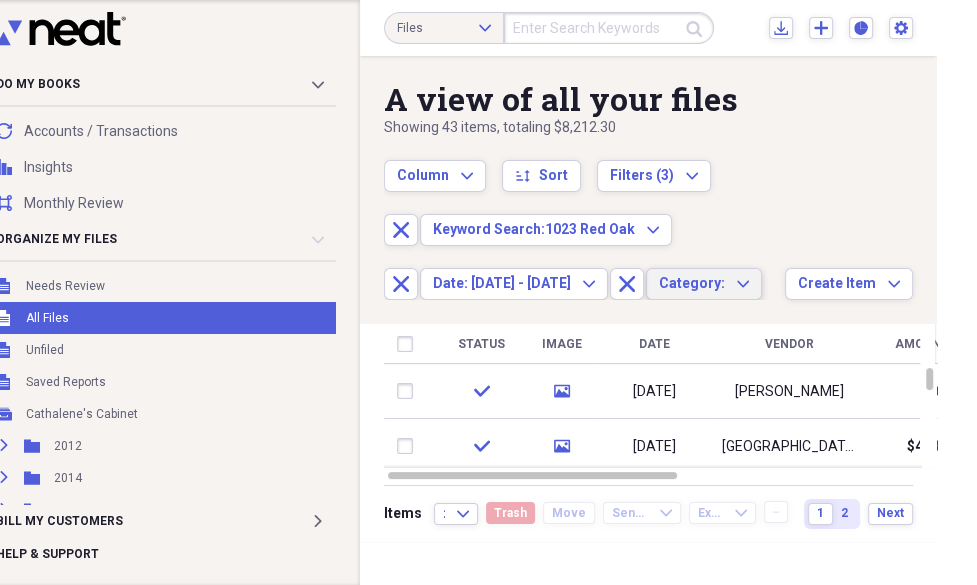 click on "A view of all your files Showing 43 items , totaling $8,212.30 Column Expand sort Sort Filters (3) Expand Close Keyword Search:  1023 Red Oak Expand Close Date: [DATE] - [DATE] Expand Close Category:  Expand Create Item Expand" at bounding box center (648, 178) 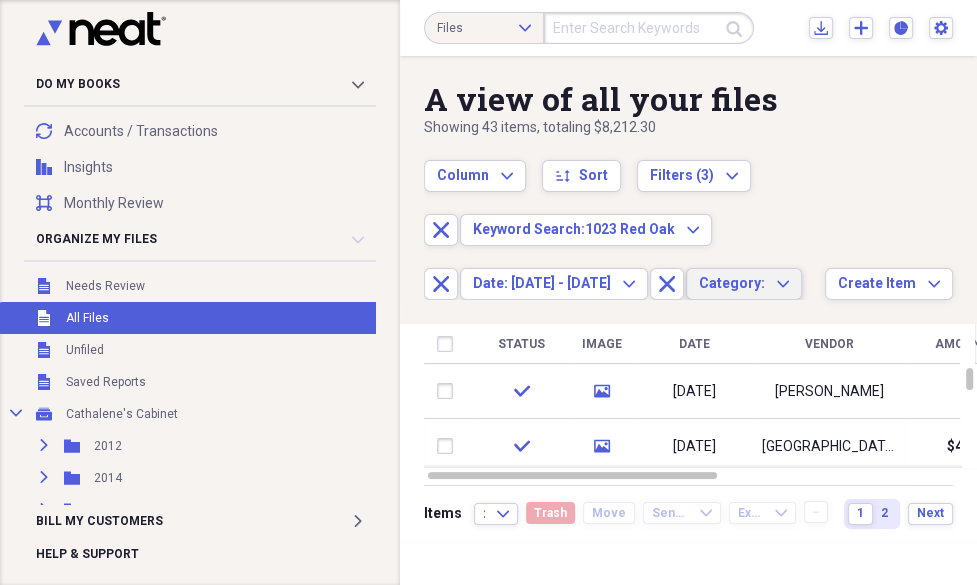 scroll, scrollTop: 0, scrollLeft: 0, axis: both 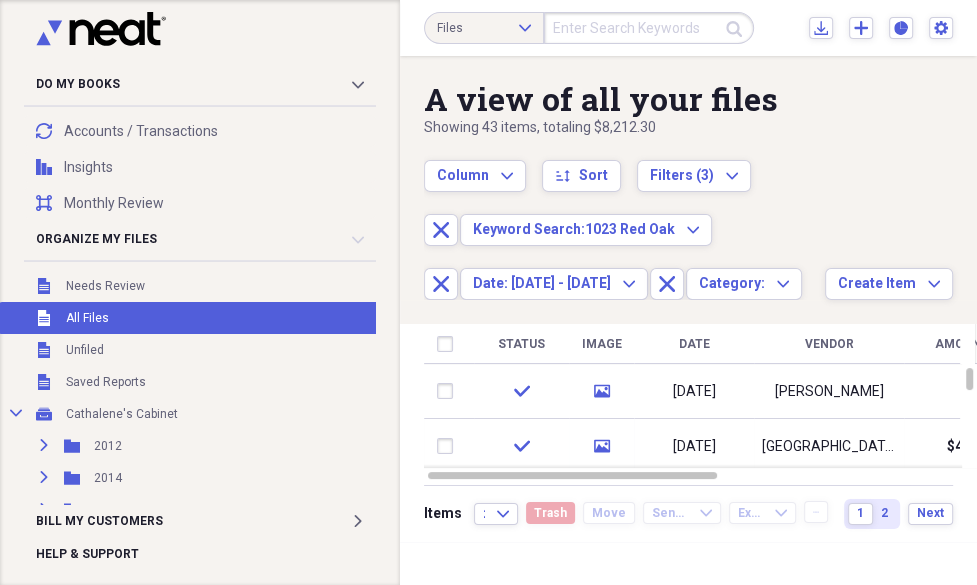 click at bounding box center (688, 563) 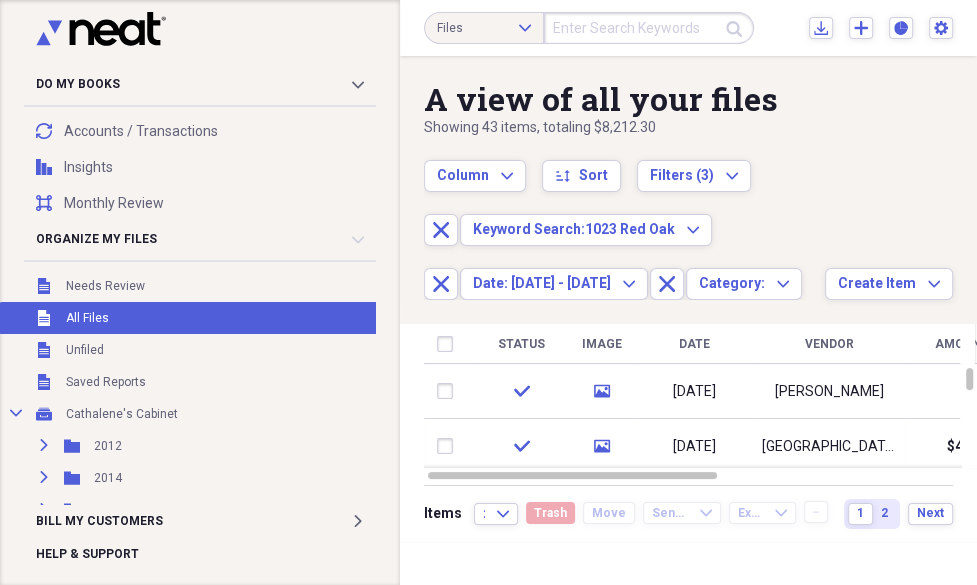 click on "A view of all your files Showing 43 items , totaling $8,212.30 Column Expand sort Sort Filters (3) Expand Close Keyword Search:  1023 Red Oak Expand Close Date: [DATE] - [DATE] Expand Close Category:  Expand Create Item Expand" at bounding box center [688, 178] 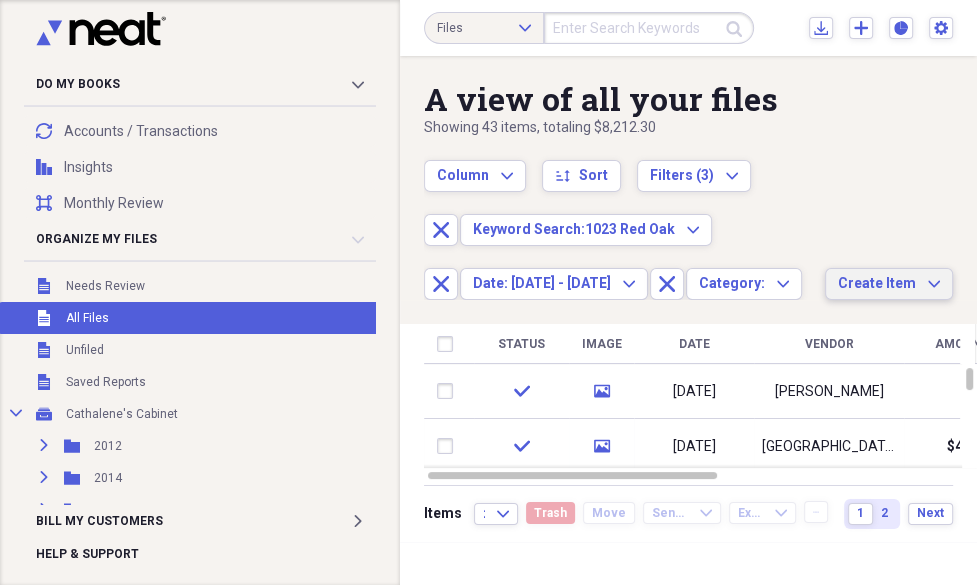 click 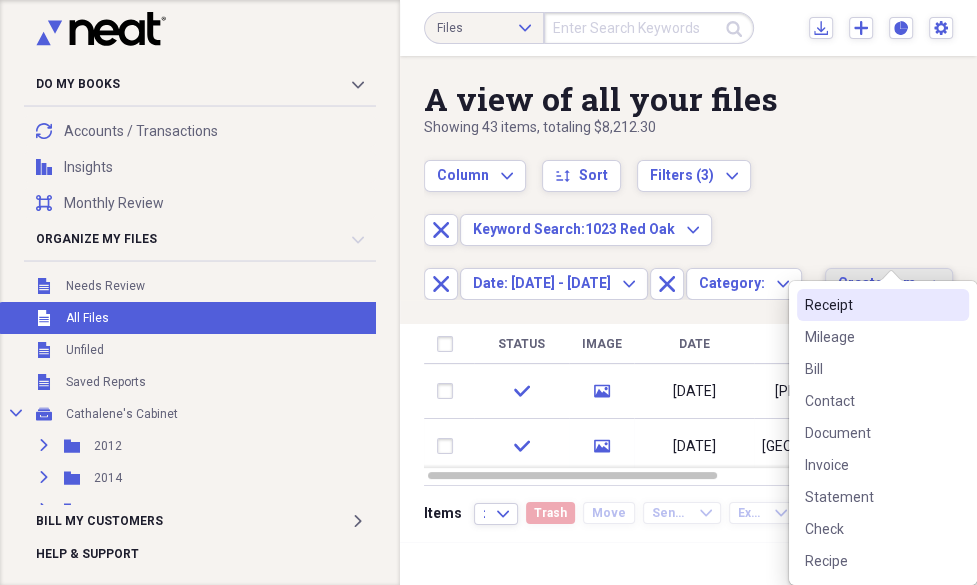 click on "Receipt" at bounding box center [883, 305] 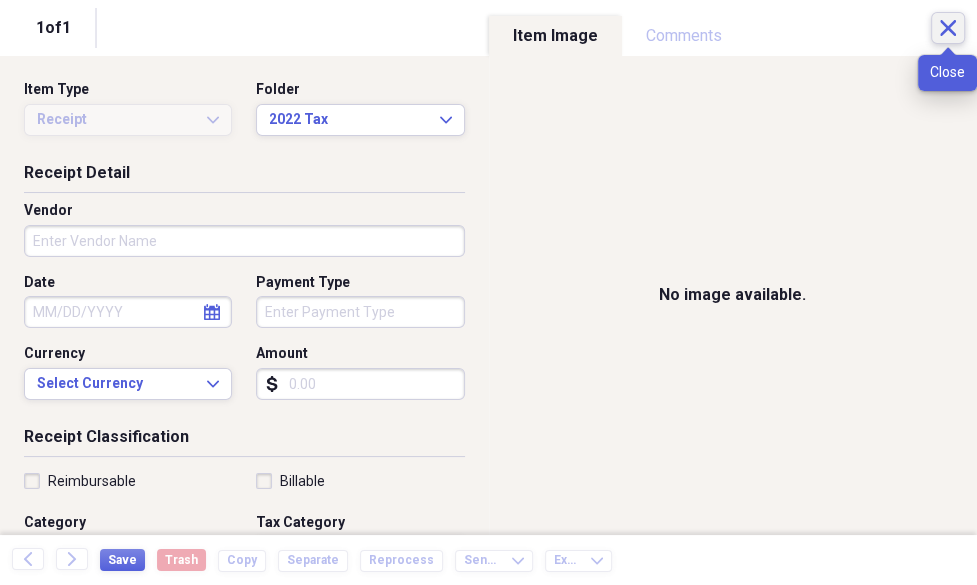 click on "Close" 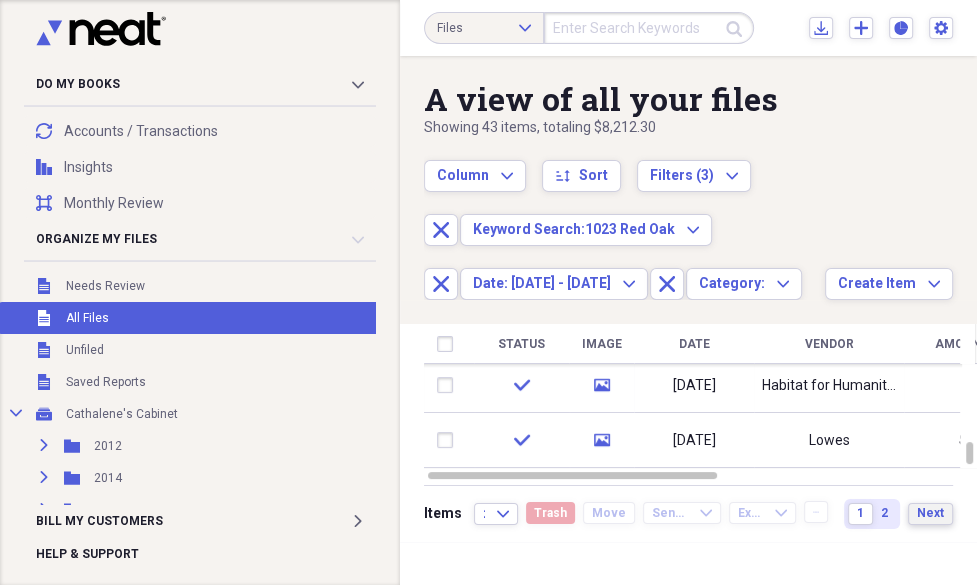click on "Next" at bounding box center [930, 513] 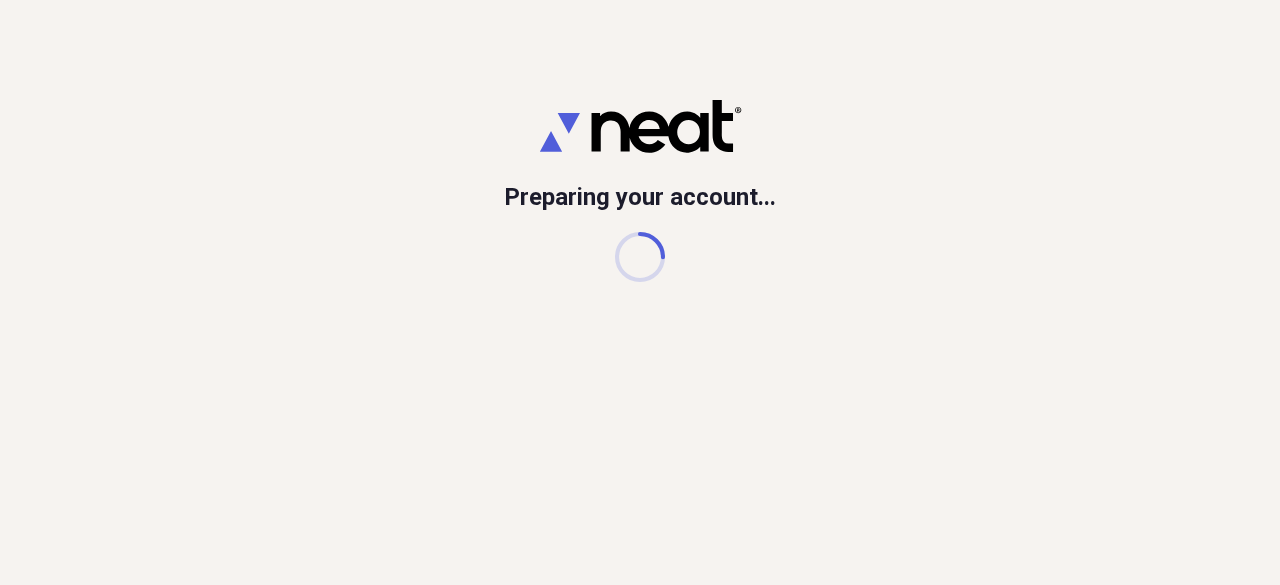 scroll, scrollTop: 0, scrollLeft: 0, axis: both 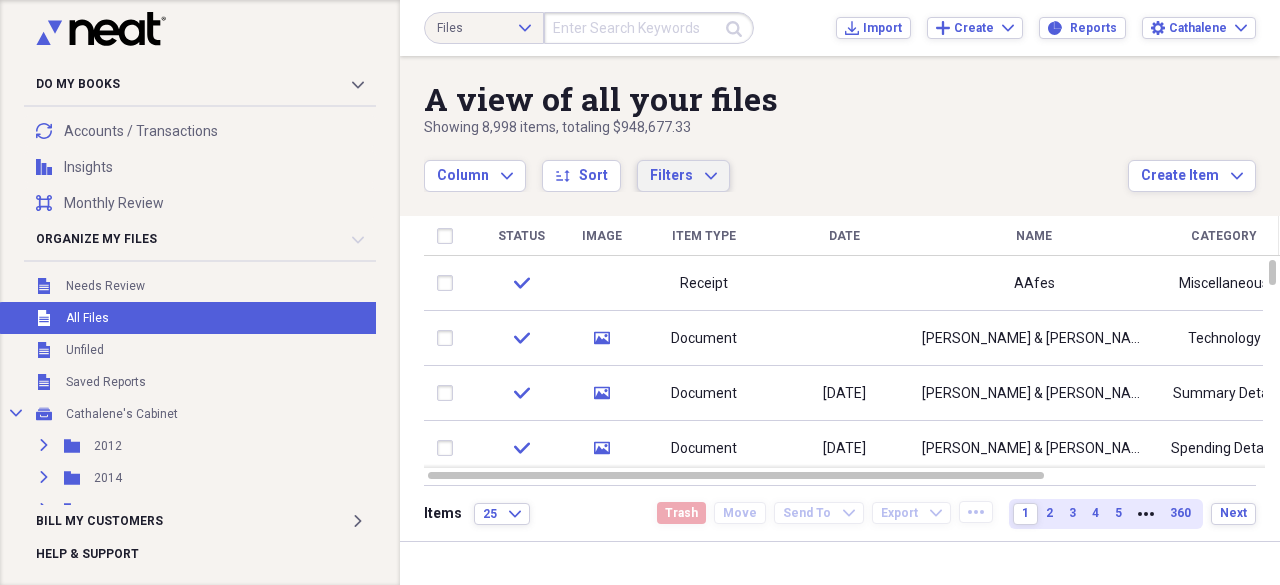 click on "Expand" 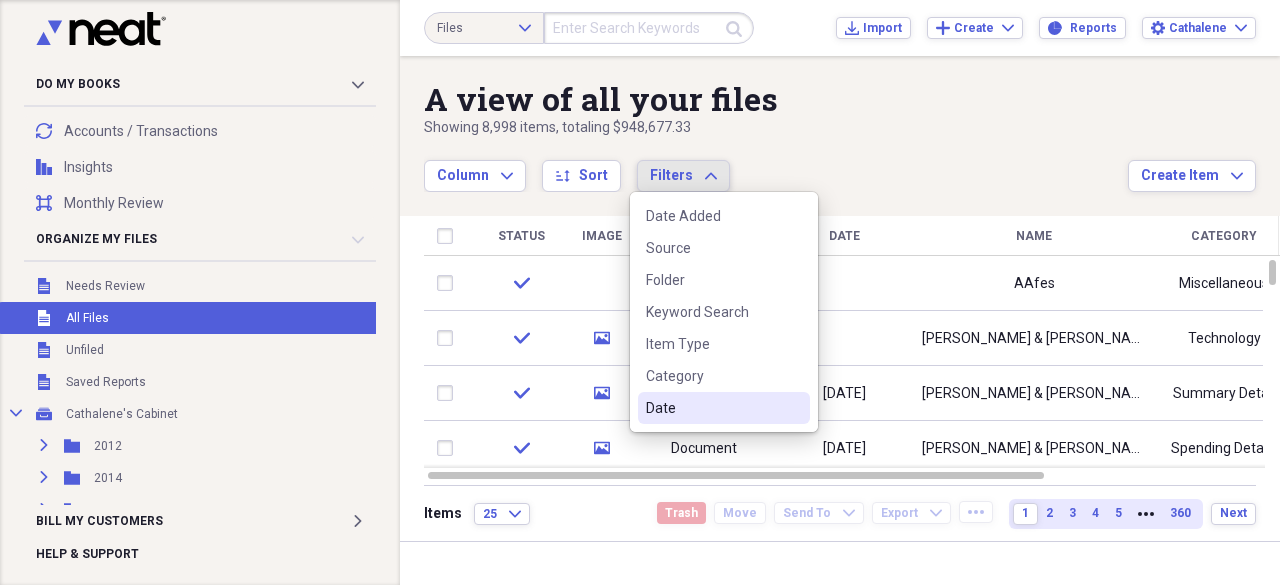 click on "Date" at bounding box center [712, 408] 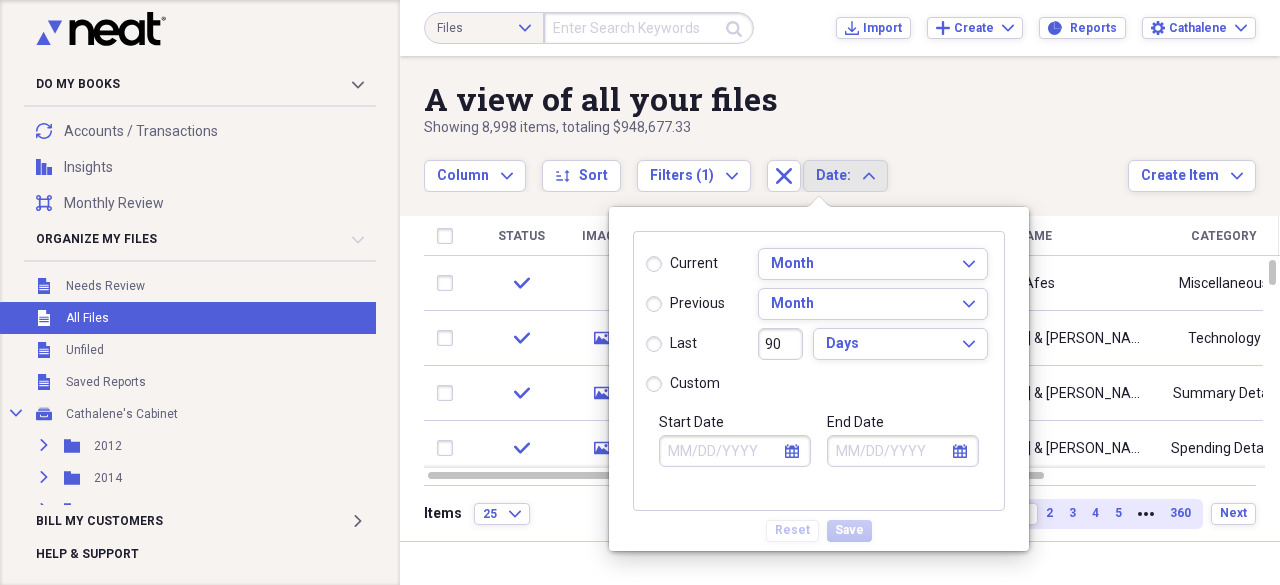 select on "6" 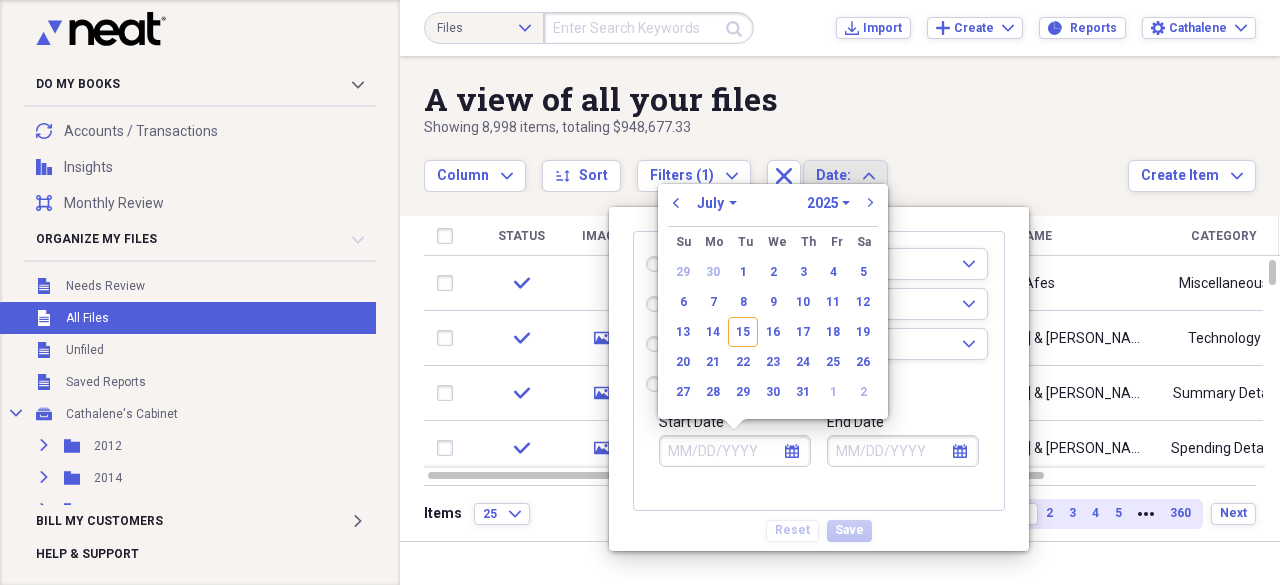 click on "Start Date" at bounding box center (735, 451) 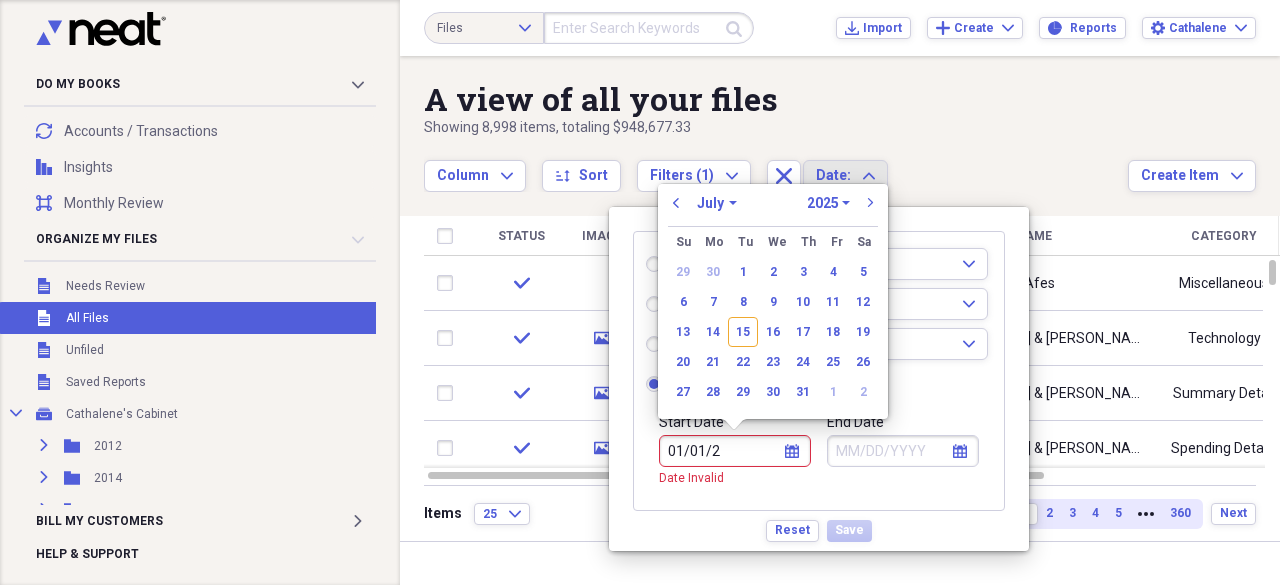 type on "[DATE]" 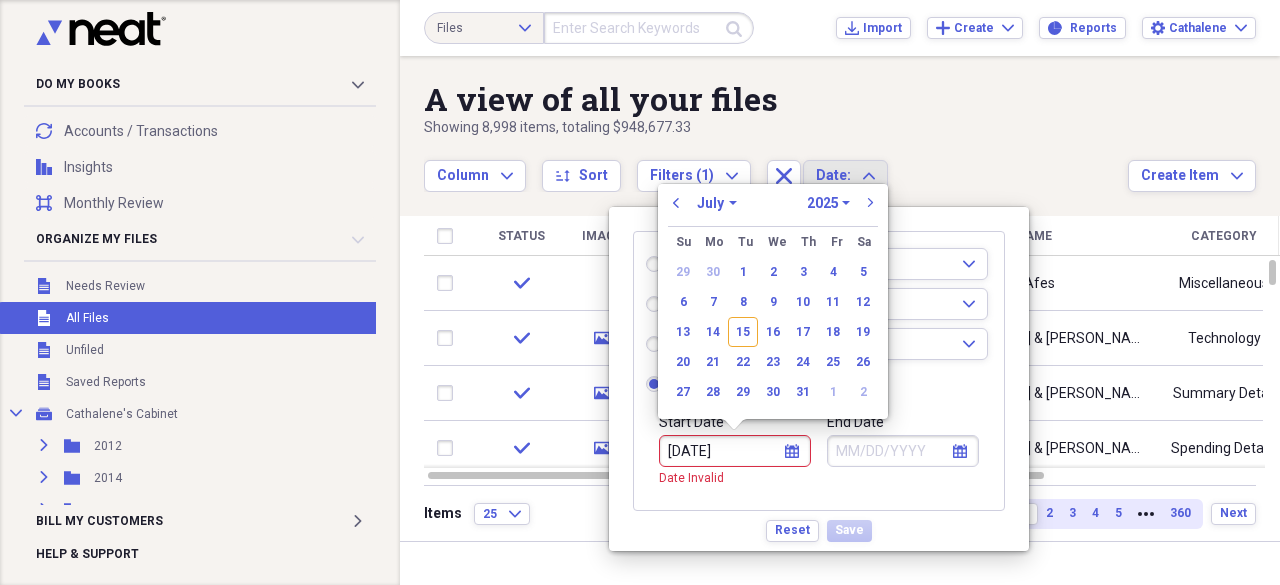select on "0" 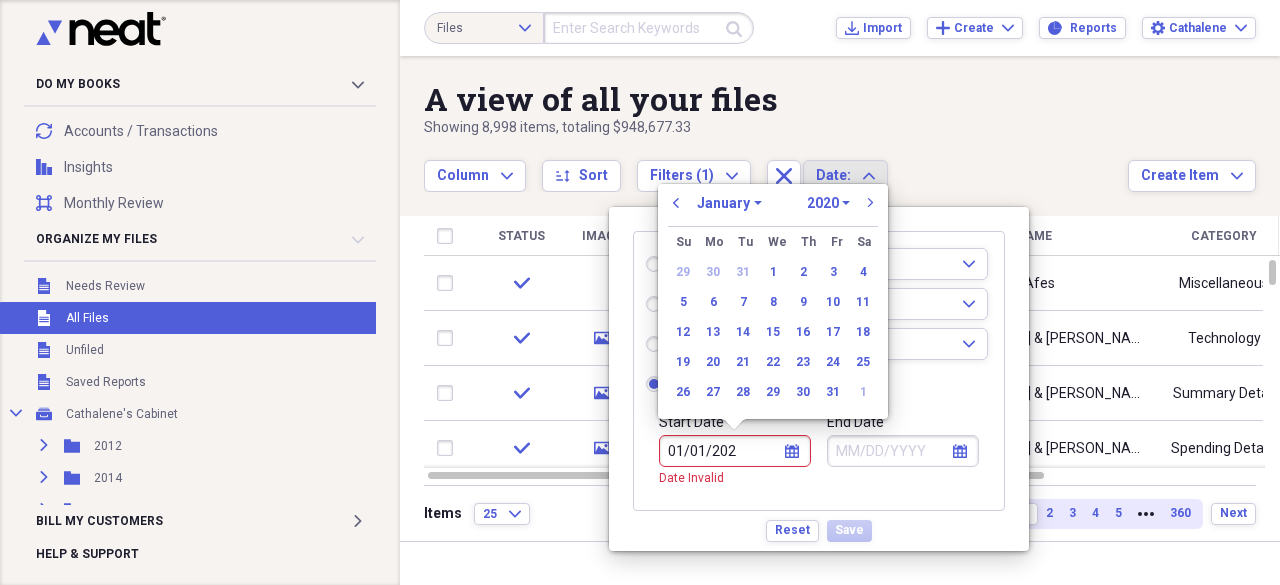 type on "[DATE]" 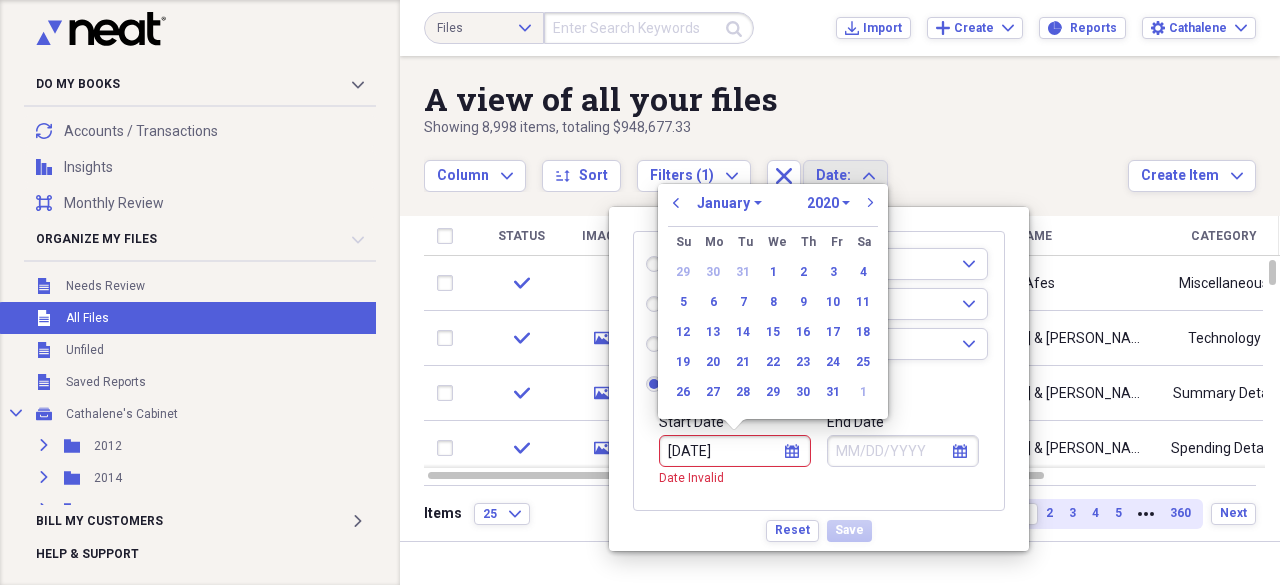 select on "2022" 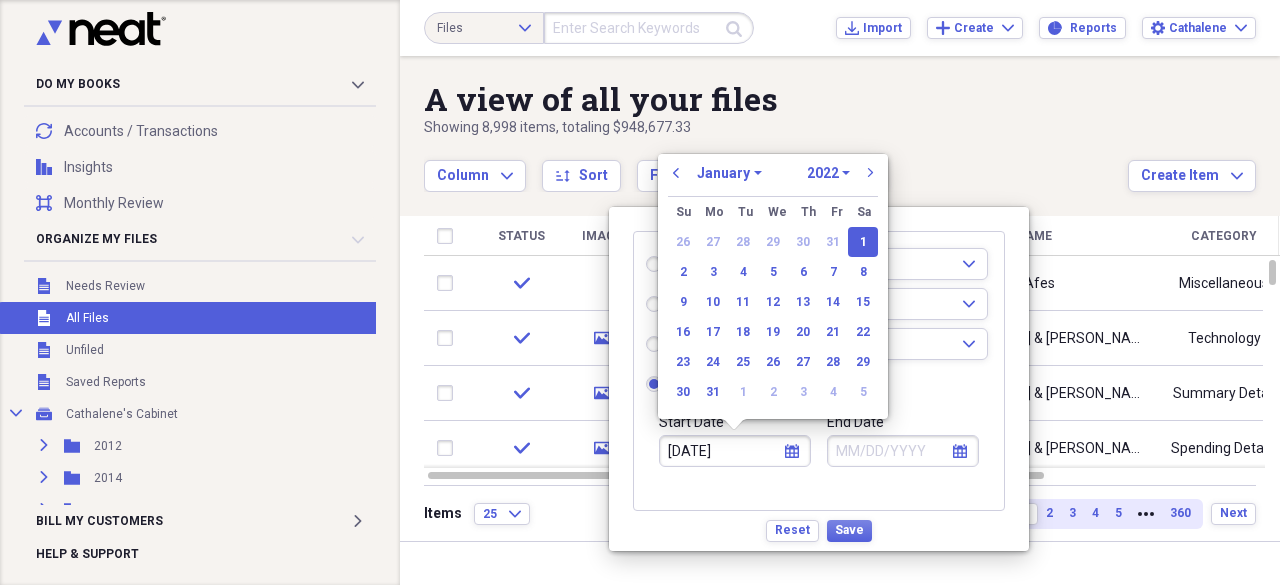 type on "[DATE]" 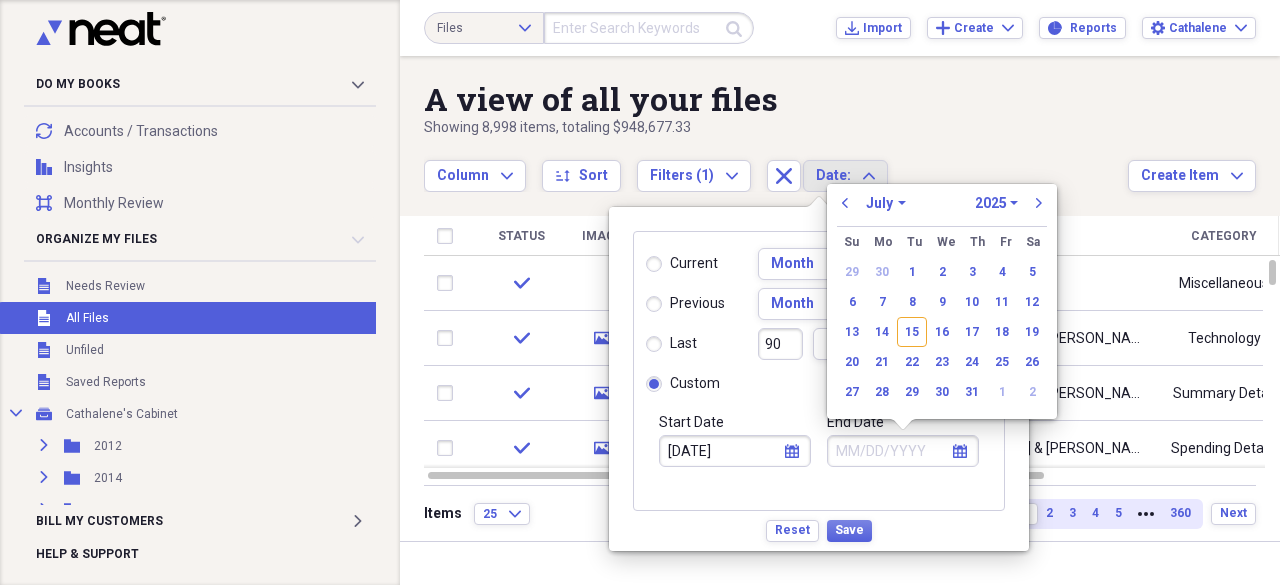 click on "End Date" at bounding box center (903, 451) 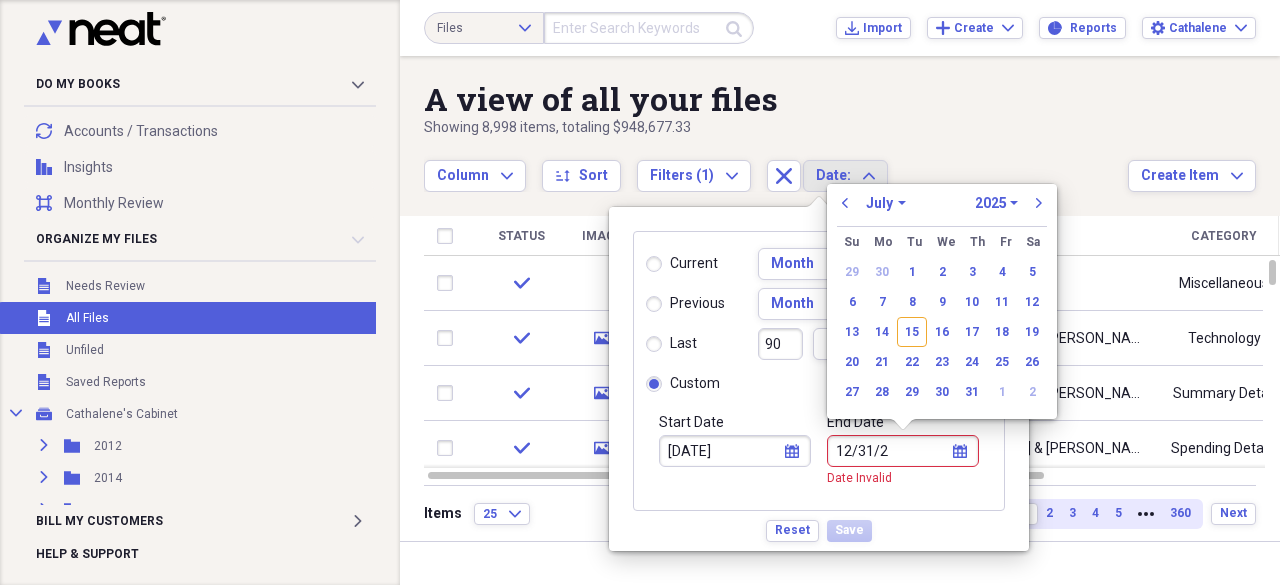 type on "[DATE]" 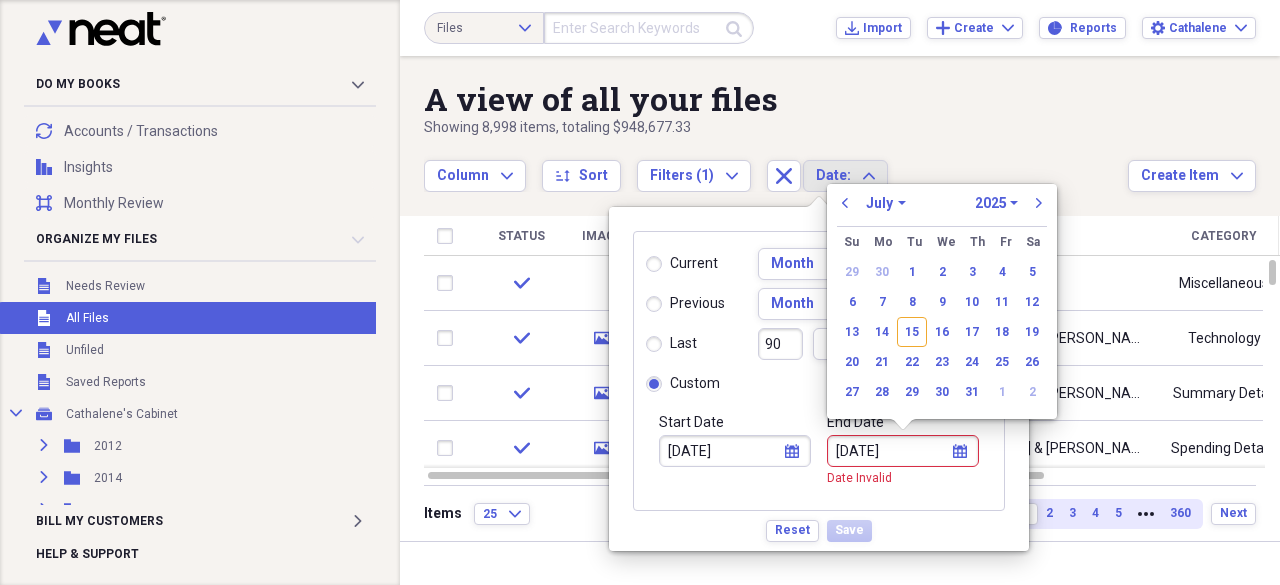 select on "11" 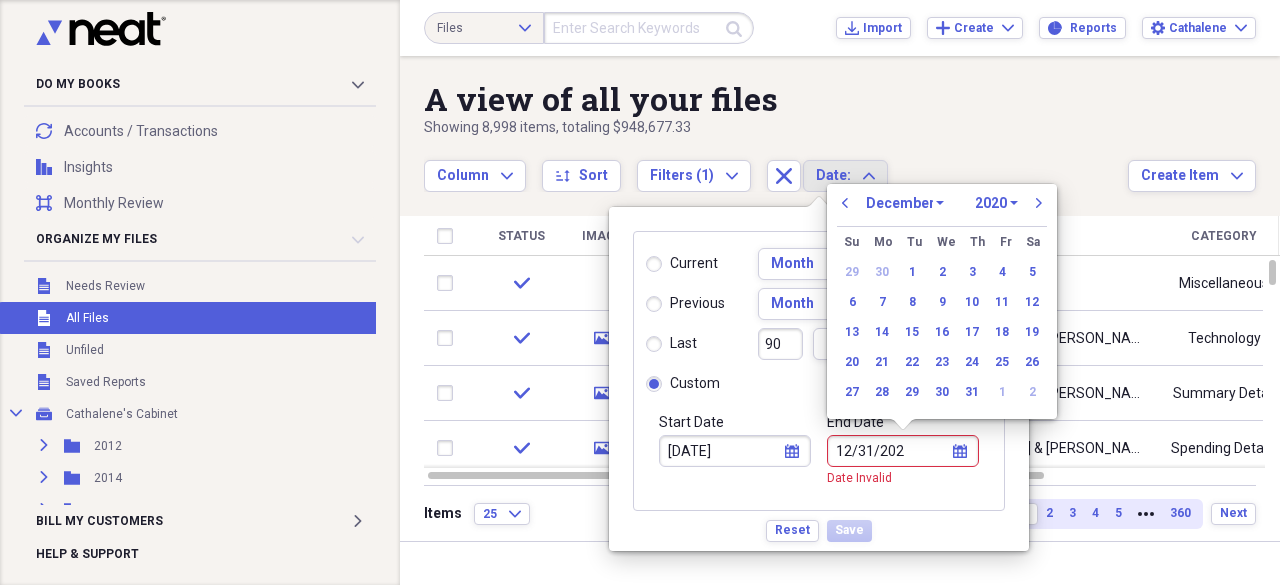type on "[DATE]" 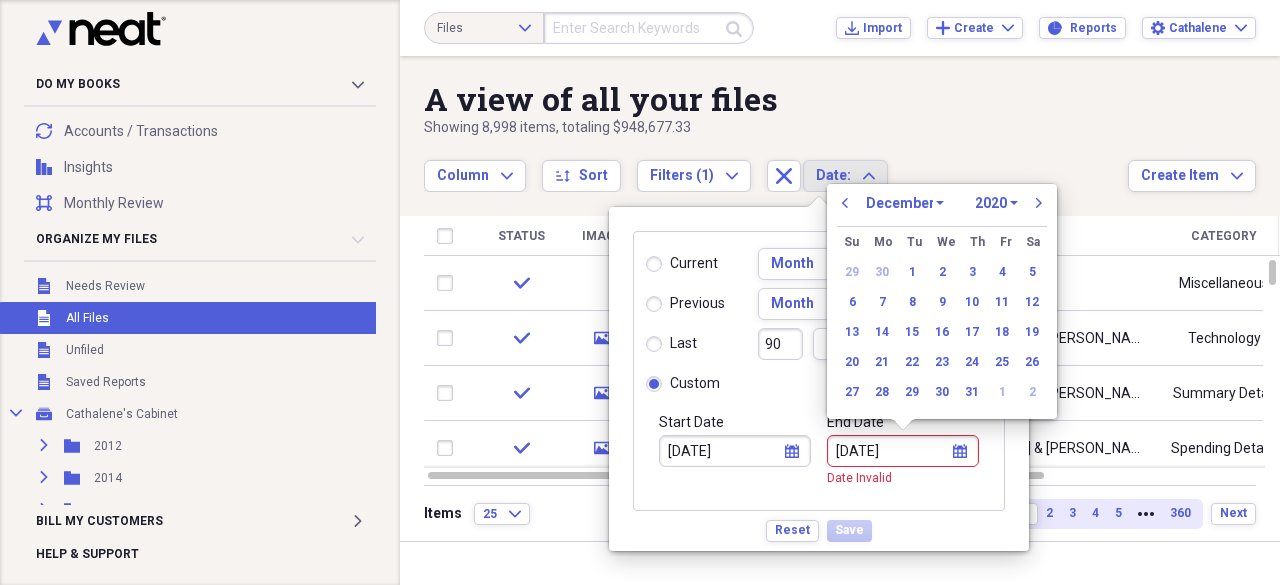 select on "2022" 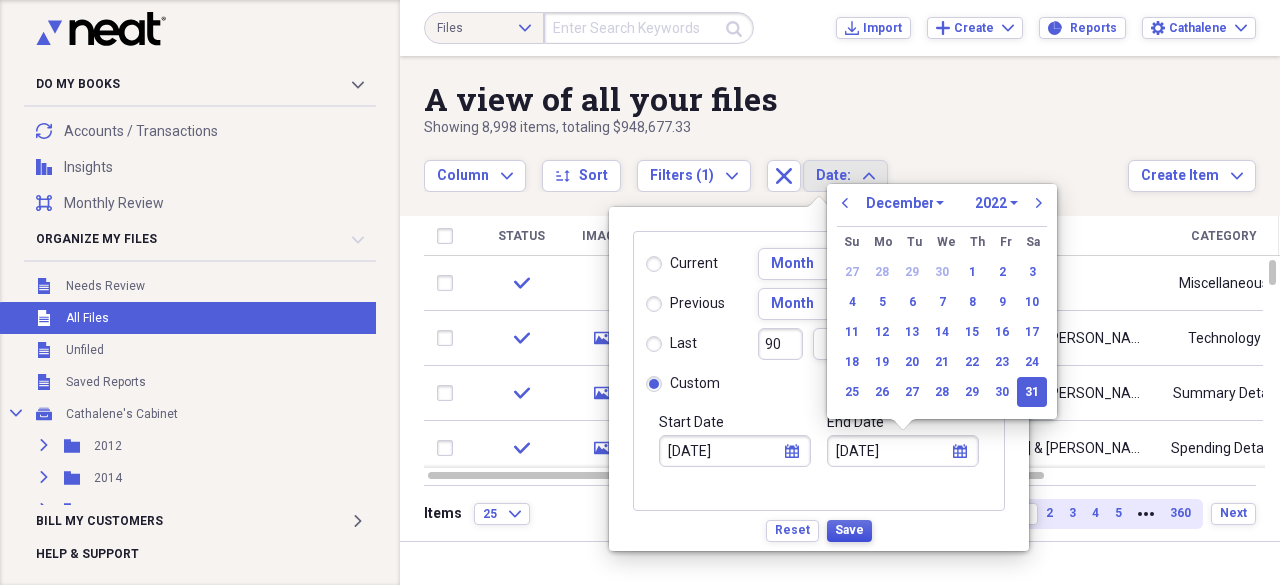 type on "[DATE]" 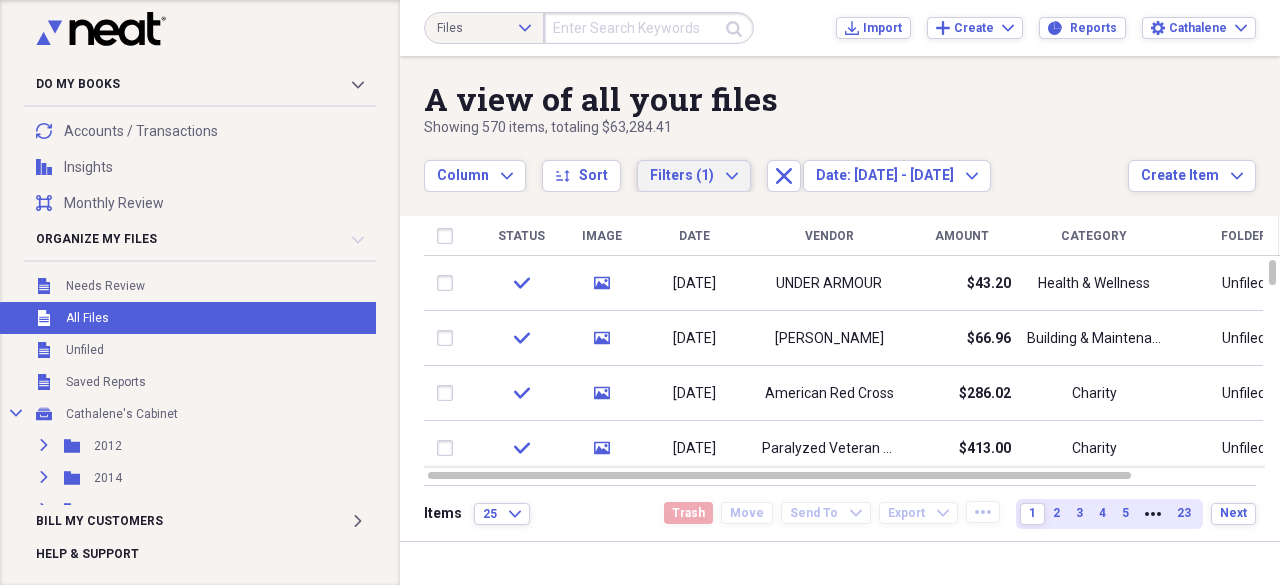 click on "Expand" 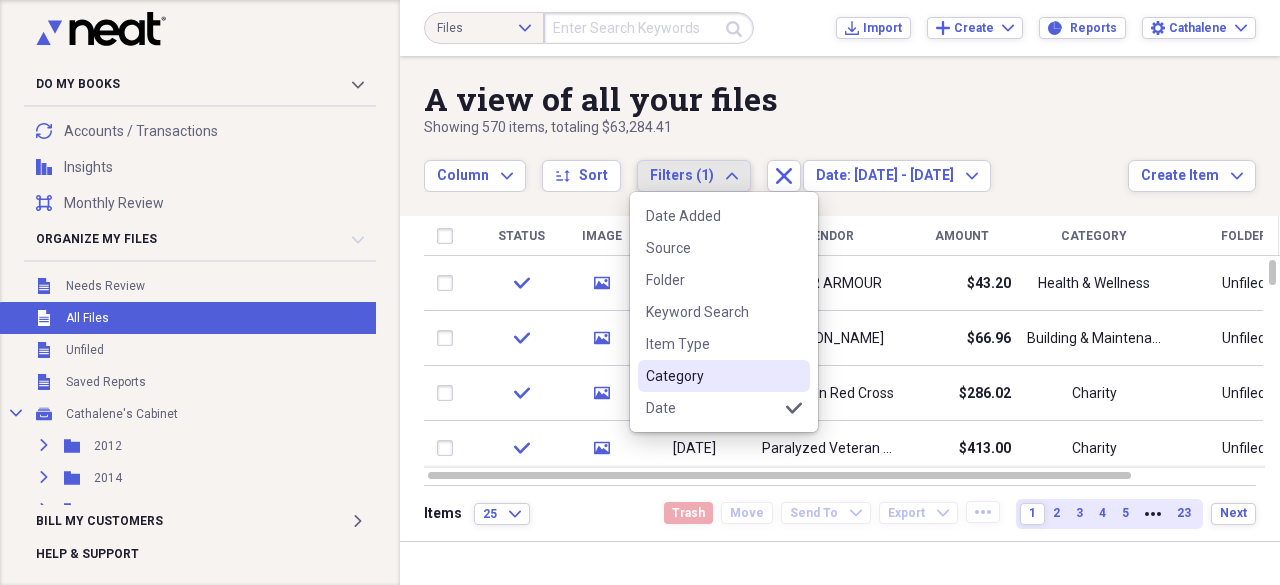 click on "Category" at bounding box center (712, 376) 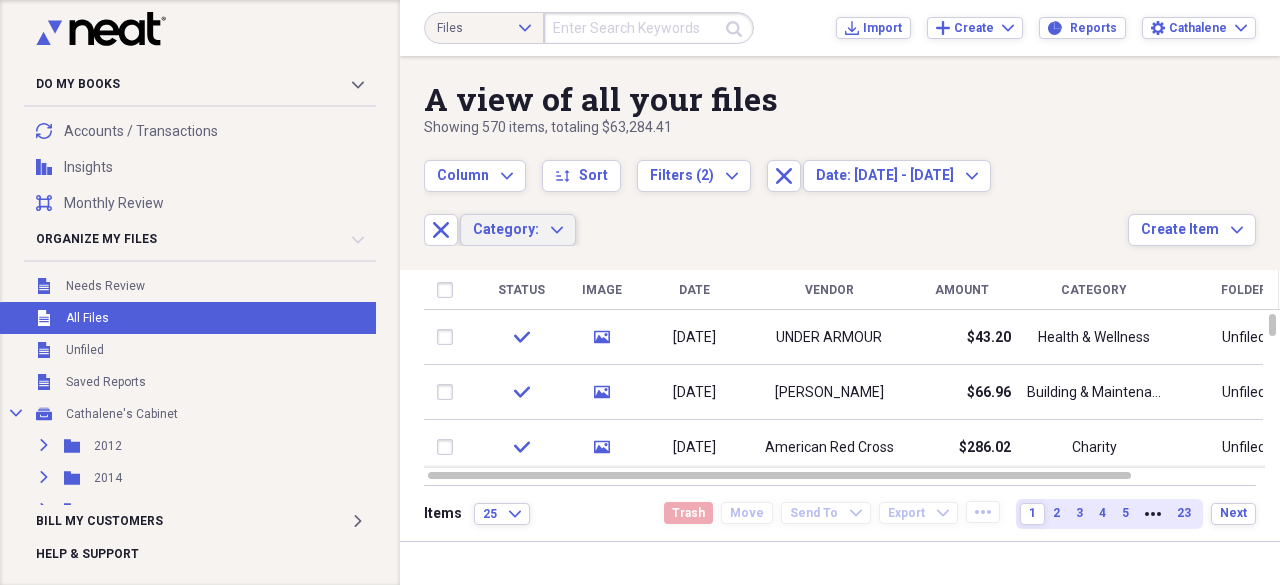 click on "Column Expand sort Sort Filters (2) Expand Close Date: 01/01/22 - 12/31/22 Expand Close Category:  Expand" at bounding box center [776, 192] 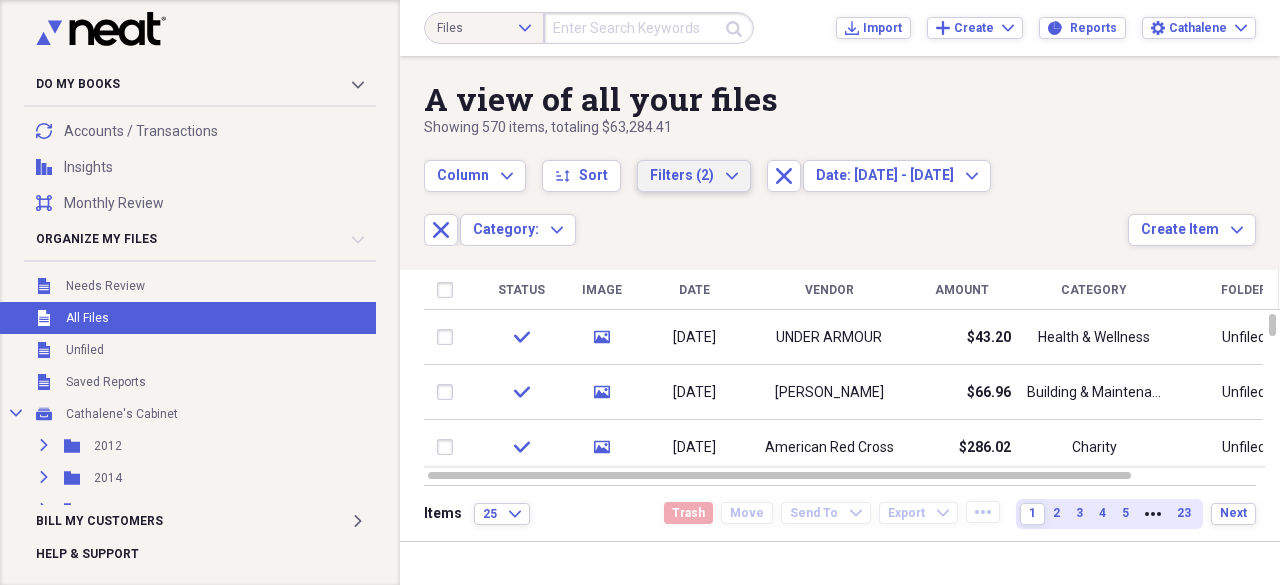 click 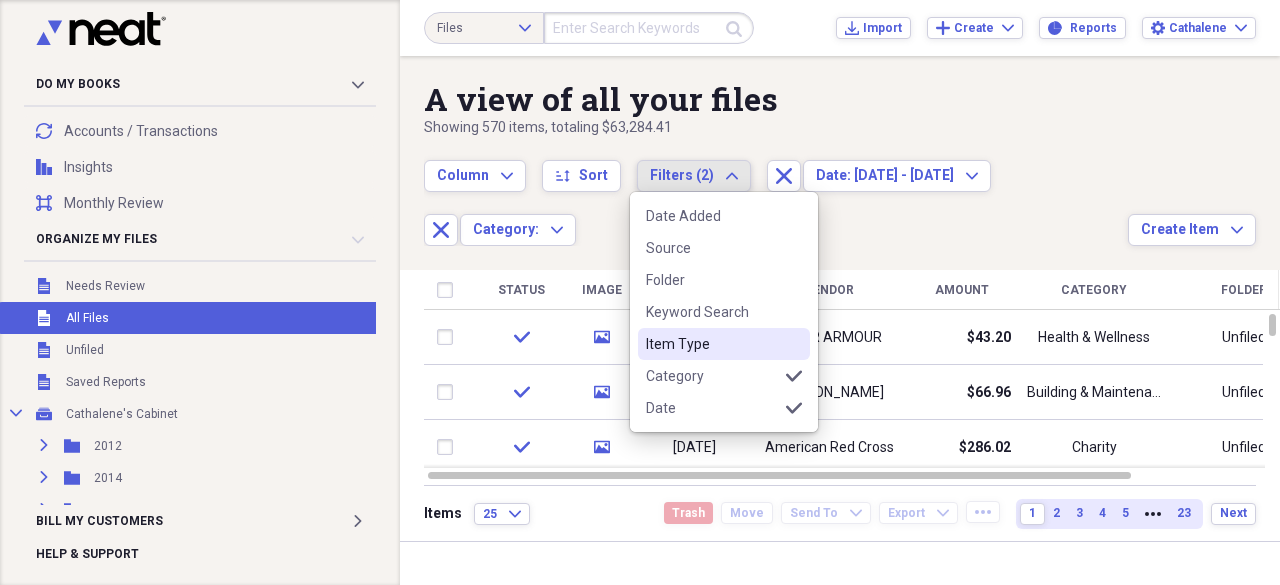 click on "Item Type" at bounding box center (712, 344) 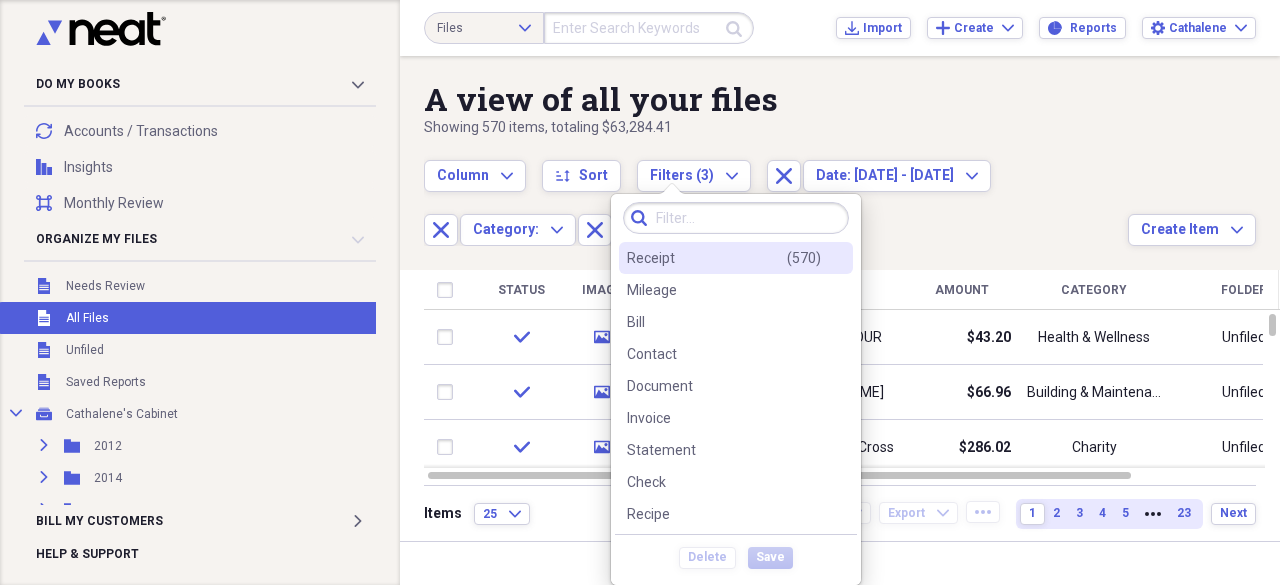 click on "Column Expand sort Sort Filters (3) Expand Close Date: 01/01/22 - 12/31/22 Expand Close Category:  Expand Close Item Type:  Expand" at bounding box center (776, 192) 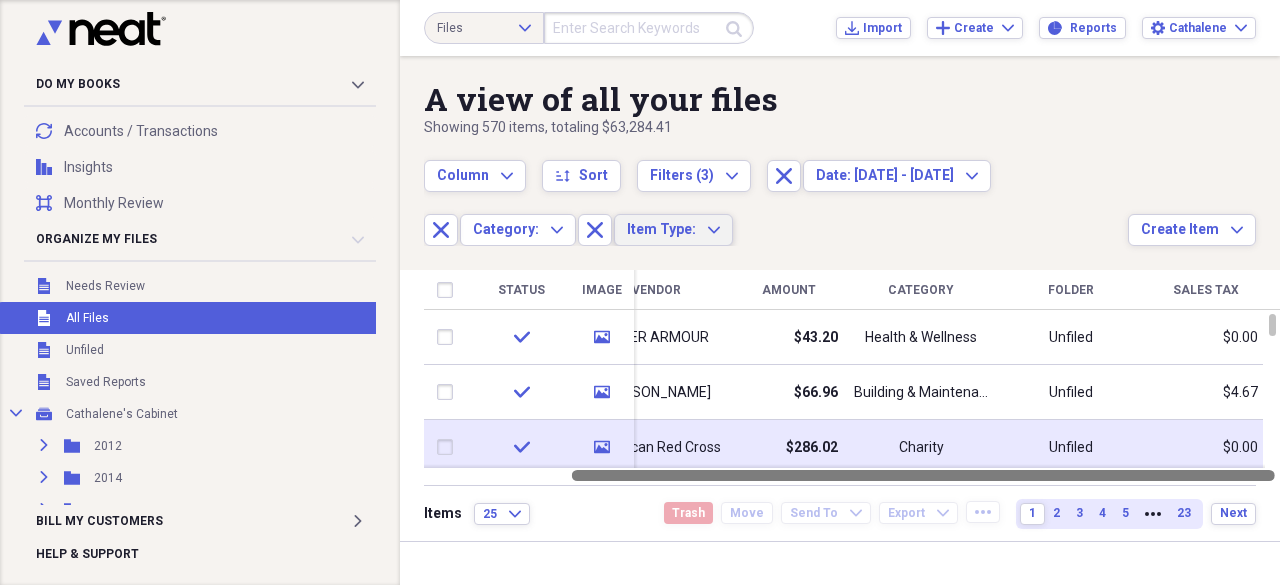 drag, startPoint x: 807, startPoint y: 472, endPoint x: 990, endPoint y: 460, distance: 183.39302 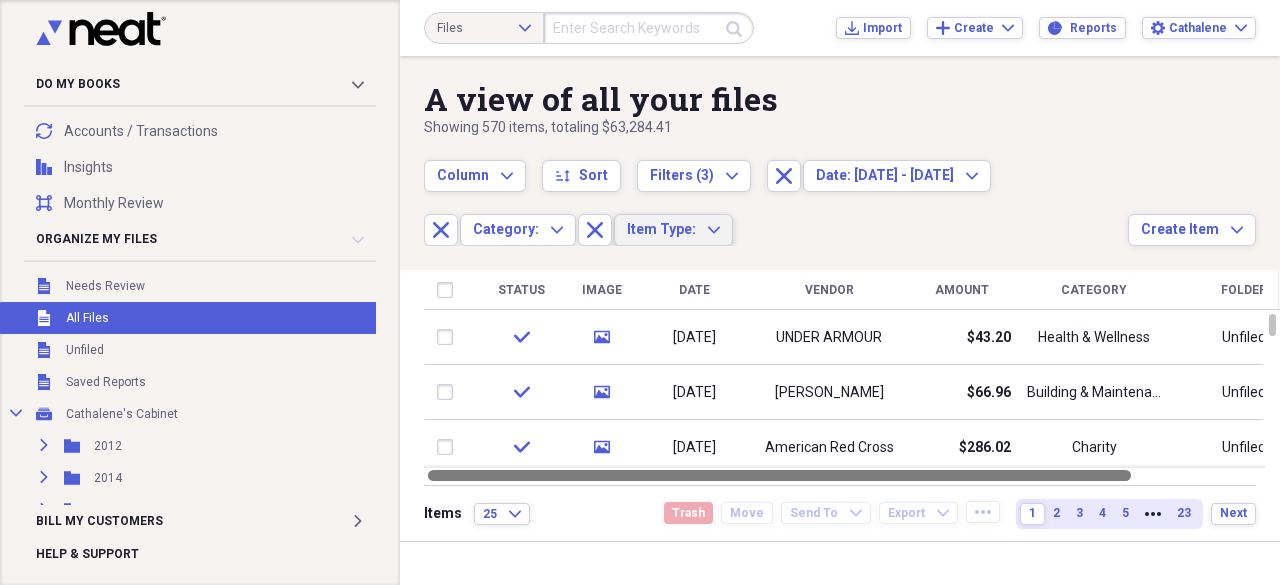 drag, startPoint x: 919, startPoint y: 474, endPoint x: 731, endPoint y: 477, distance: 188.02394 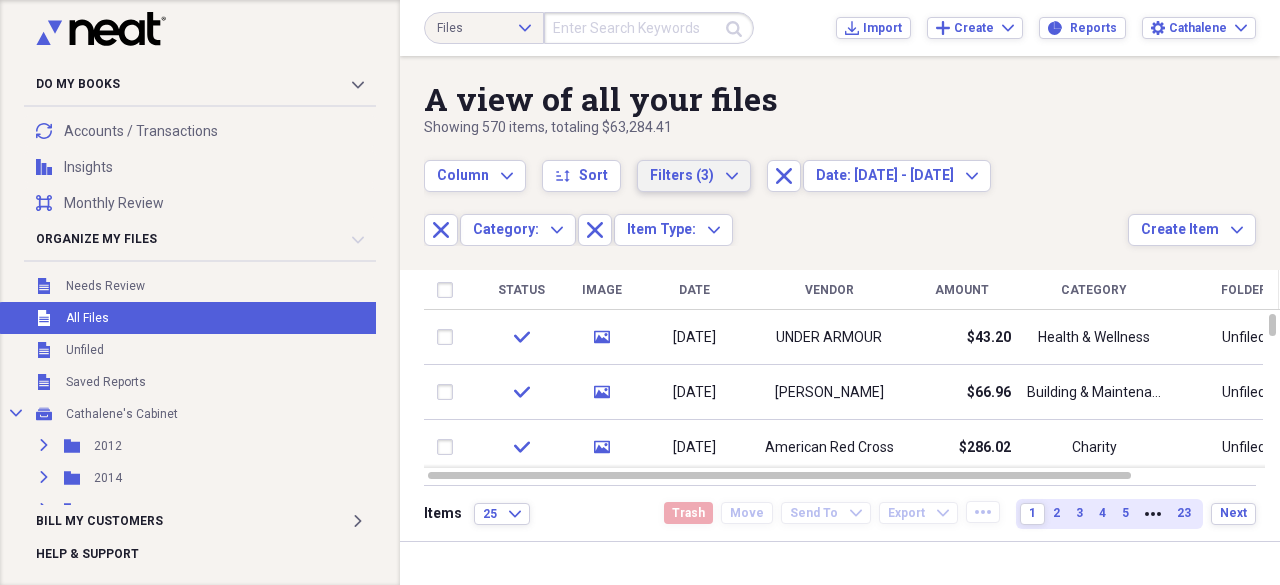 click on "Expand" 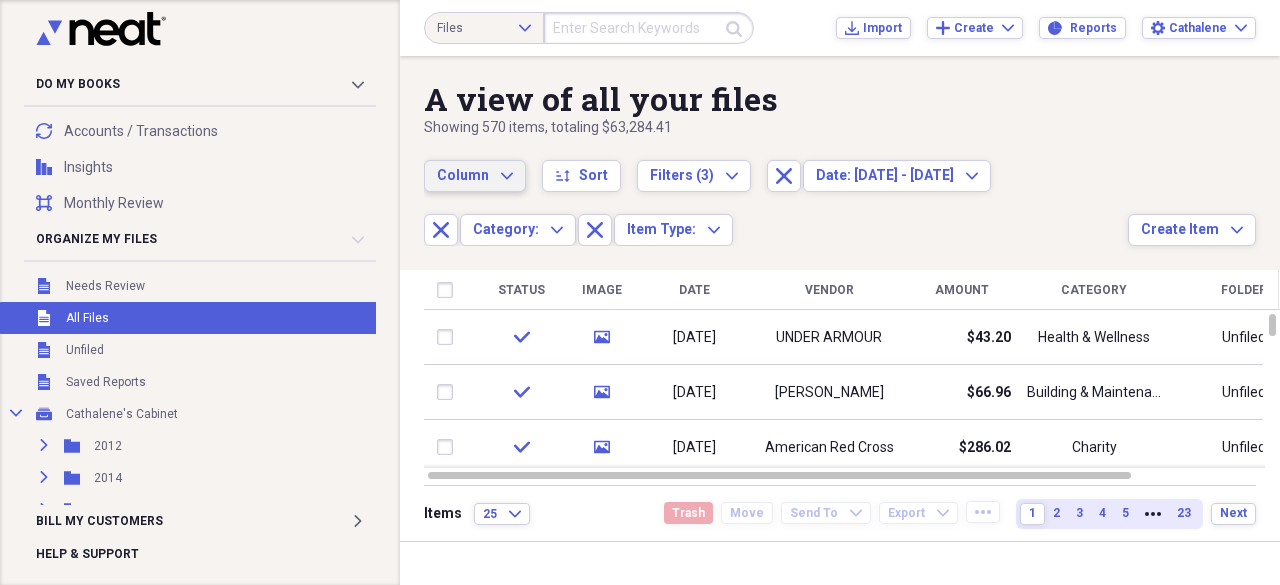 click on "Column" at bounding box center [463, 175] 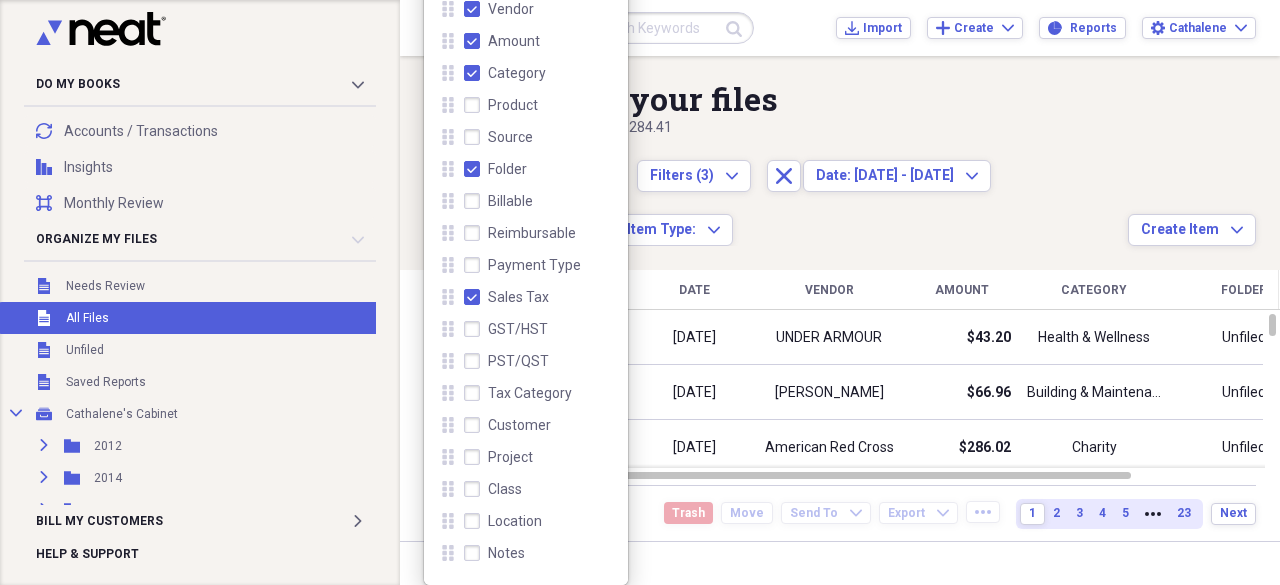 click on "A view of all your files Showing 570 items , totaling $63,284.41 Column Expand sort Sort Filters (3) Expand Close Date: 01/01/22 - 12/31/22 Expand Close Category:  Expand Close Item Type:  Expand Create Item Expand" at bounding box center [840, 151] 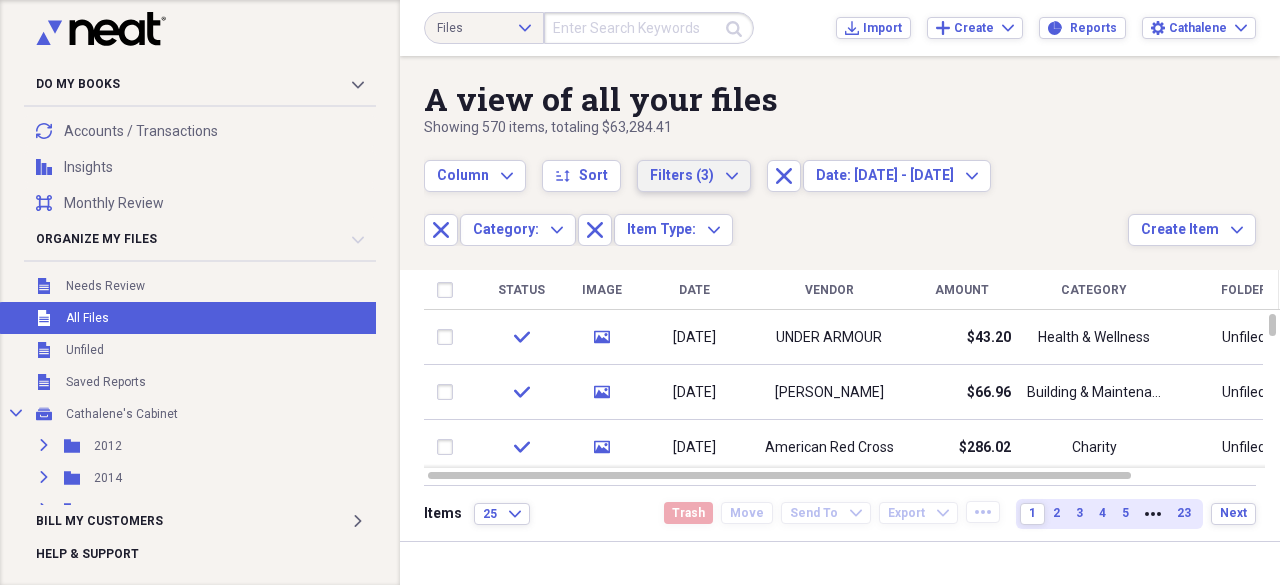 click on "Expand" 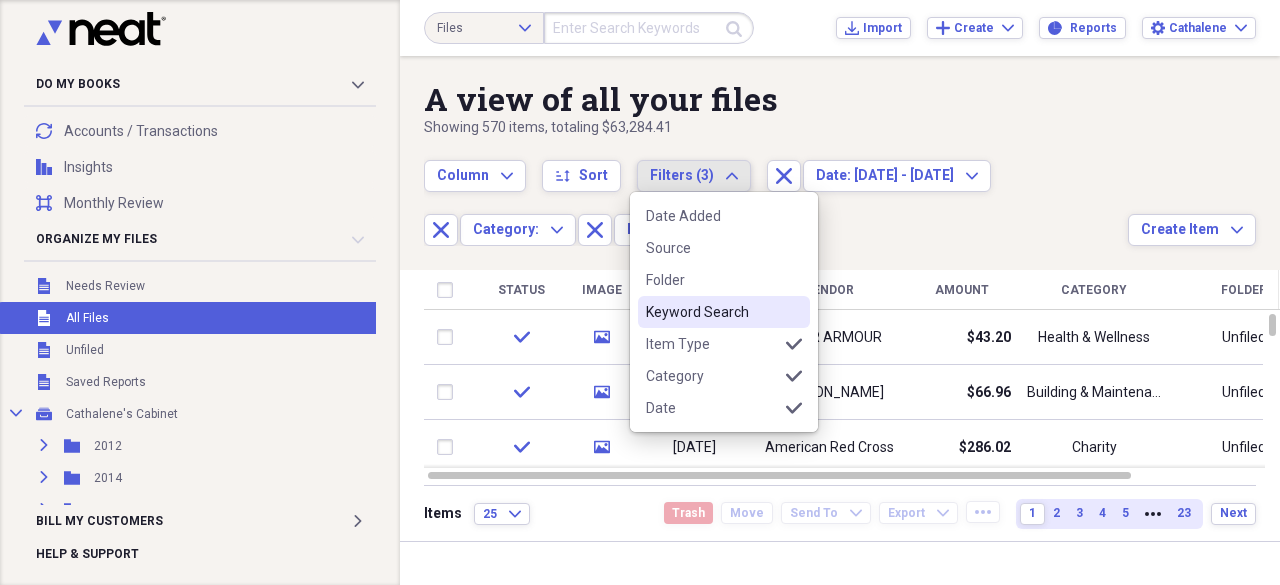 click on "Keyword Search" at bounding box center [712, 312] 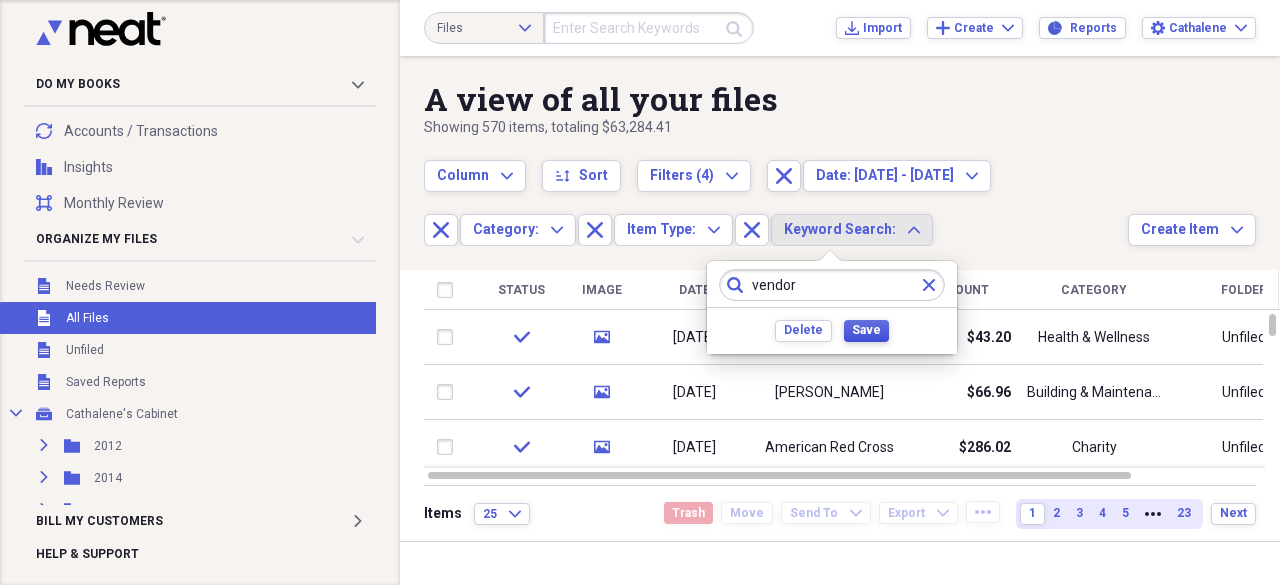 type on "vendor" 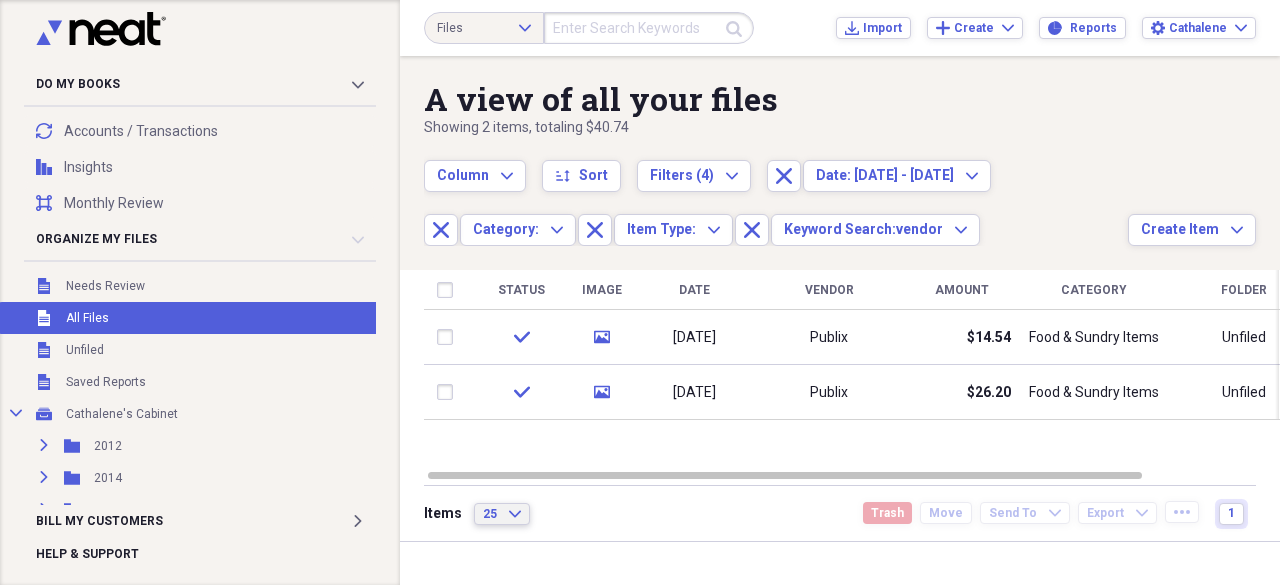 click on "Expand" 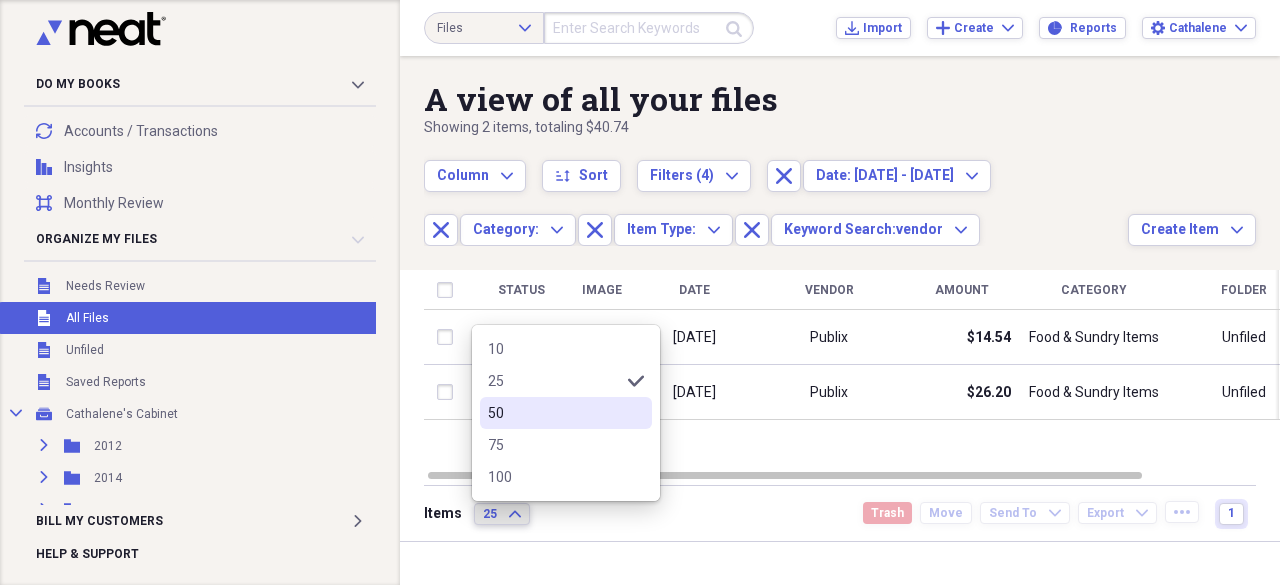 click on "50" at bounding box center (554, 413) 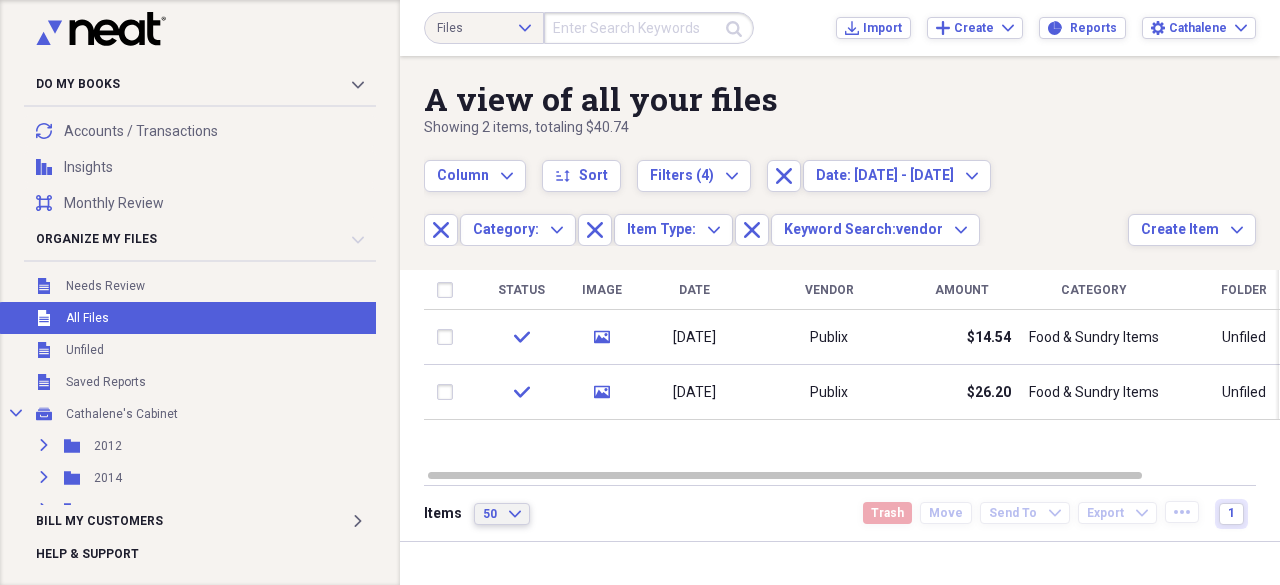 click on "Expand" 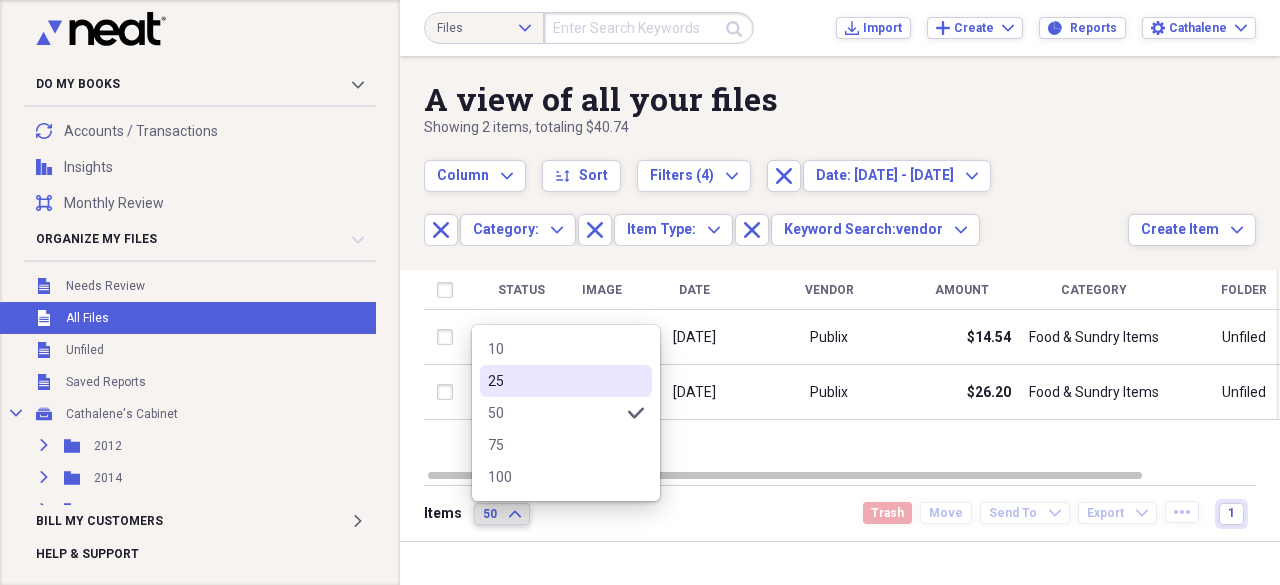 click on "25" at bounding box center (554, 381) 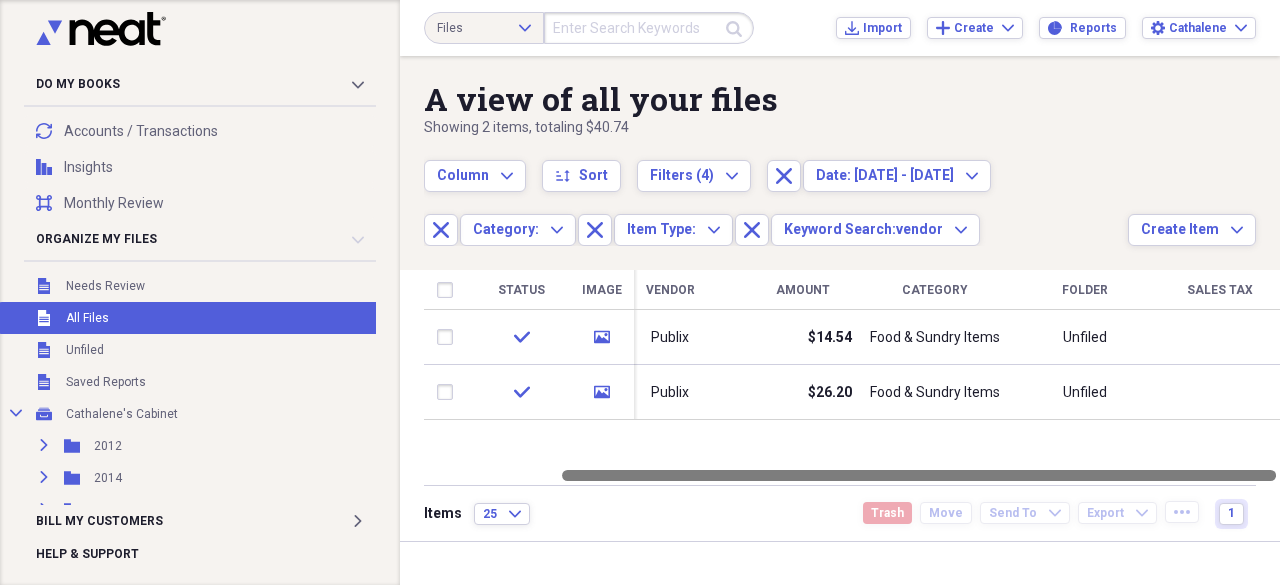drag, startPoint x: 982, startPoint y: 479, endPoint x: 1247, endPoint y: 474, distance: 265.04718 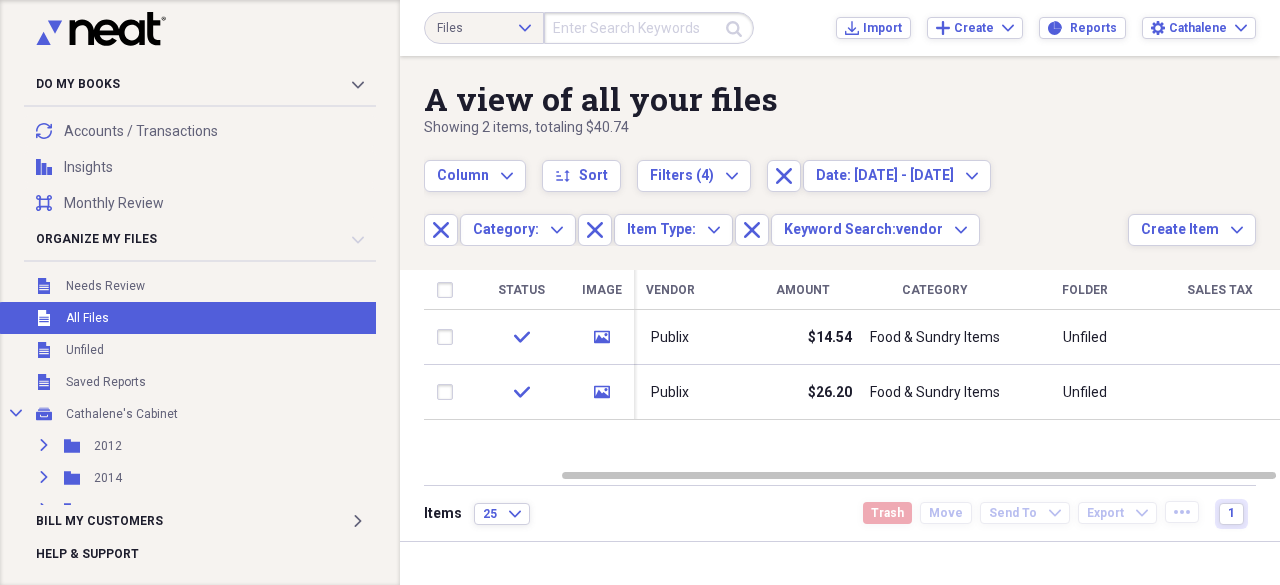 click on "Items 25 Expand Trash Move Send To Expand Export Expand more 1" at bounding box center (840, 513) 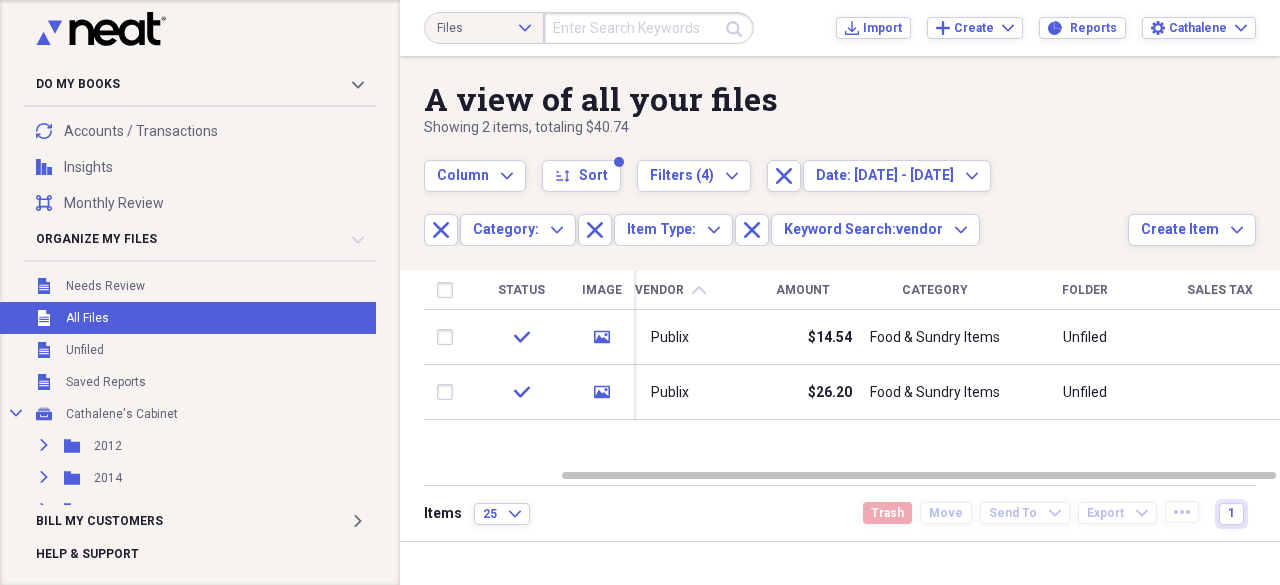 click on "Vendor" at bounding box center (659, 290) 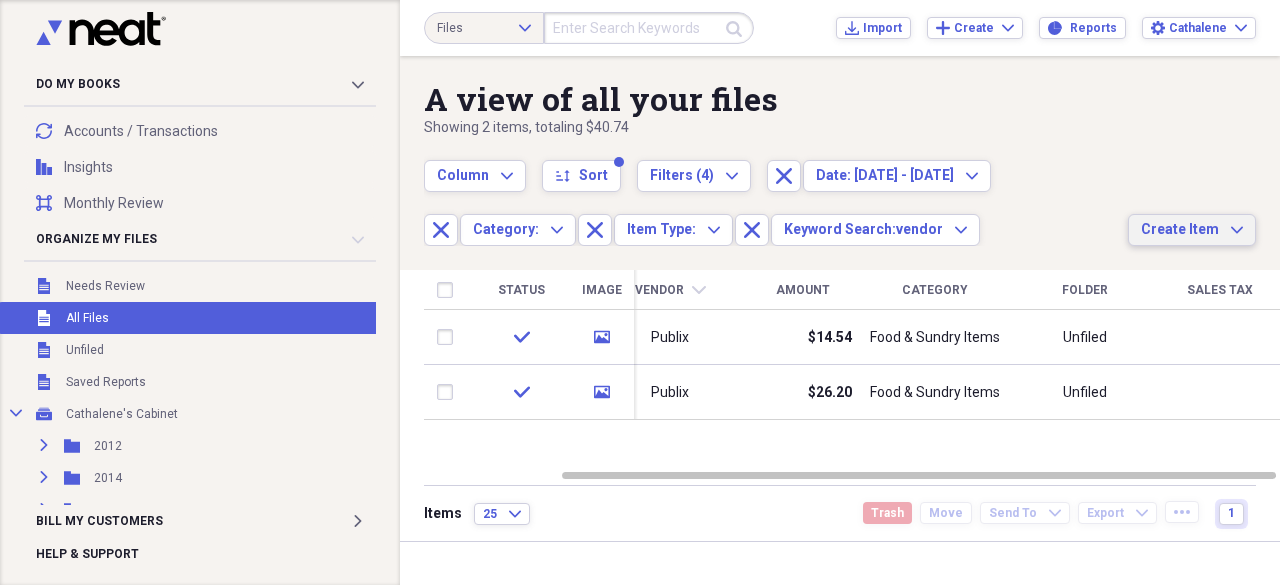 click on "Create Item" at bounding box center [1180, 230] 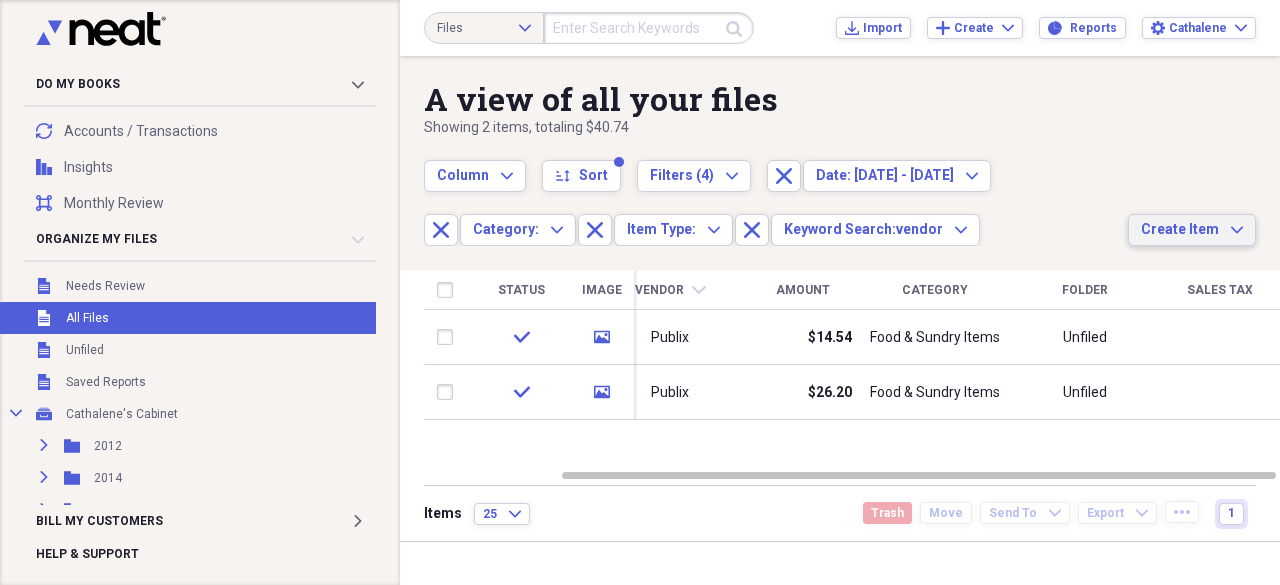 click on "Column Expand sort Sort Filters (4) Expand Close Date: 01/01/22 - 12/31/22 Expand Close Category:  Expand Close Item Type:  Expand Close Keyword Search:  vendor Expand" at bounding box center [776, 192] 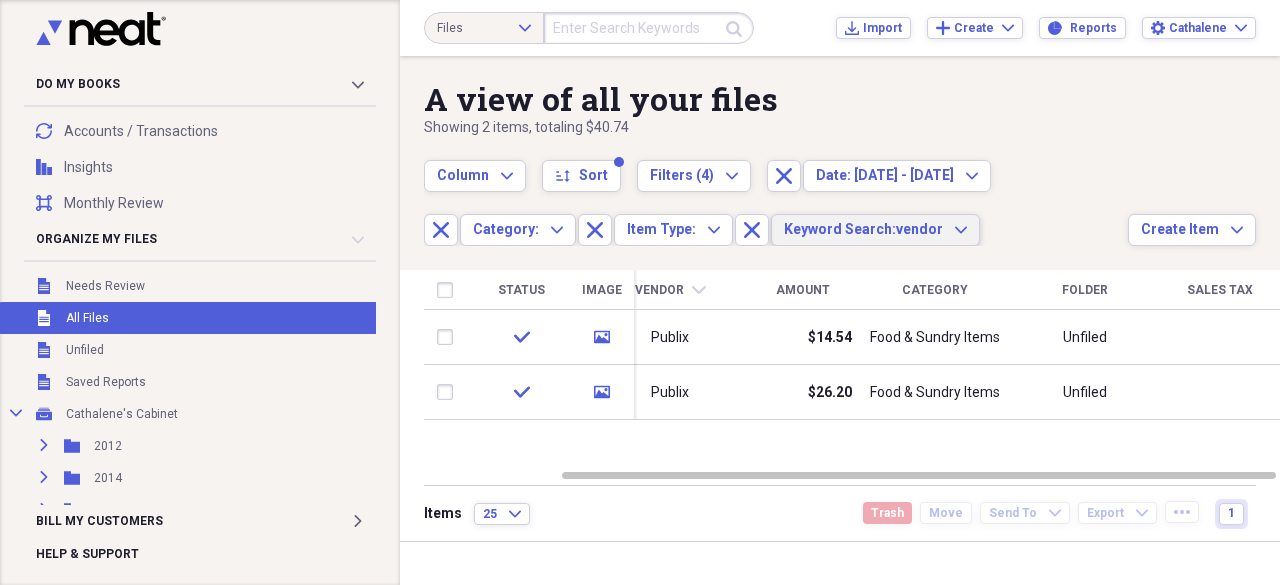 click on "Expand" 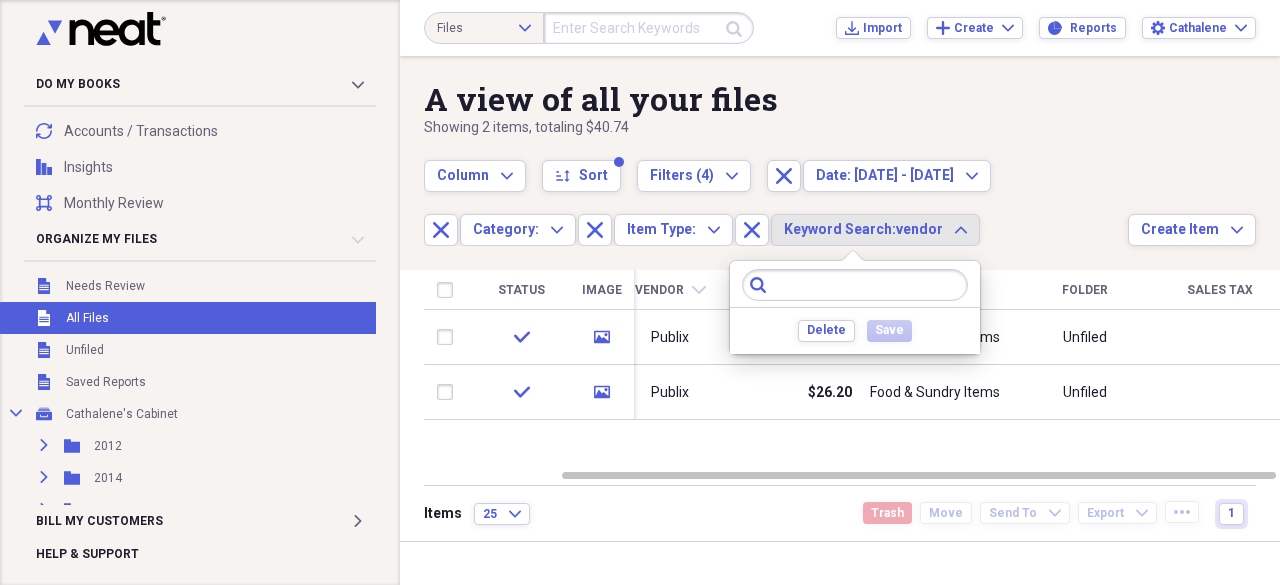 type on "g" 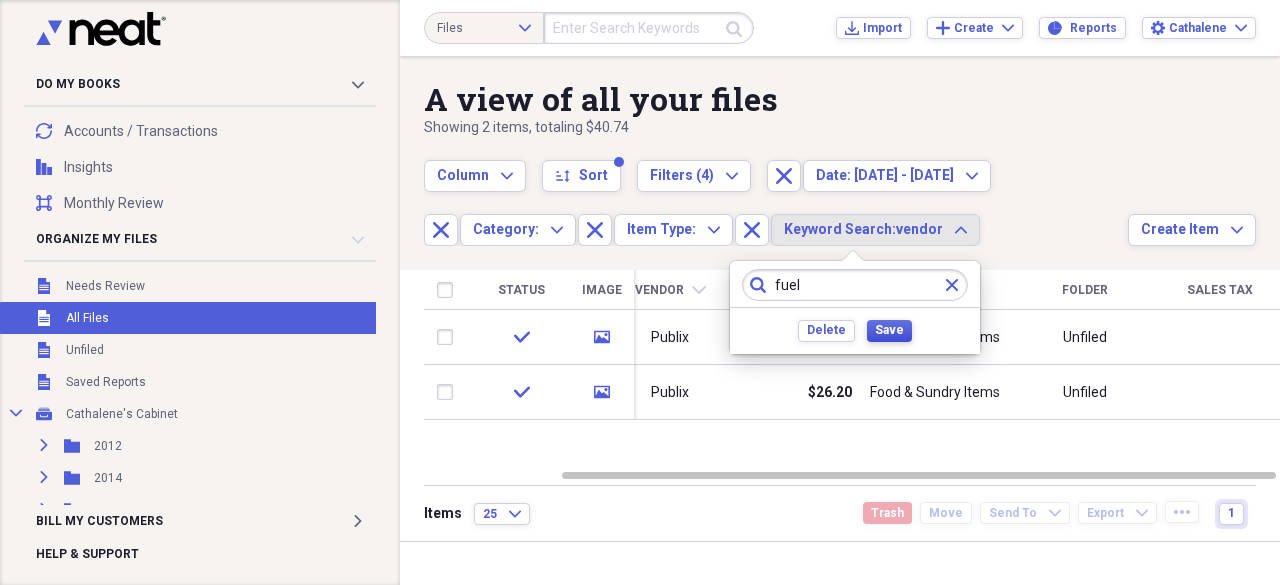 type on "fuel" 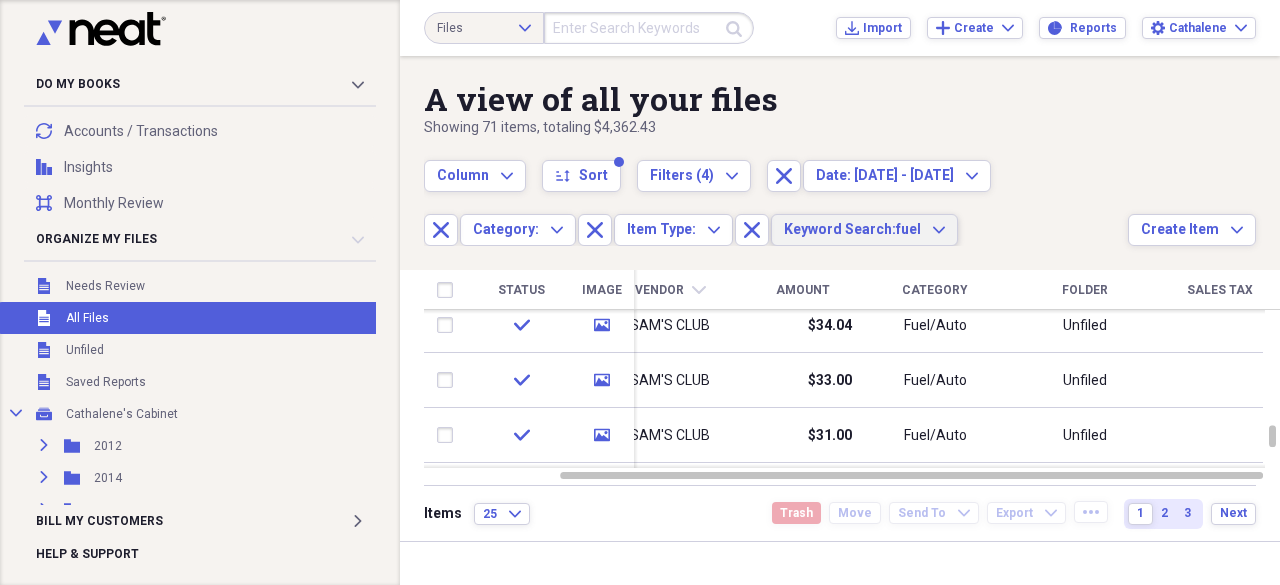 click on "Expand" 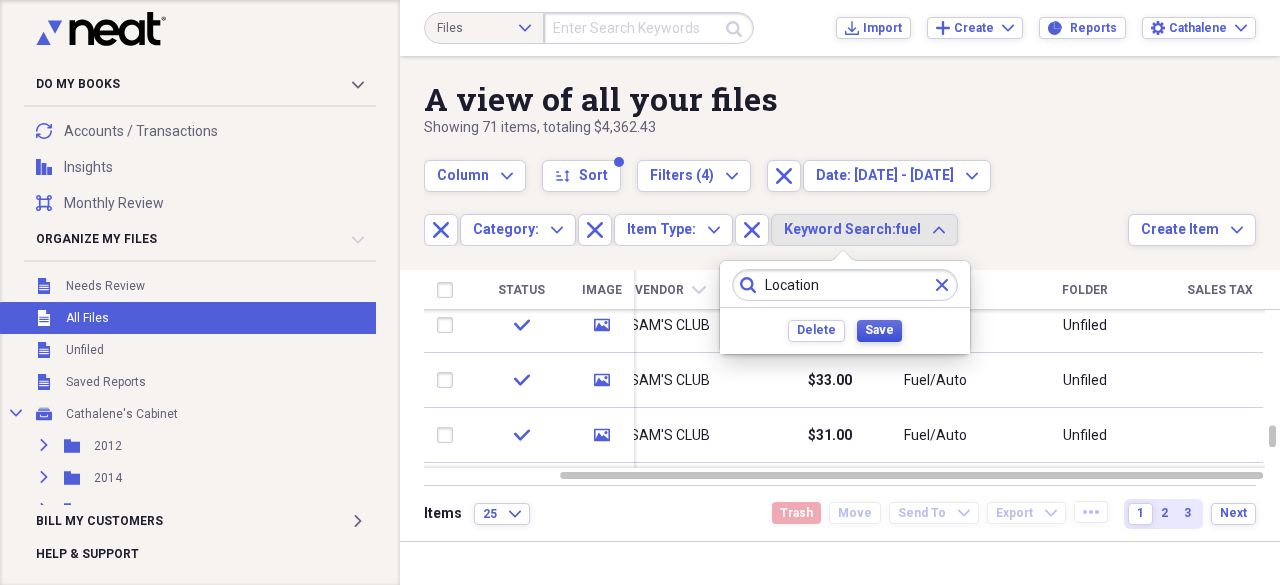 type on "Location" 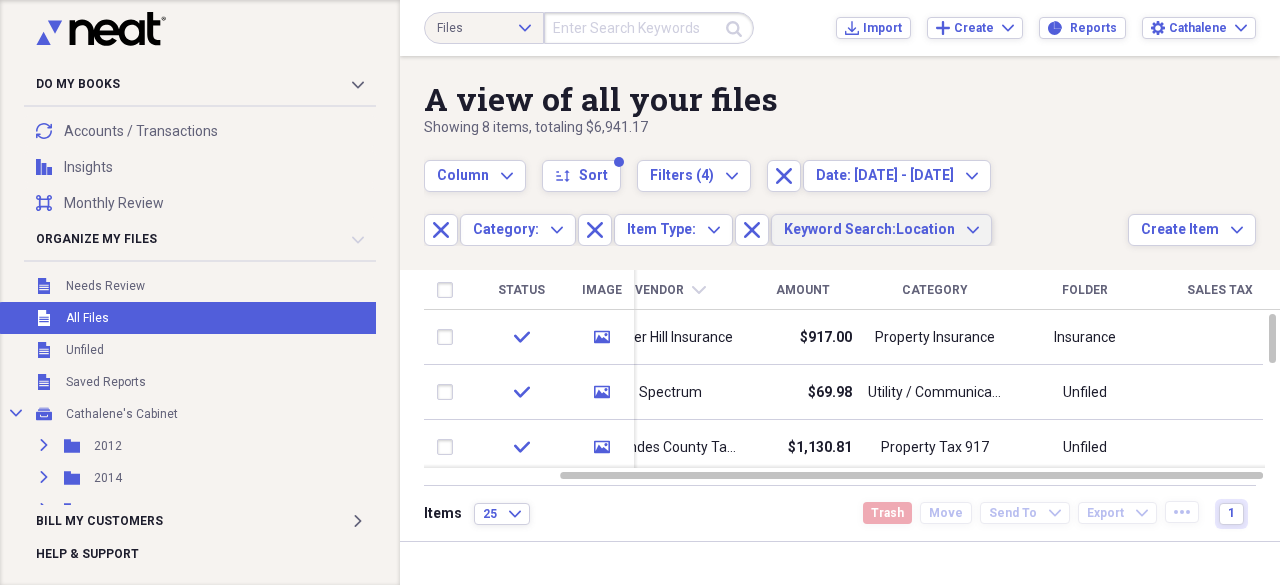 click on "Expand" 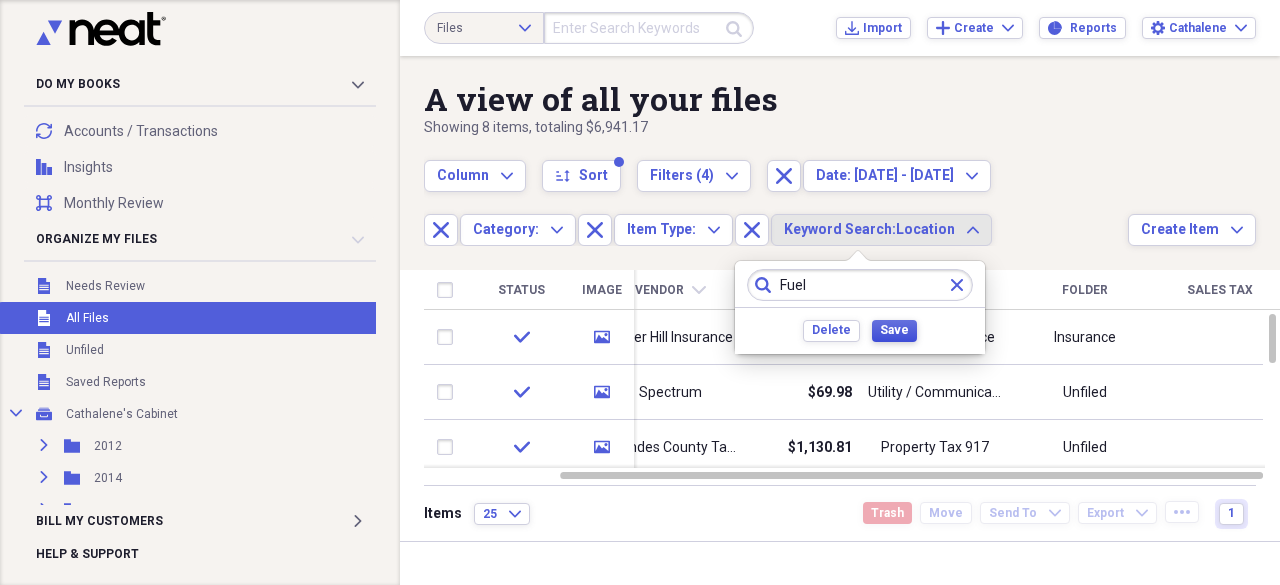 type on "Fuel" 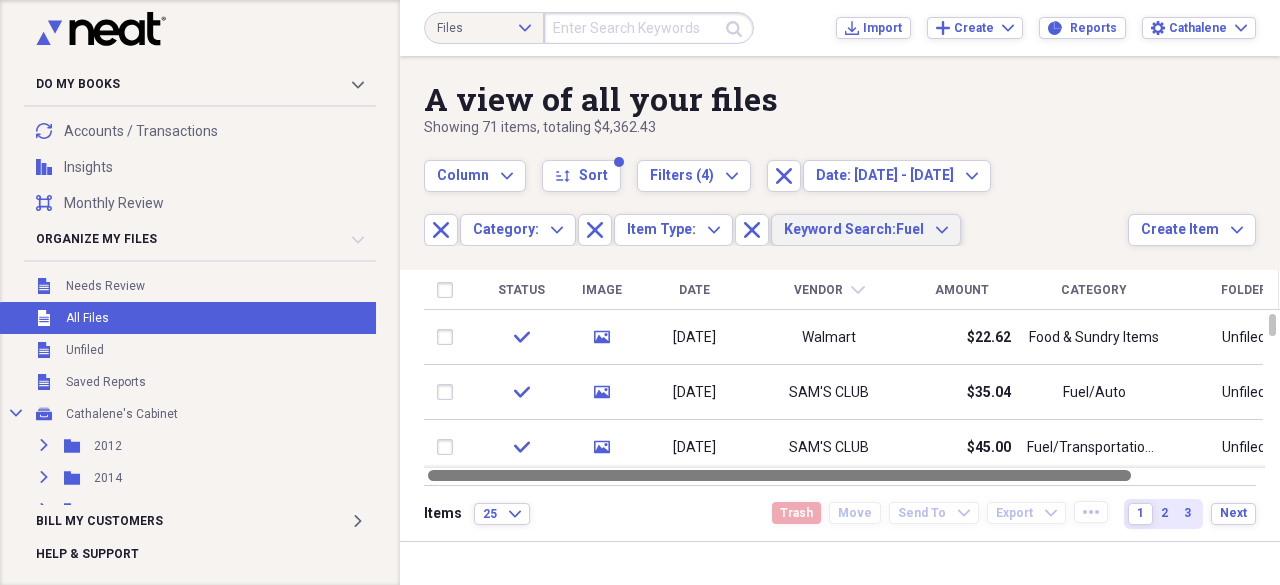 drag, startPoint x: 905, startPoint y: 471, endPoint x: 818, endPoint y: 478, distance: 87.28116 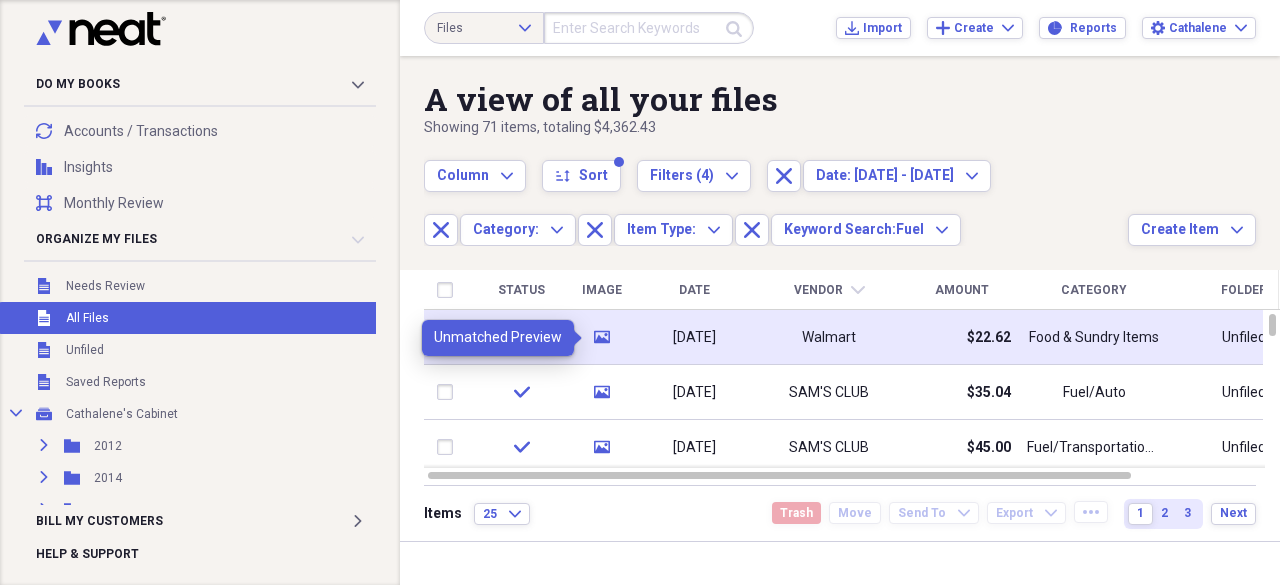 click on "media" 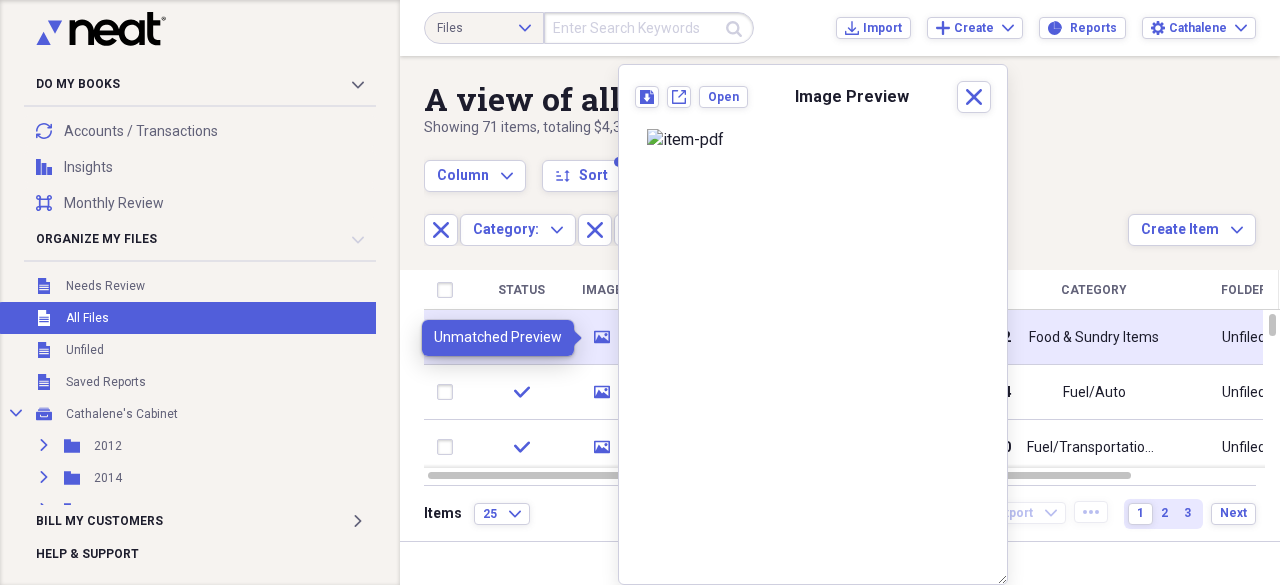 click 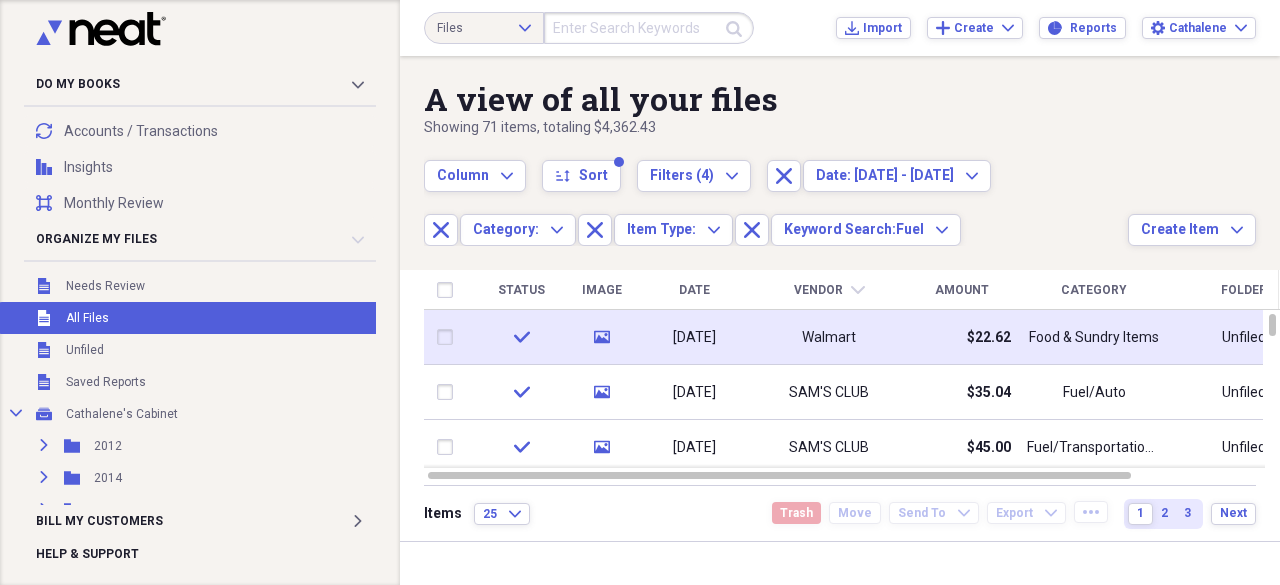 click on "02/02/2022" at bounding box center (694, 338) 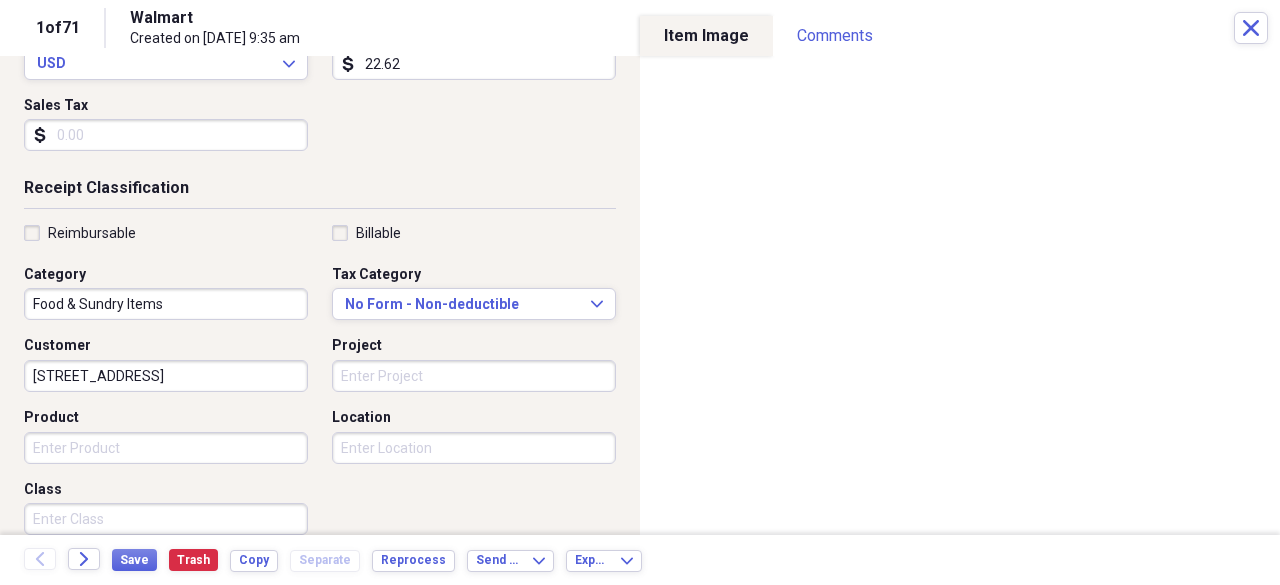 scroll, scrollTop: 240, scrollLeft: 0, axis: vertical 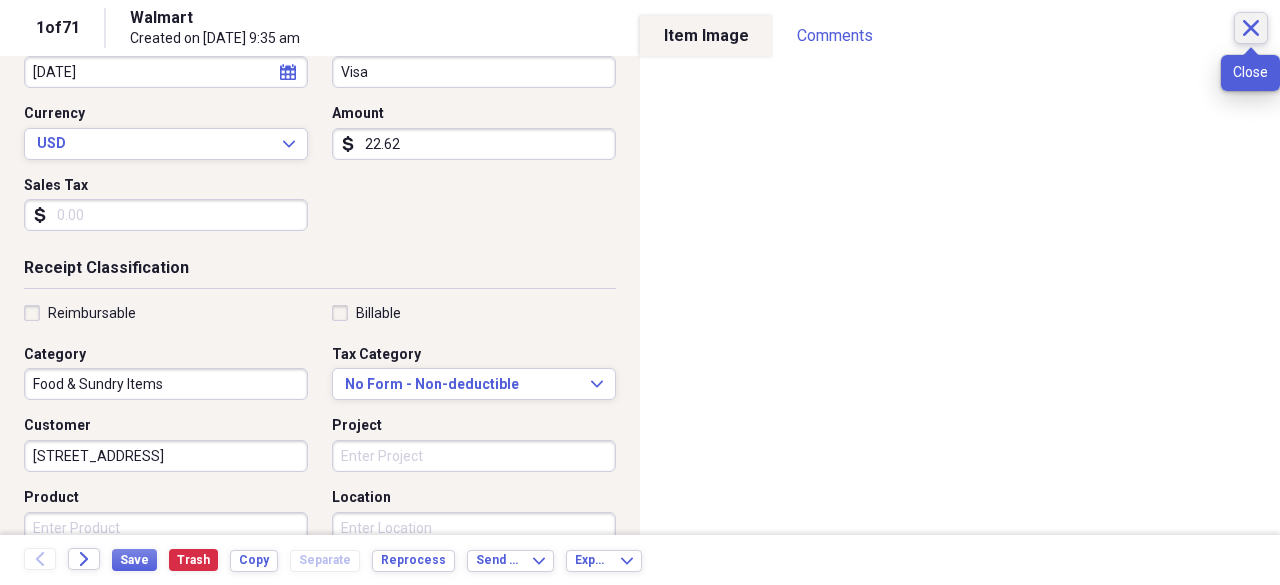 click on "Close" 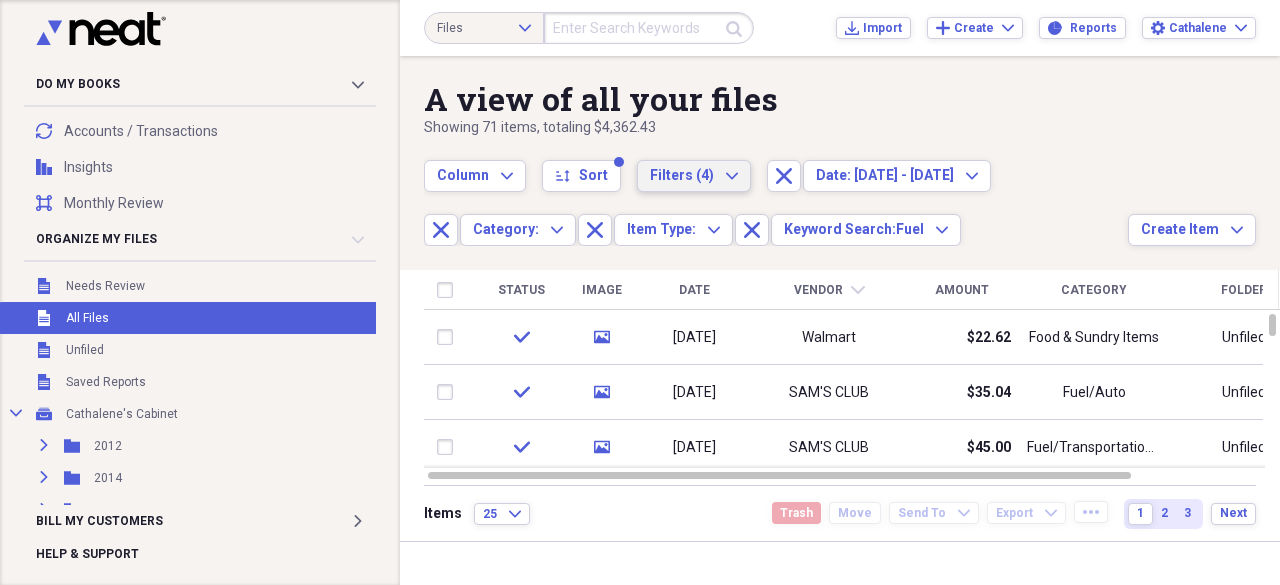 click on "Expand" 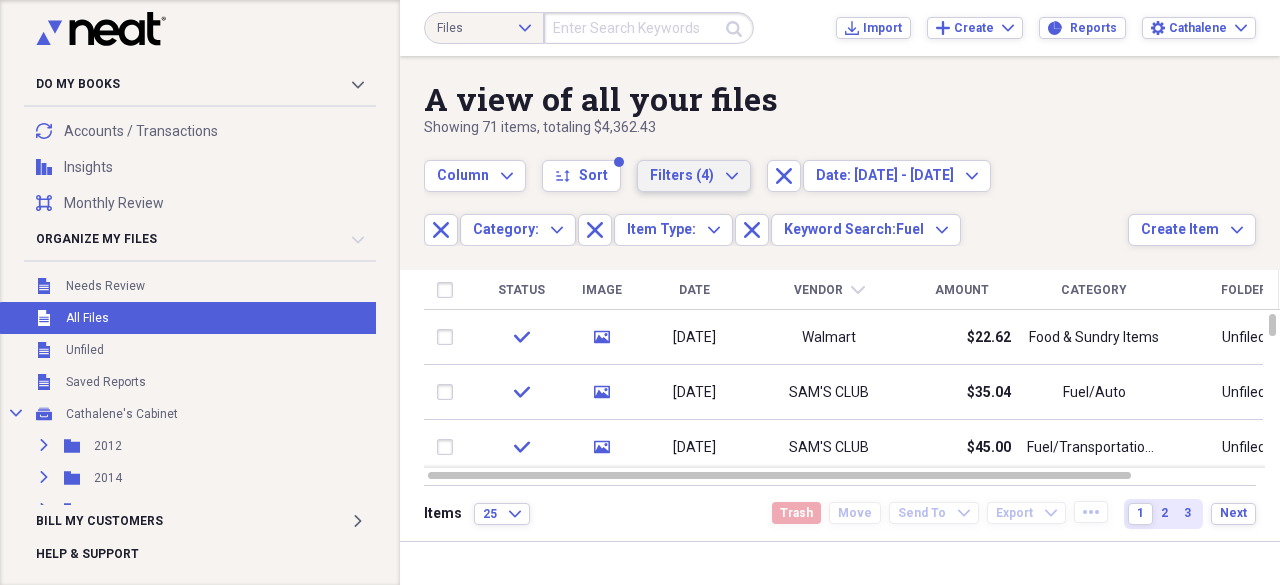 click on "Column Expand sort Sort Filters (4) Expand Close Date: 01/01/22 - 12/31/22 Expand Close Category:  Expand Close Item Type:  Expand Close Keyword Search:  Fuel Expand" at bounding box center [776, 192] 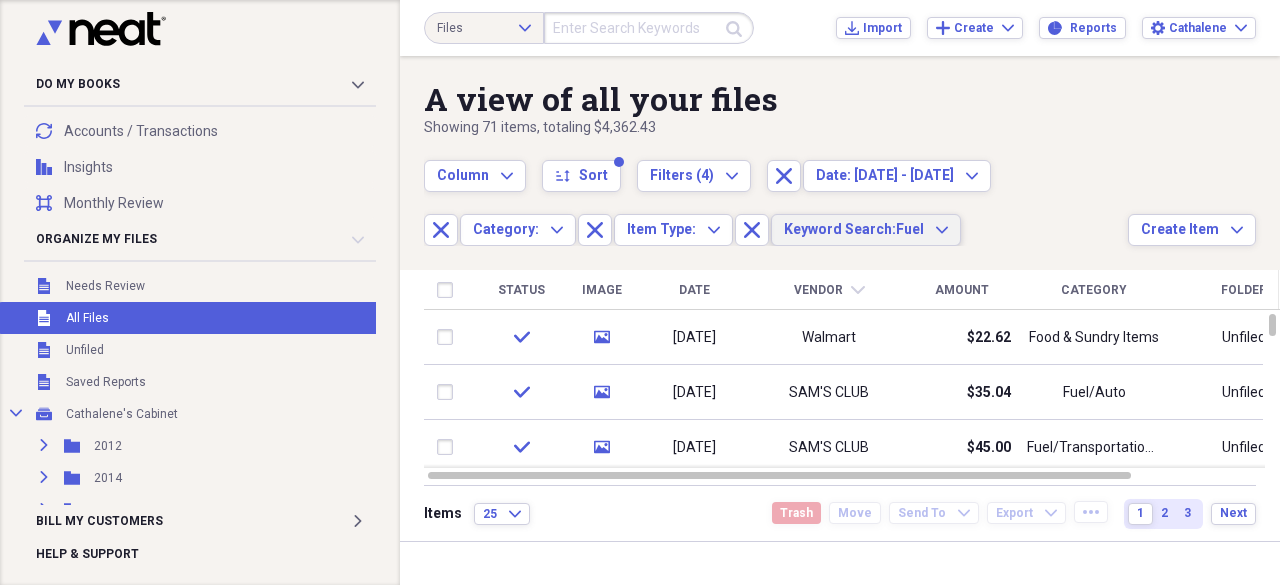 click on "Expand" 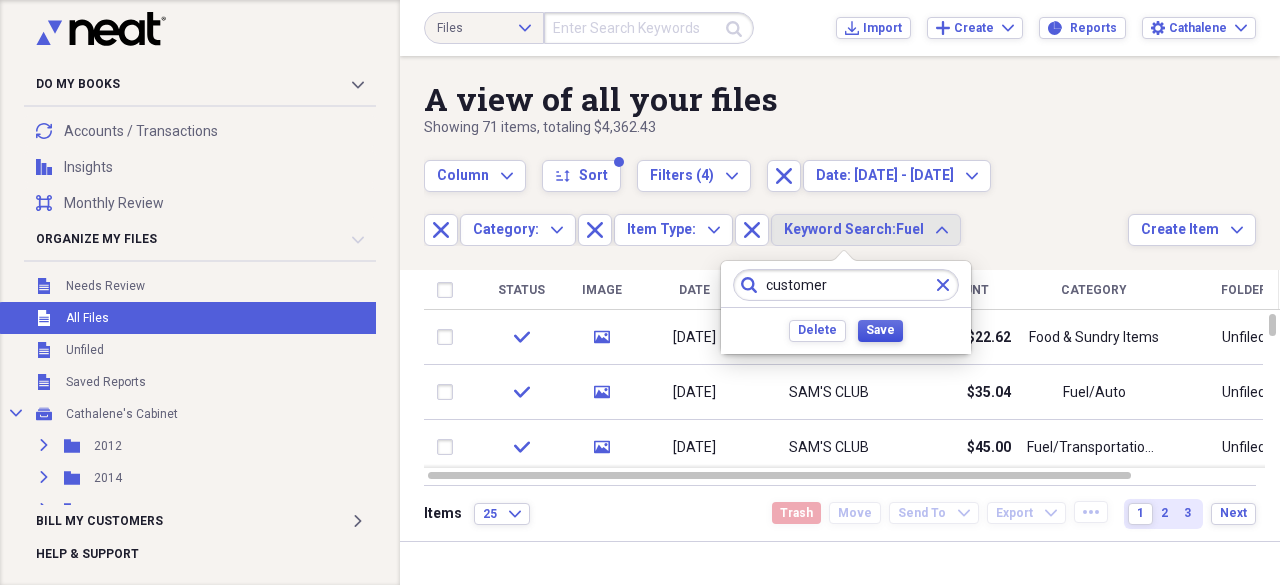 type on "customer" 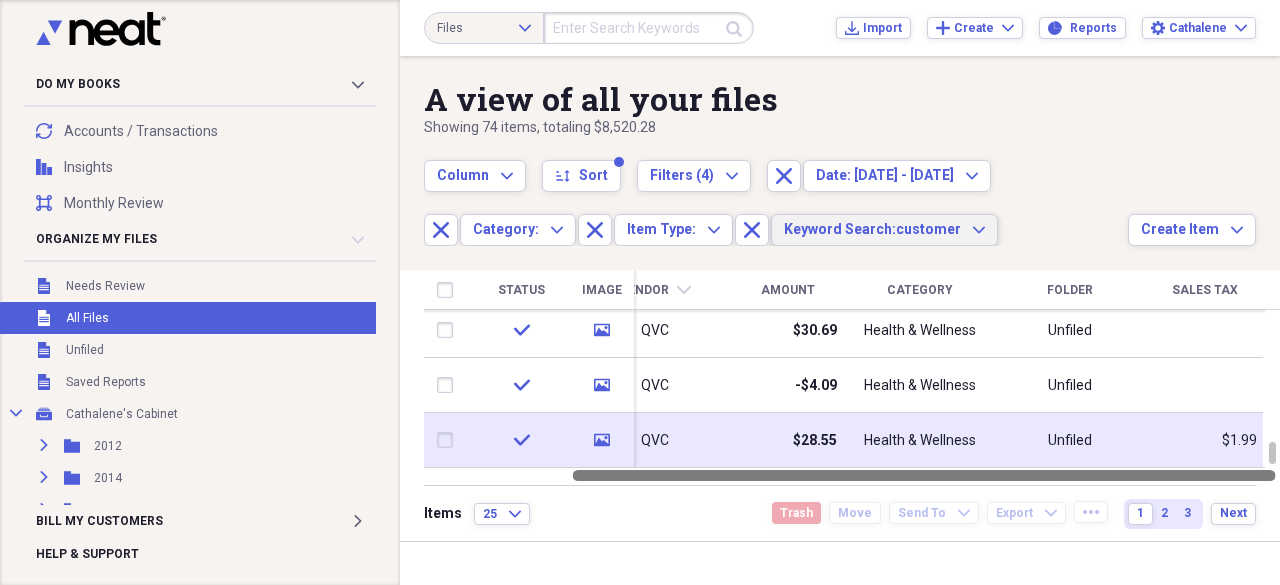 drag, startPoint x: 840, startPoint y: 474, endPoint x: 1117, endPoint y: 458, distance: 277.4617 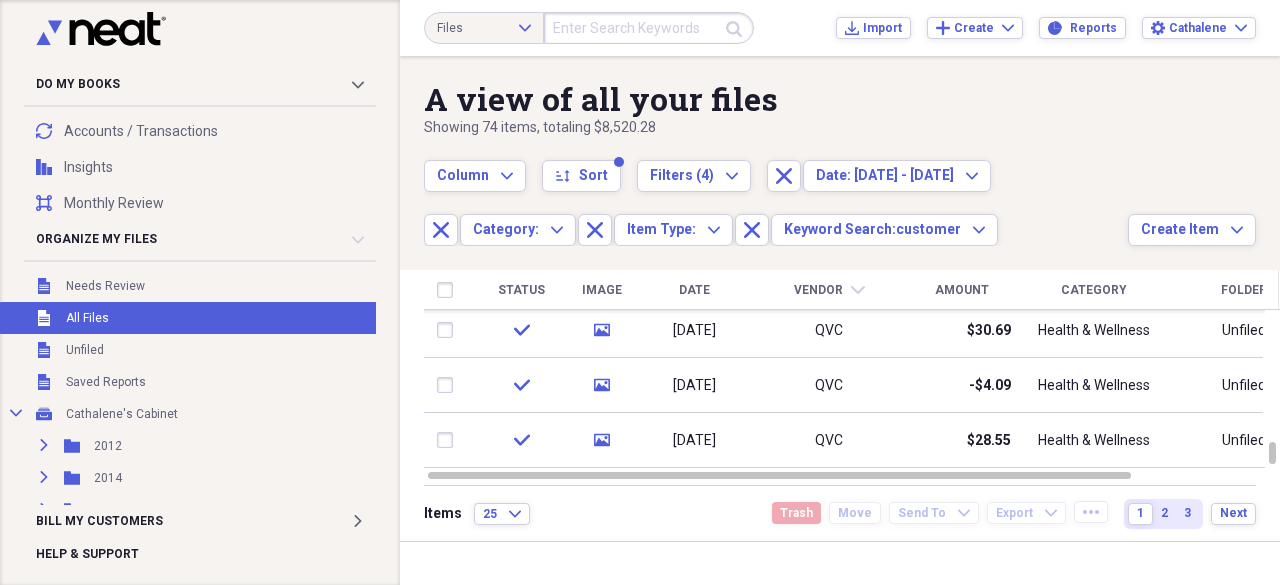 drag, startPoint x: 549, startPoint y: 496, endPoint x: 594, endPoint y: 524, distance: 53 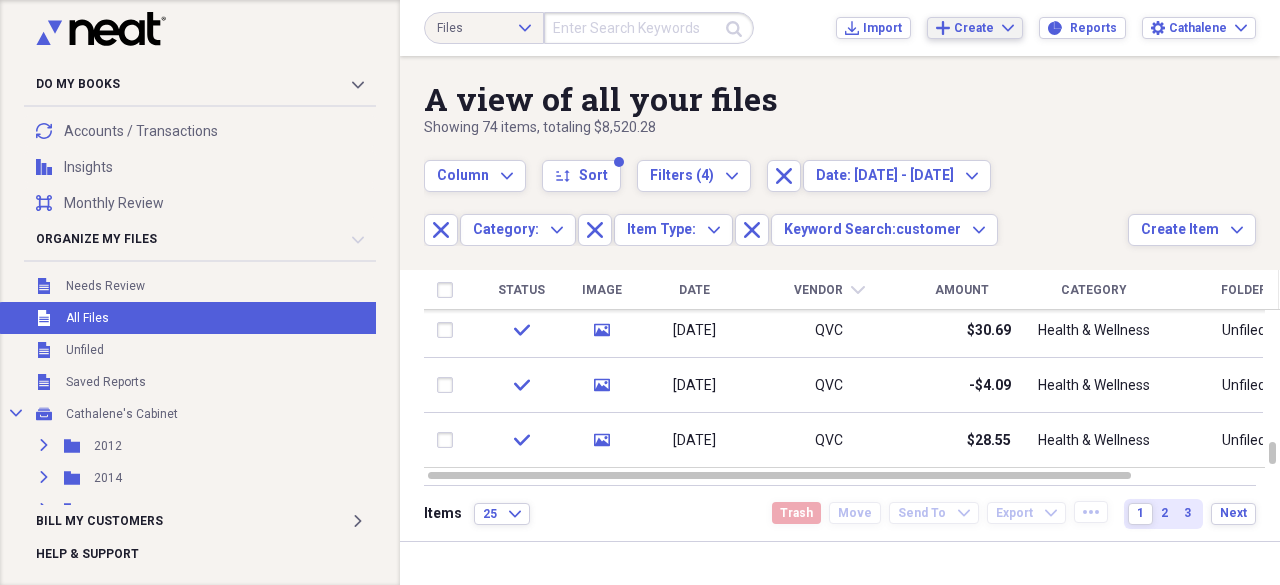 click on "Expand" 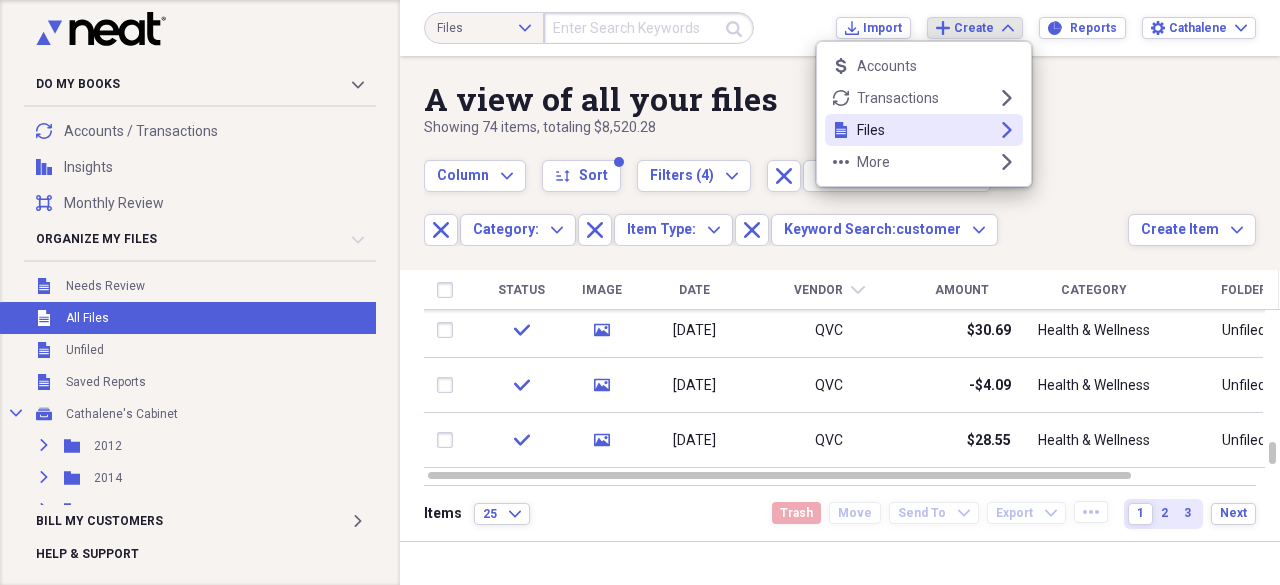 click on "file Files expand" at bounding box center (924, 130) 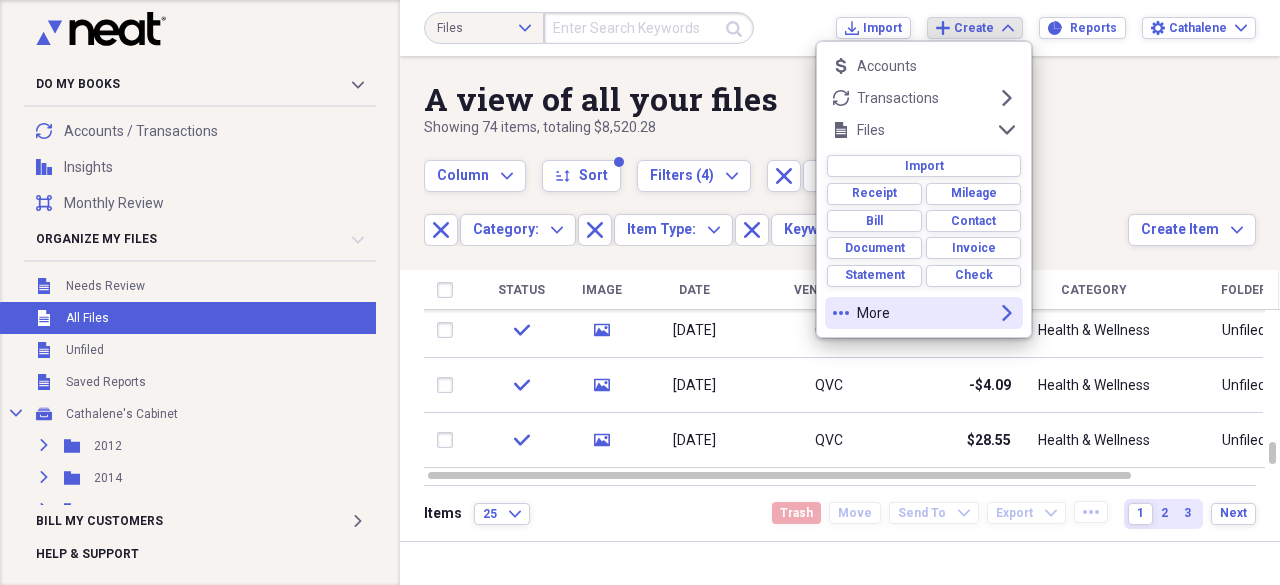 click on "More" at bounding box center [924, 313] 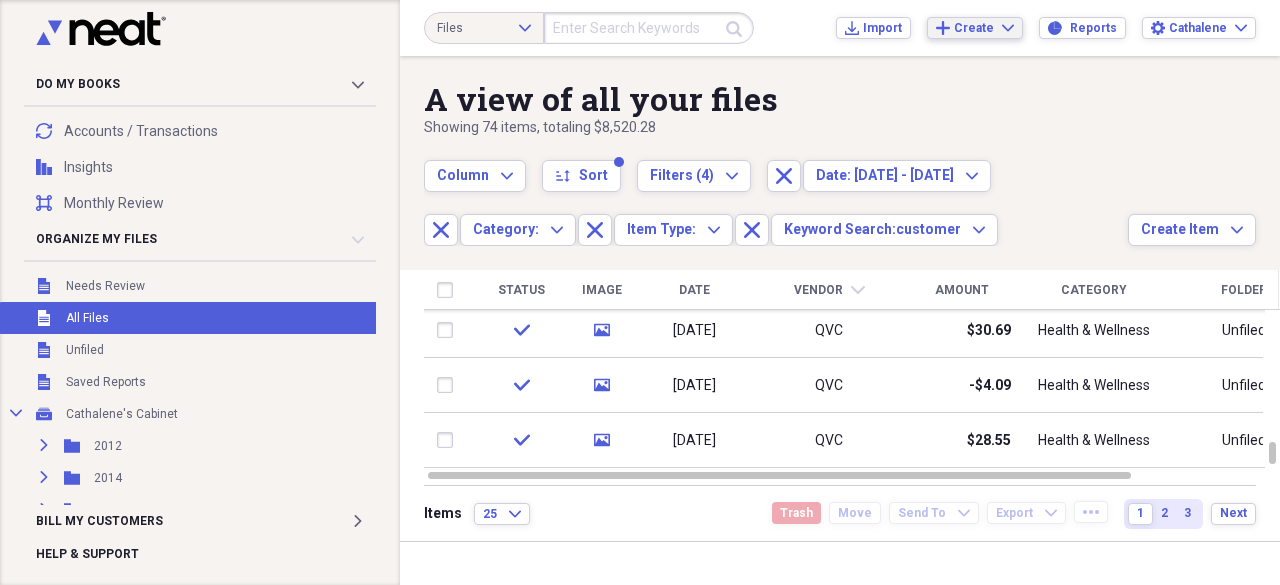 click on "Column Expand sort Sort Filters (4) Expand Close Date: 01/01/22 - 12/31/22 Expand Close Category:  Expand Close Item Type:  Expand Close Keyword Search:  customer Expand" at bounding box center (776, 192) 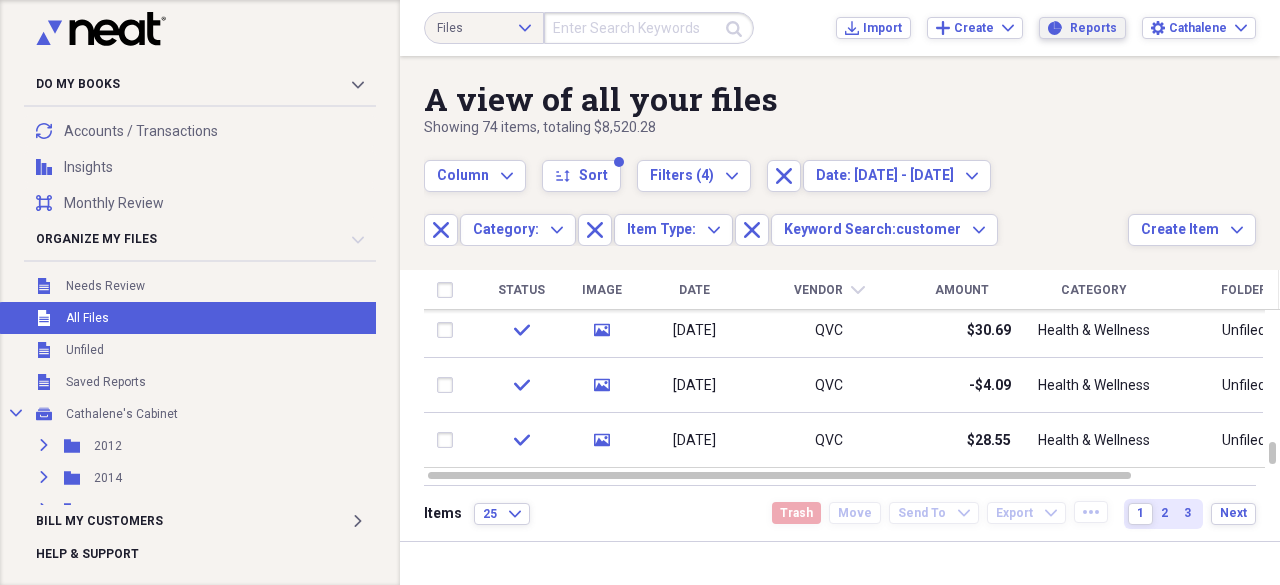 click on "Reports" at bounding box center (1093, 28) 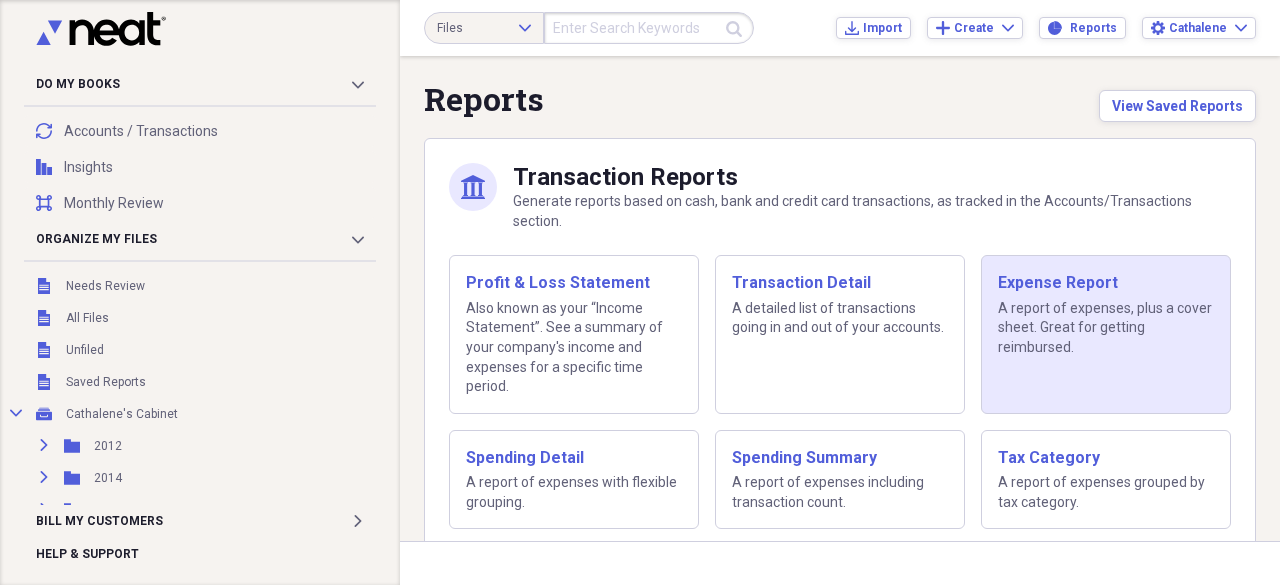 click on "Expense Report" at bounding box center [1106, 283] 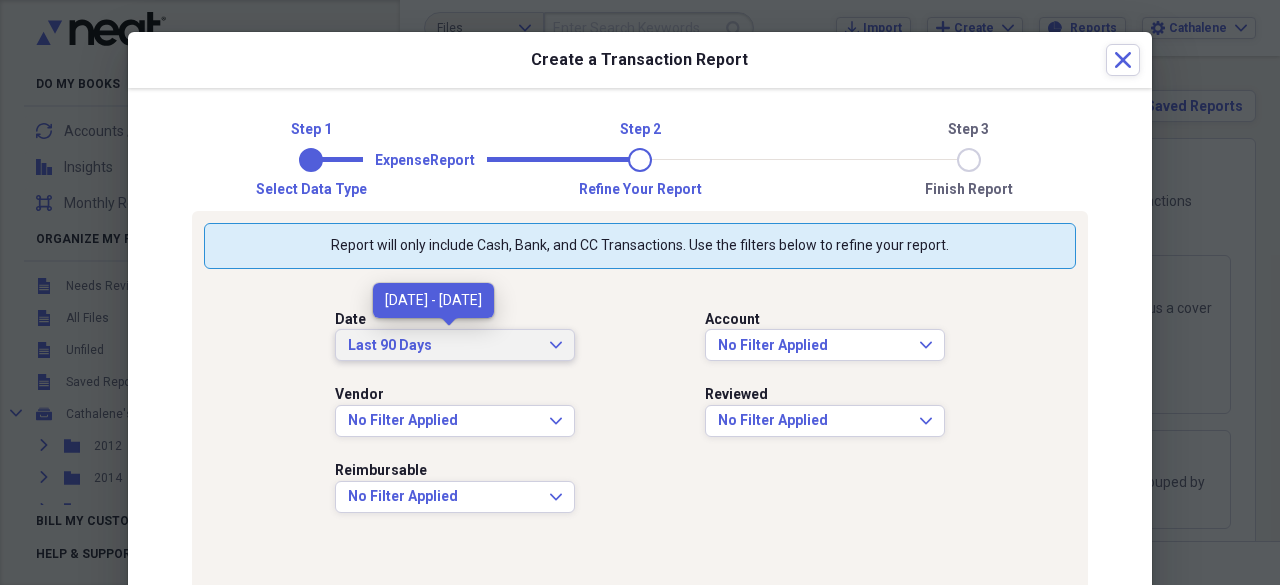 click on "Expand" 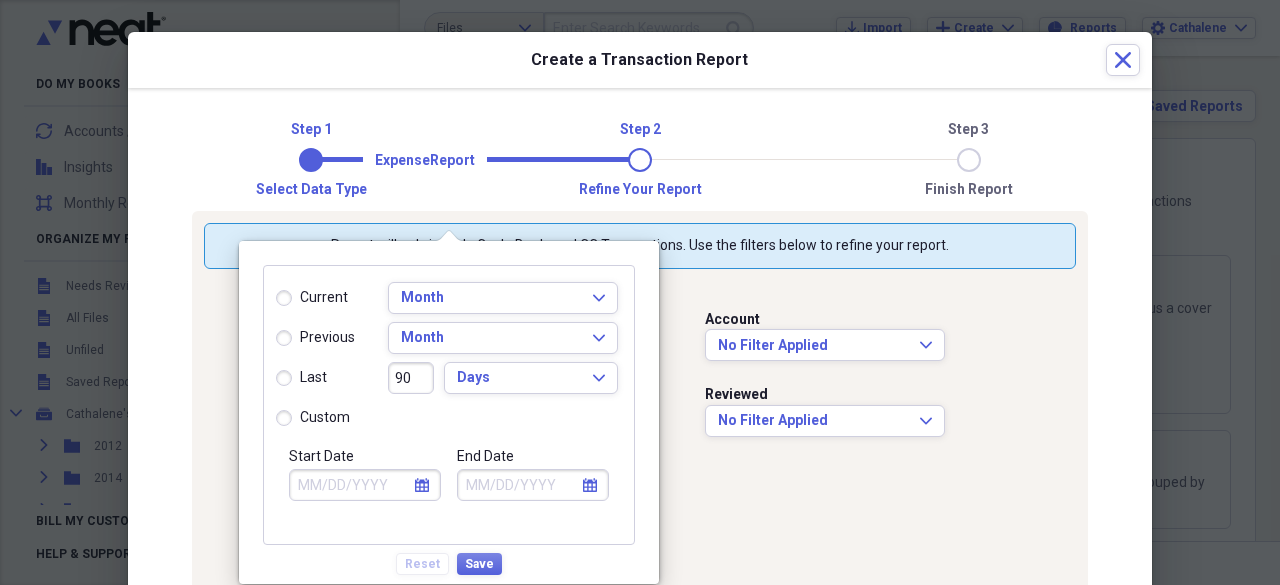 radio on "true" 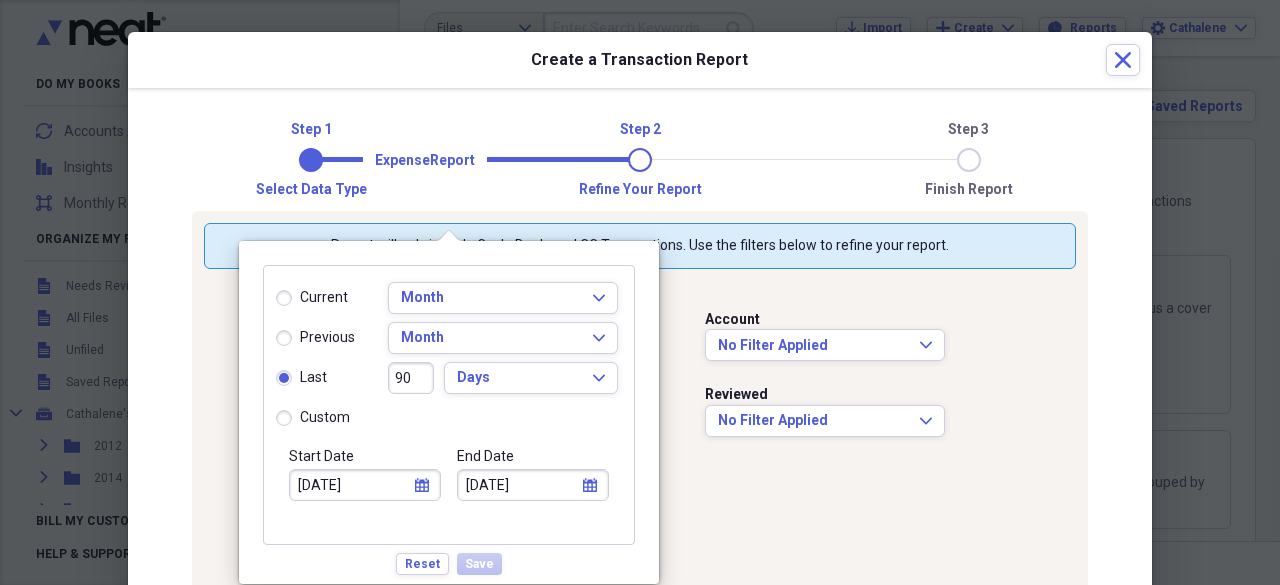 click on "custom" at bounding box center [313, 418] 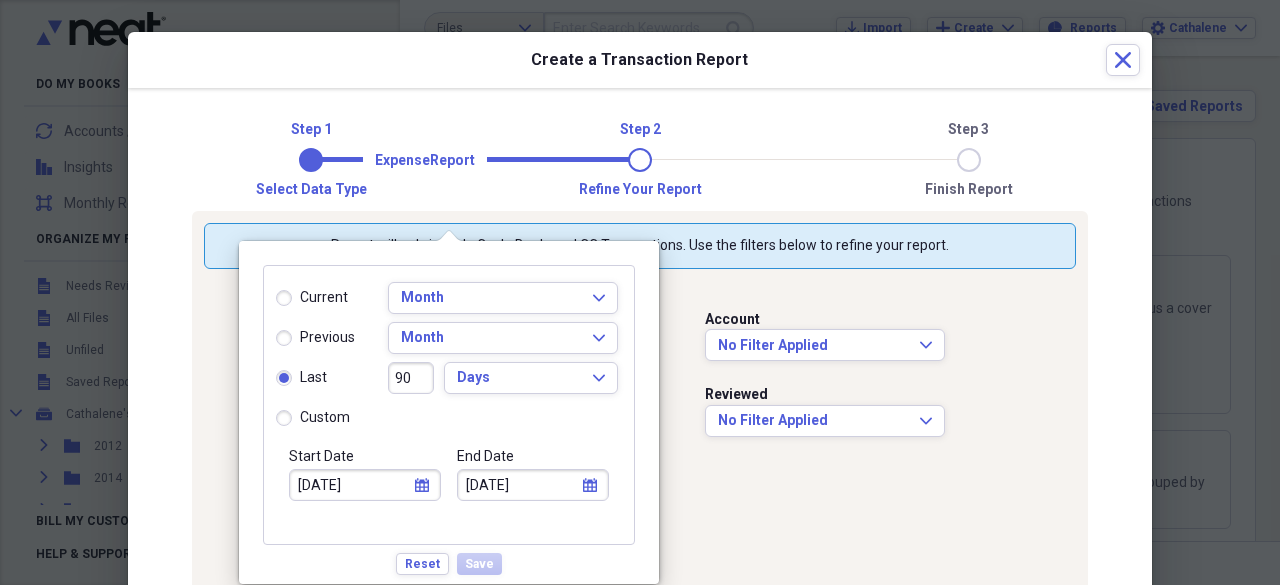 radio on "true" 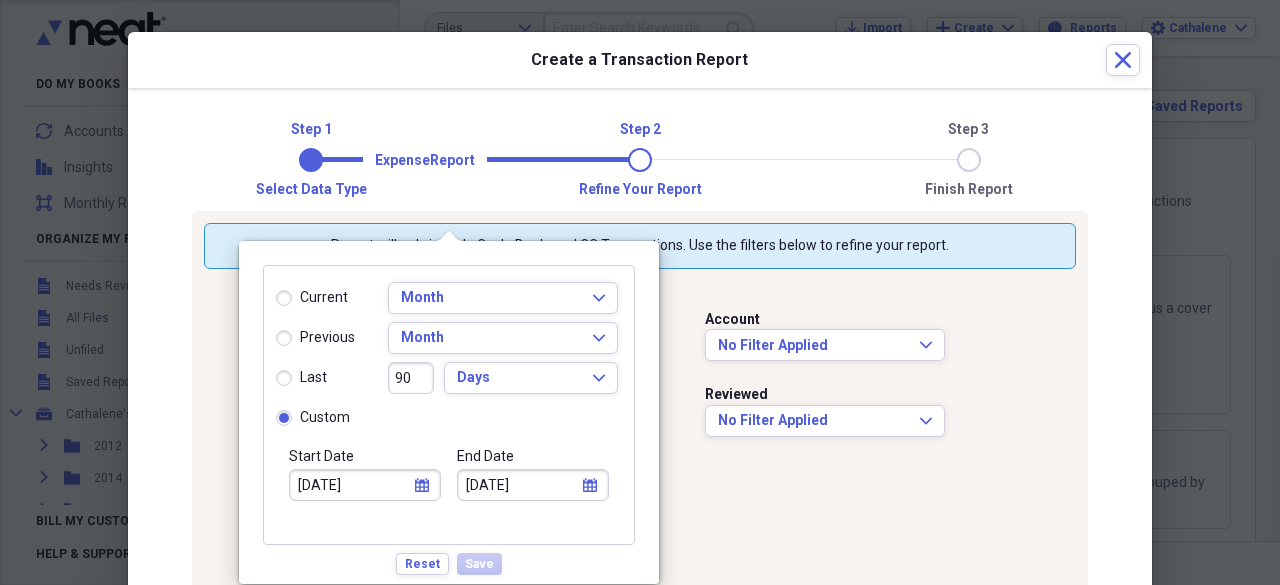 type 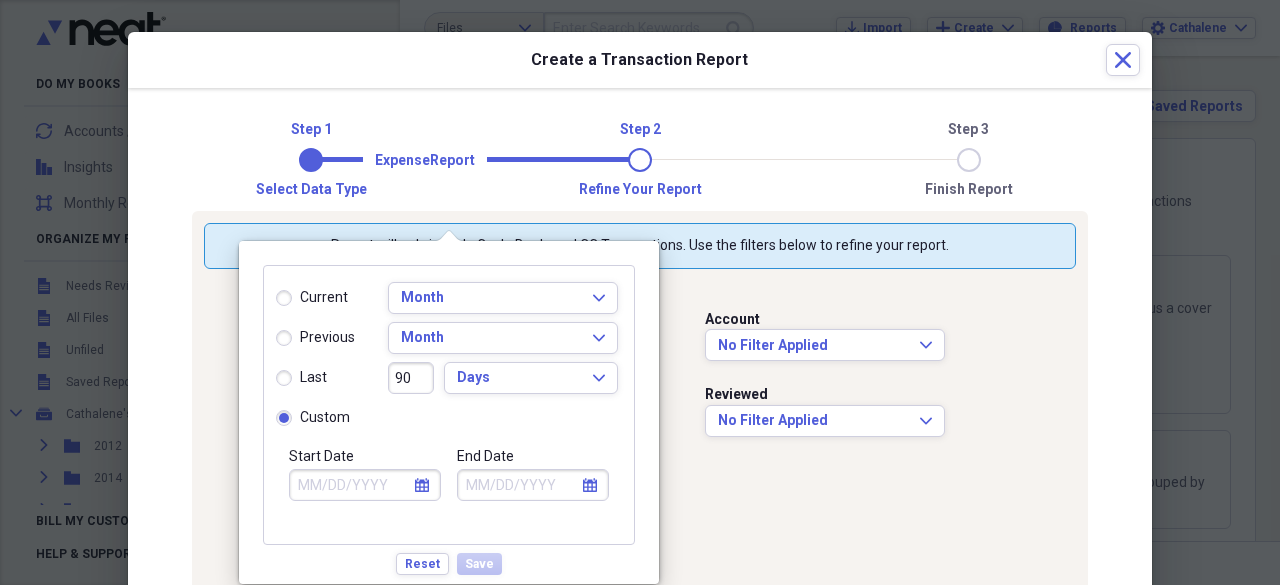 select on "6" 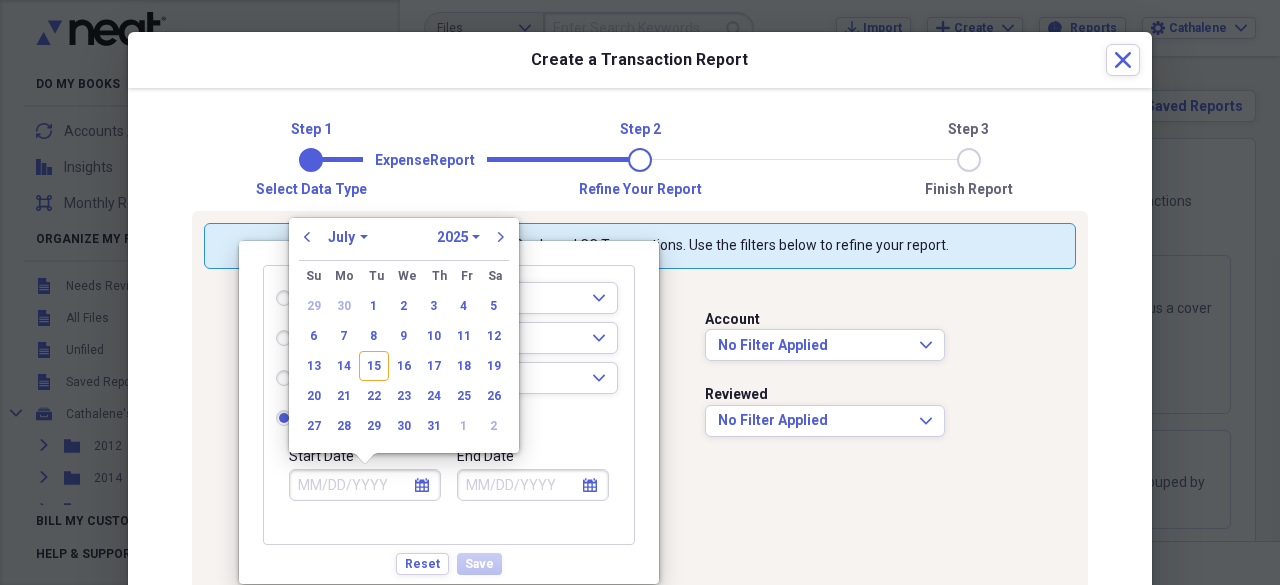 click on "Start Date" at bounding box center (365, 485) 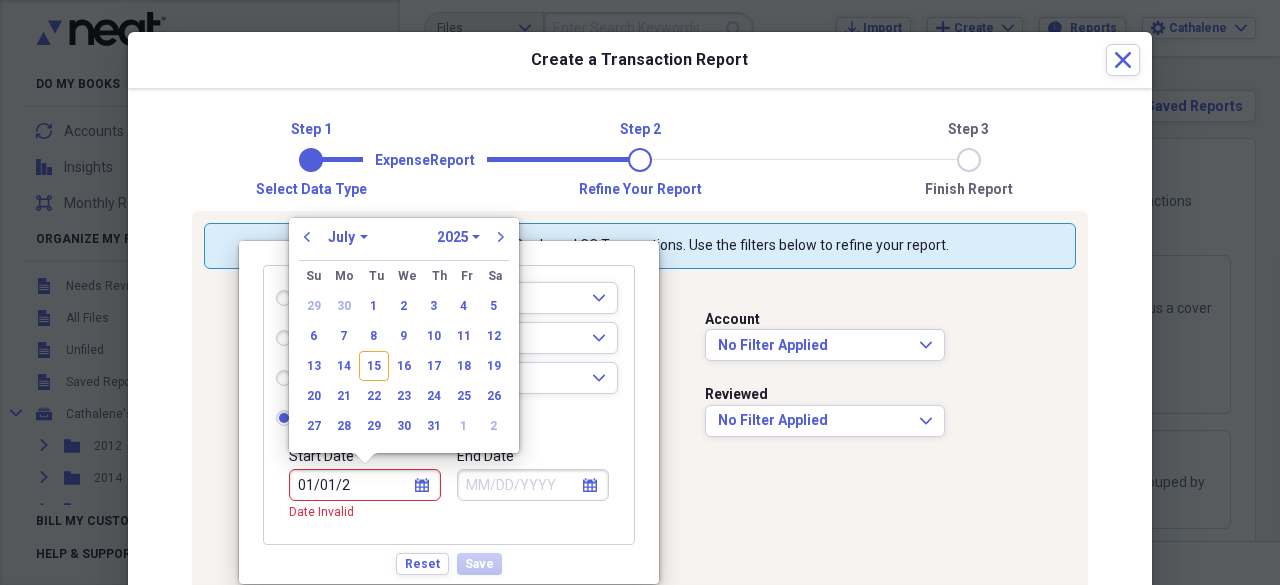 type on "[DATE]" 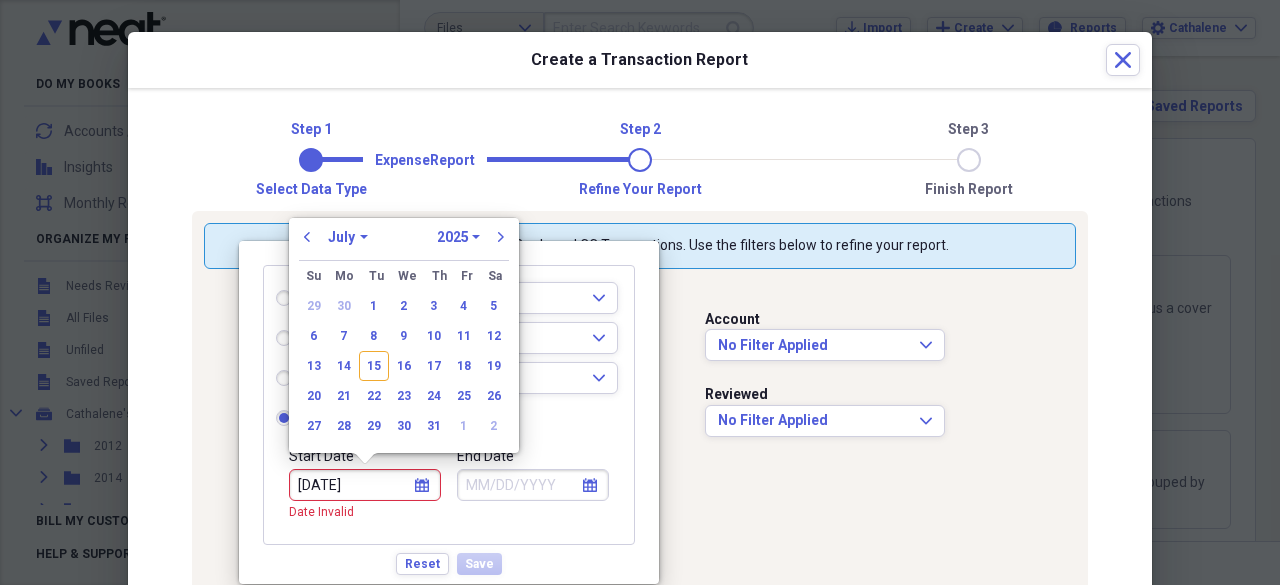 select on "0" 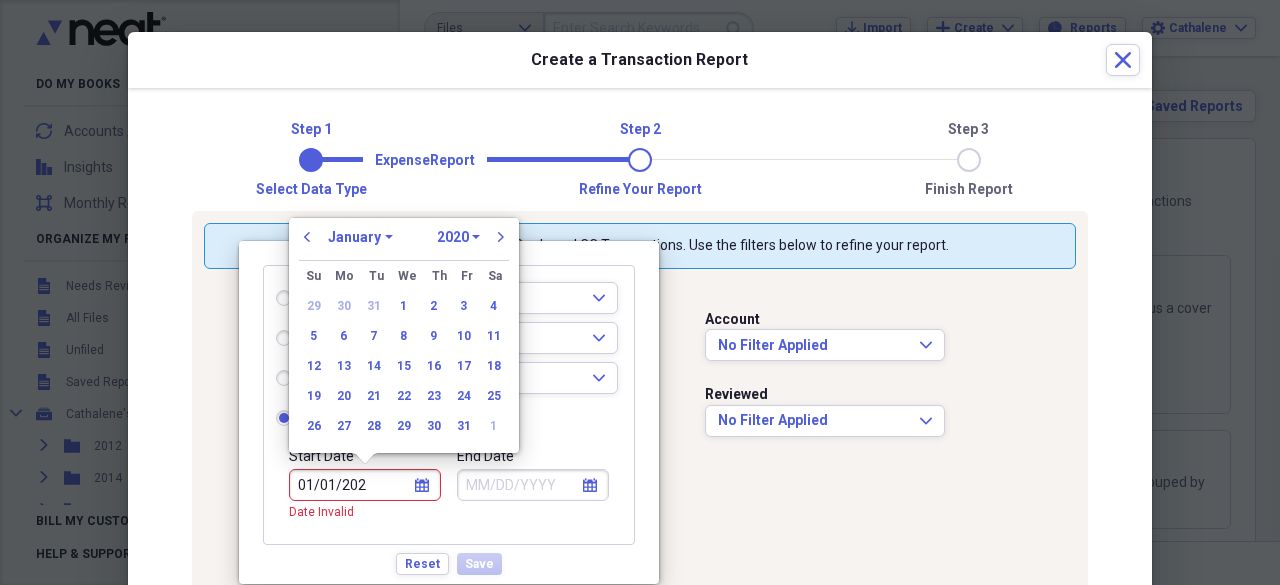 type on "[DATE]" 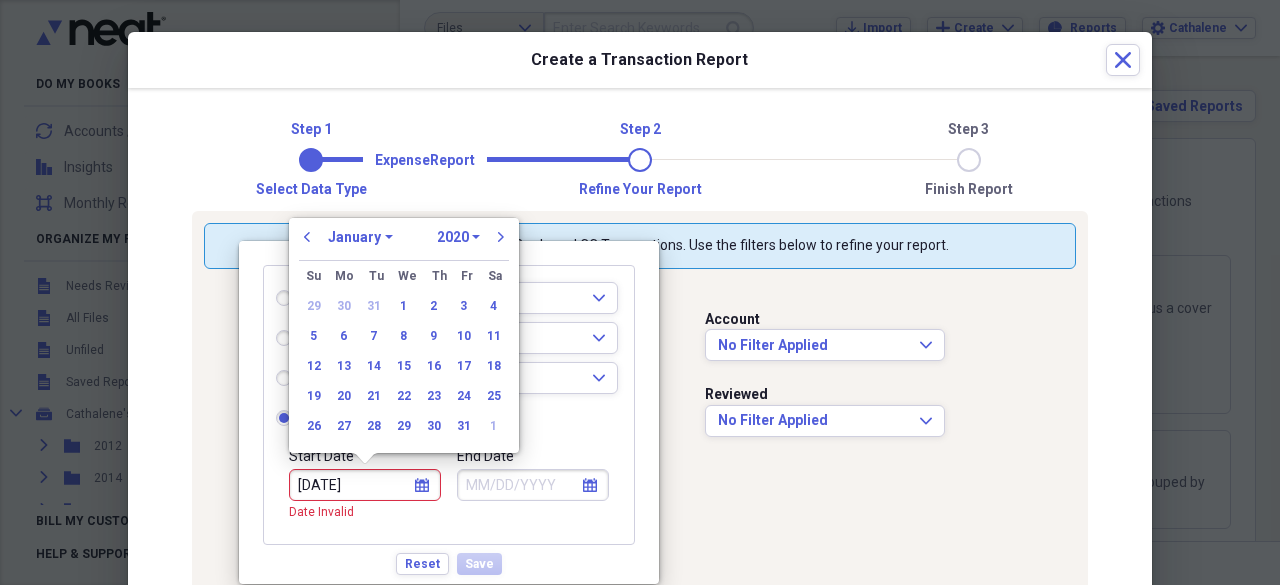 select on "2022" 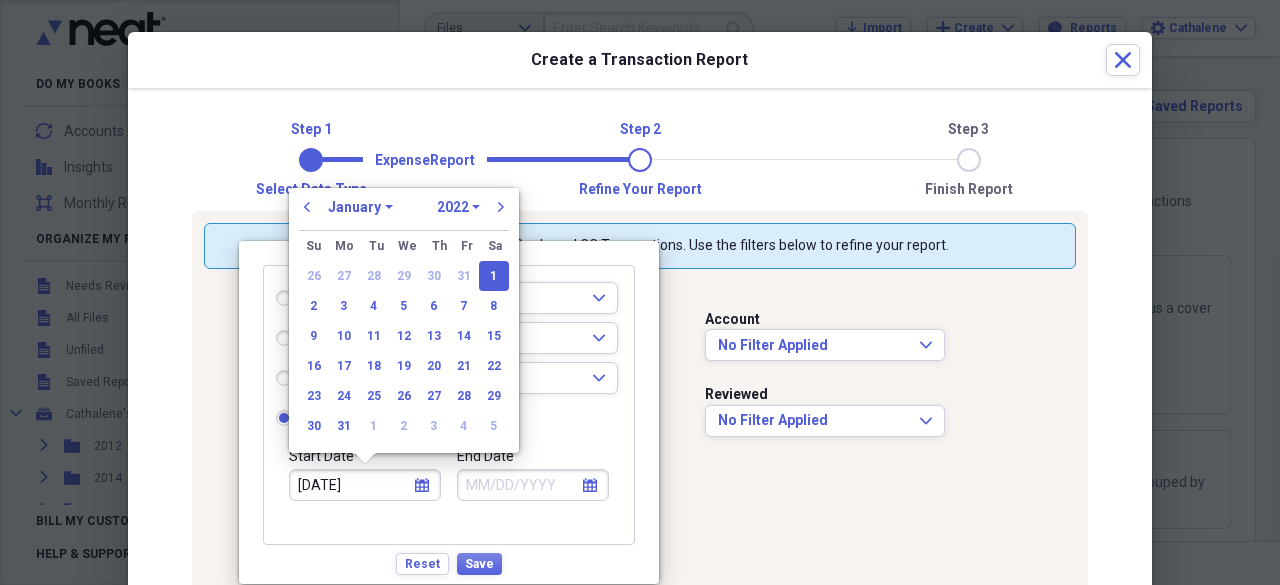type on "[DATE]" 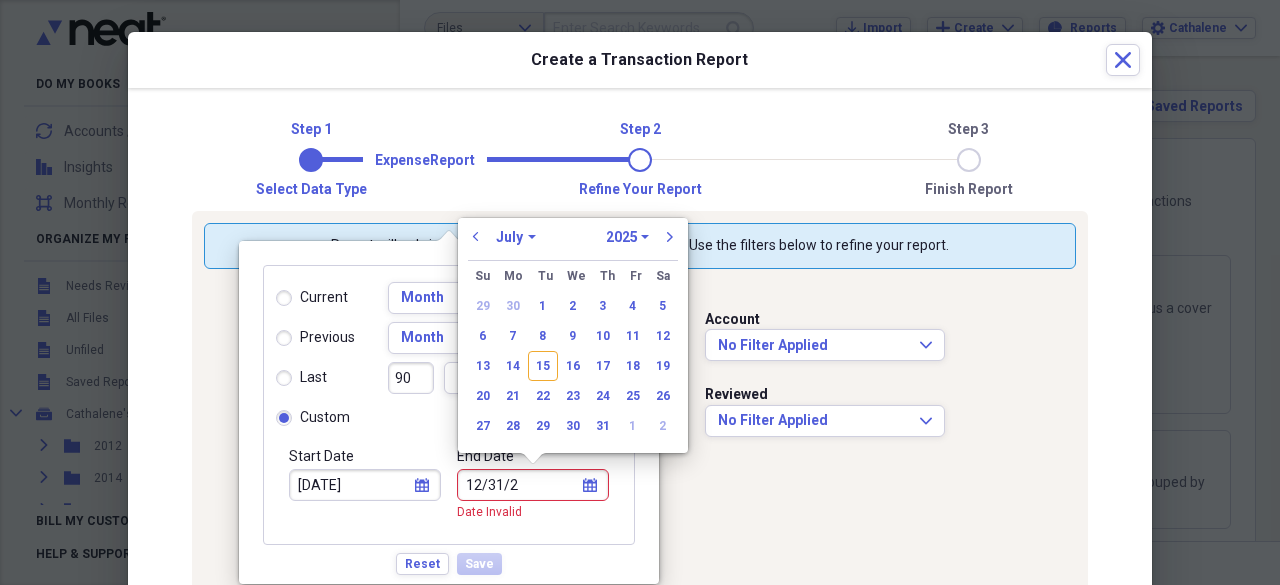 type on "[DATE]" 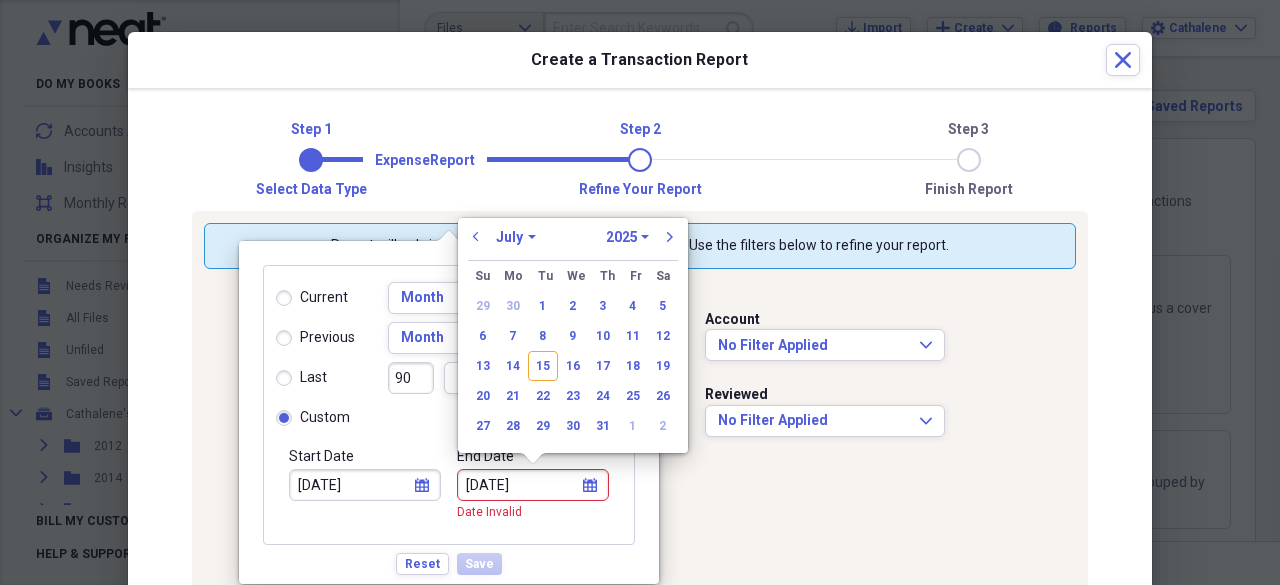 select on "11" 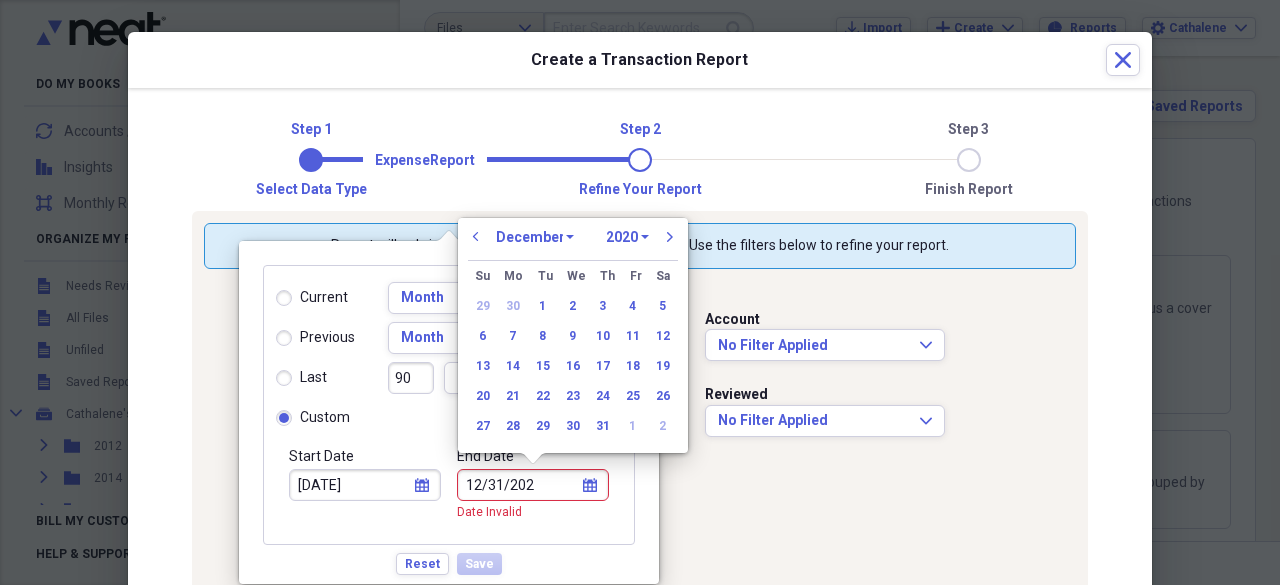 type on "[DATE]" 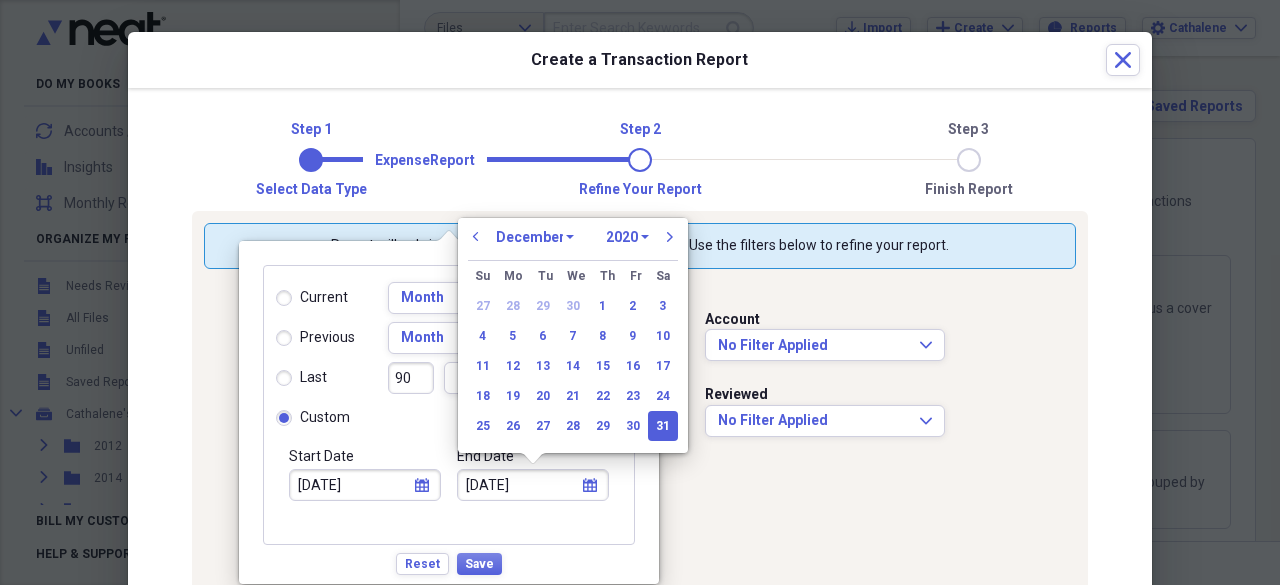 select on "2022" 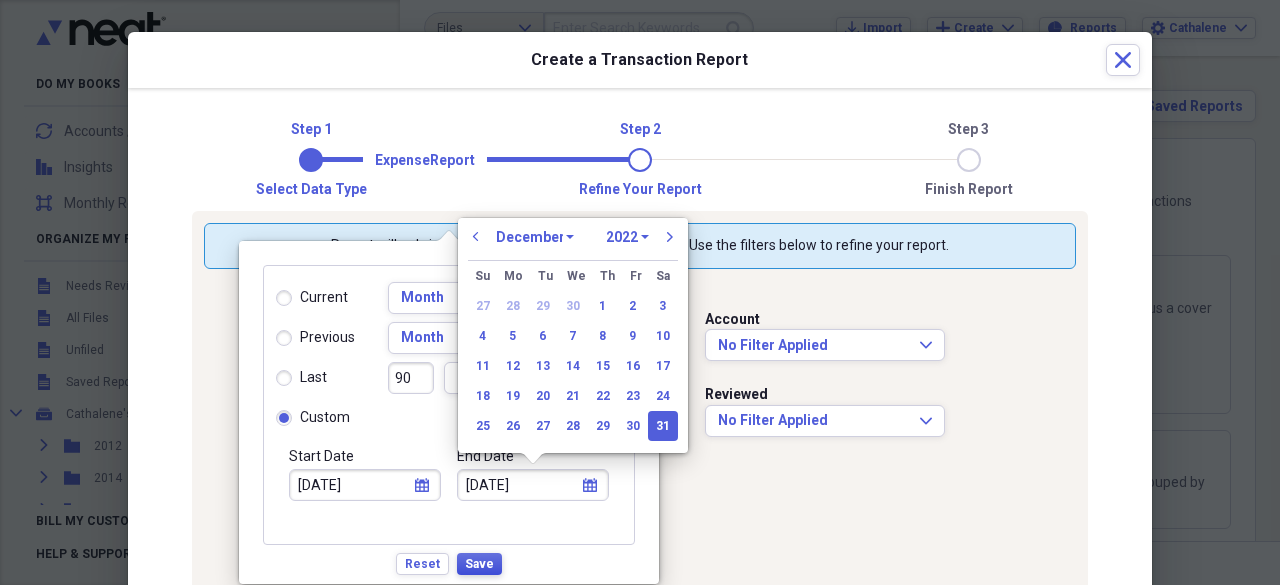 type on "[DATE]" 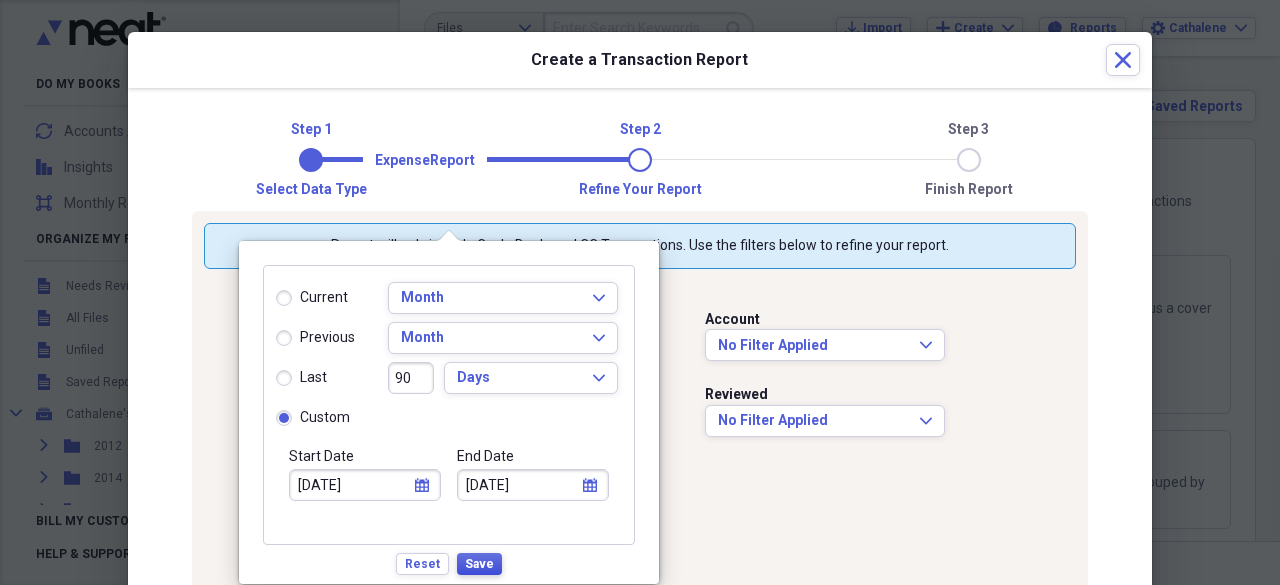 click on "Save" at bounding box center (479, 564) 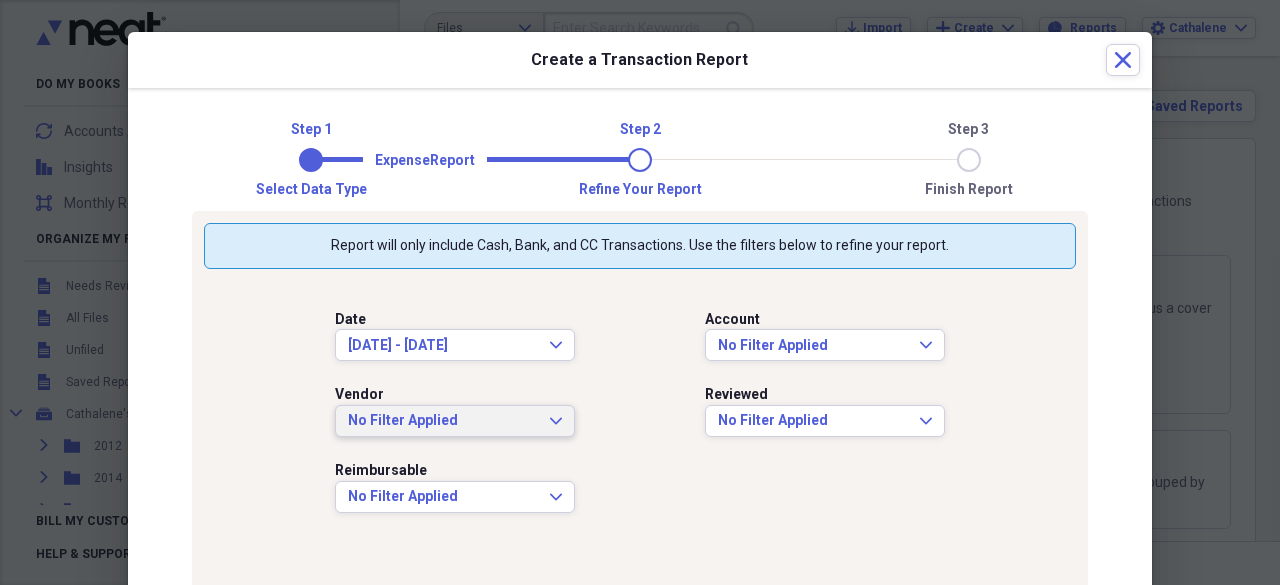 click on "Expand" 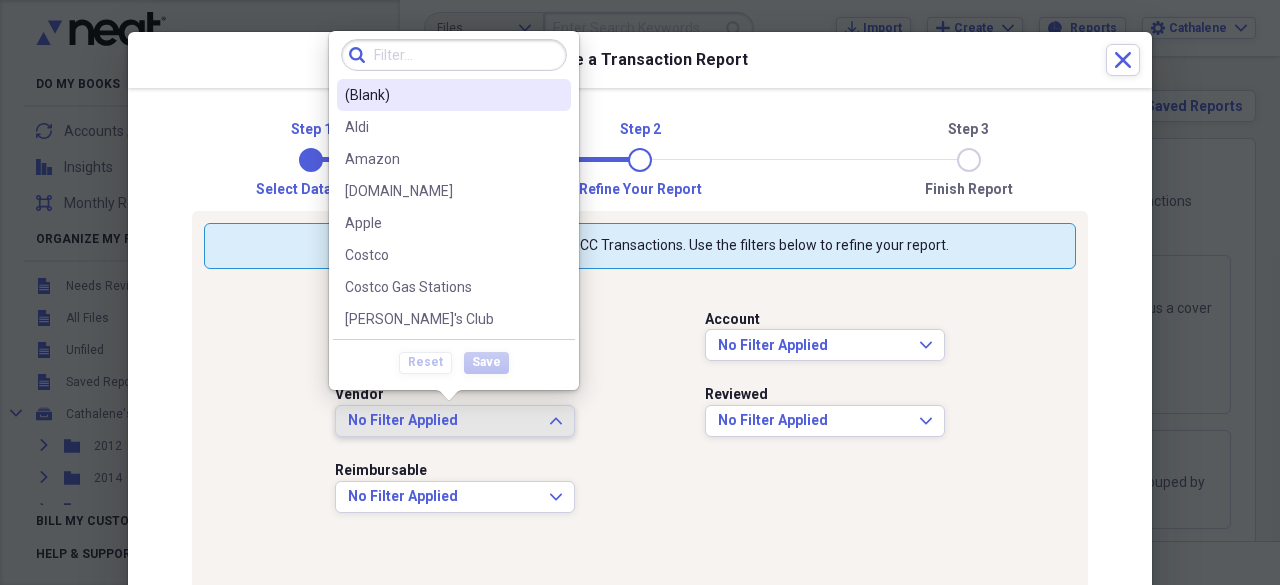 click on "Date 01/01/22 - 12/31/22 Expand Account No Filter Applied Expand Vendor No Filter Applied Expand Reviewed No Filter Applied Expand Reimbursable No Filter Applied Expand" at bounding box center (640, 411) 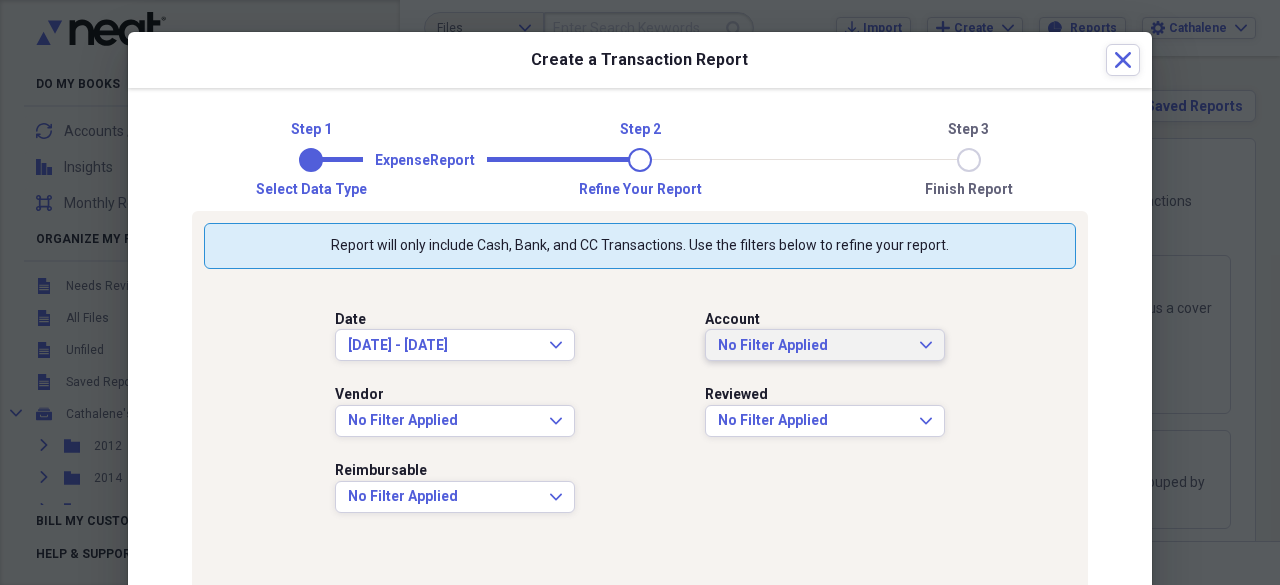 click on "Expand" 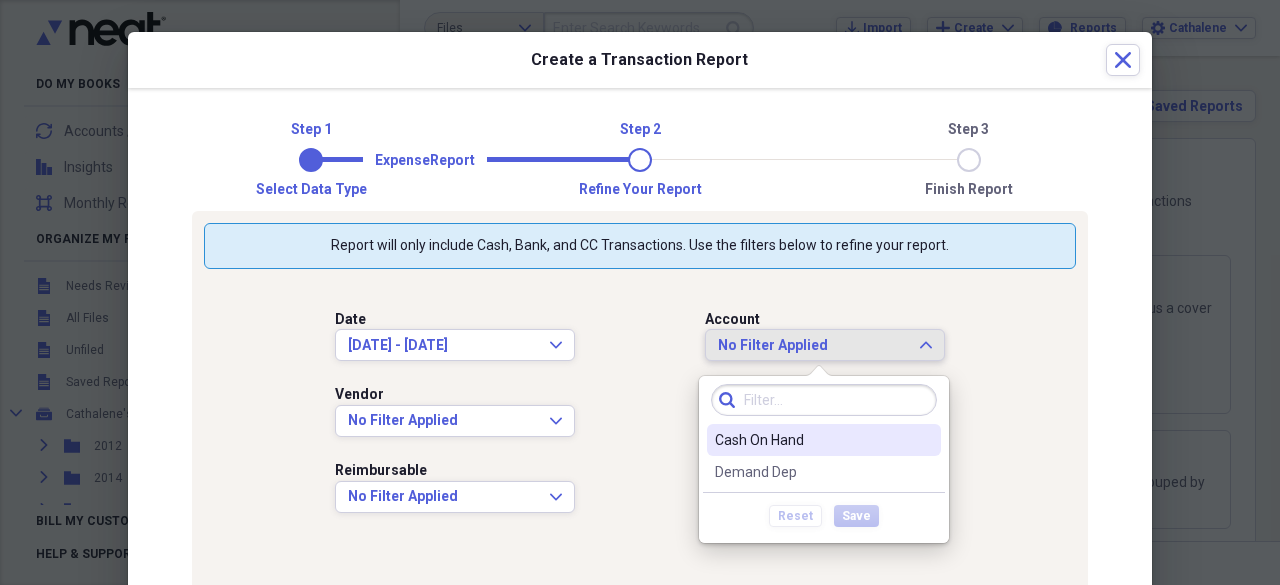 click on "Expand" 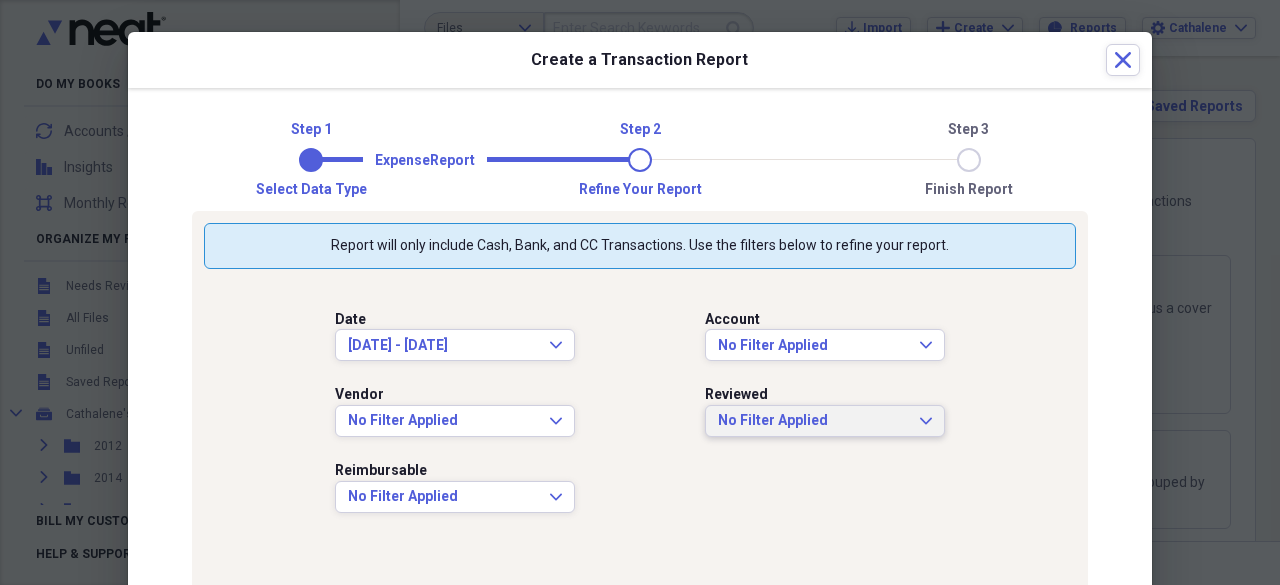 click on "Expand" 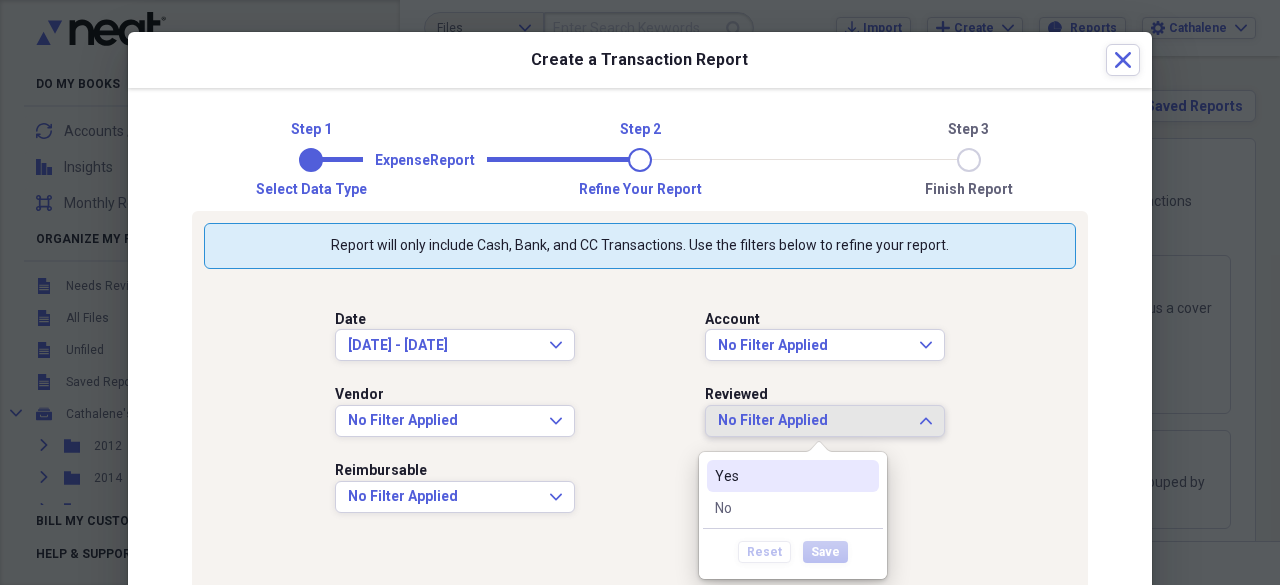 click on "Expand" 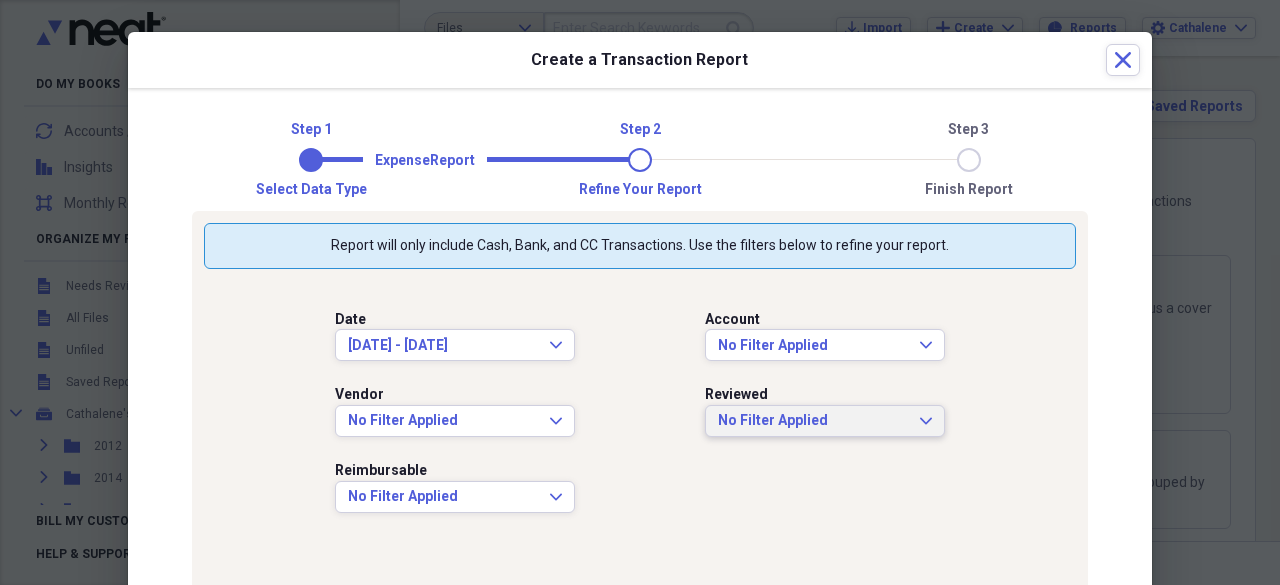 scroll, scrollTop: 134, scrollLeft: 0, axis: vertical 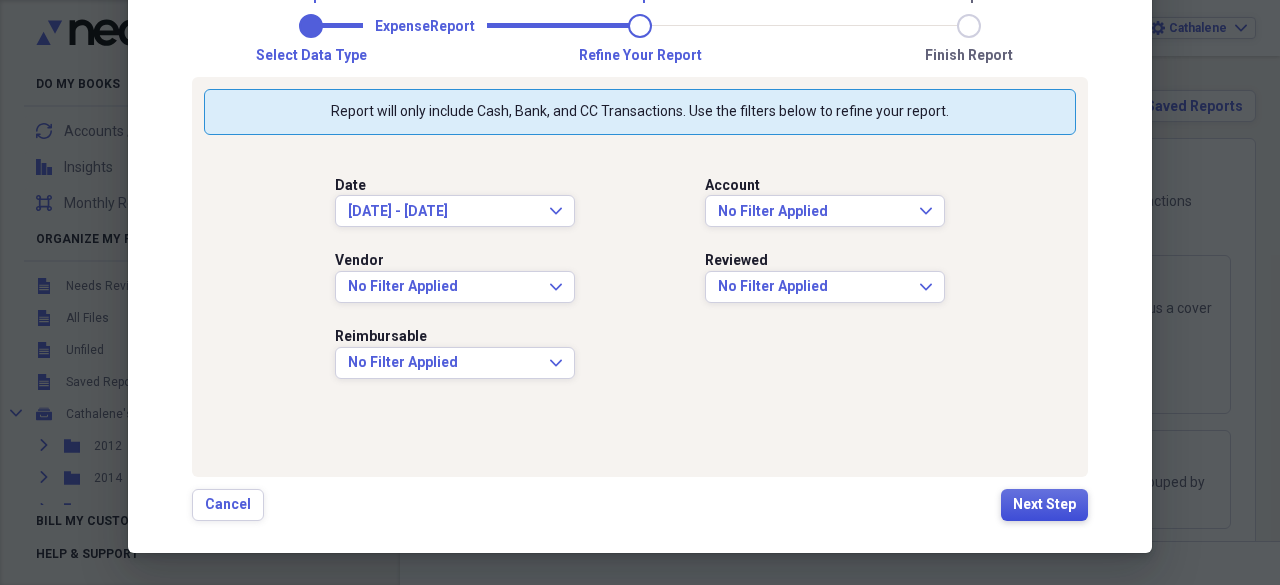 click on "Next Step" at bounding box center [1044, 505] 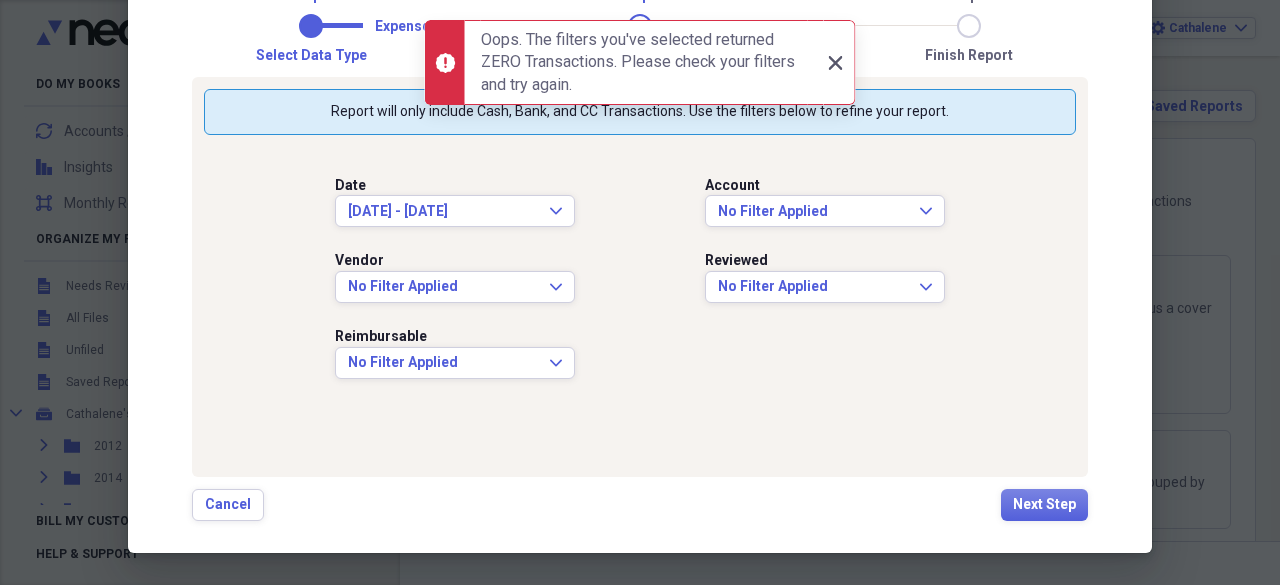click 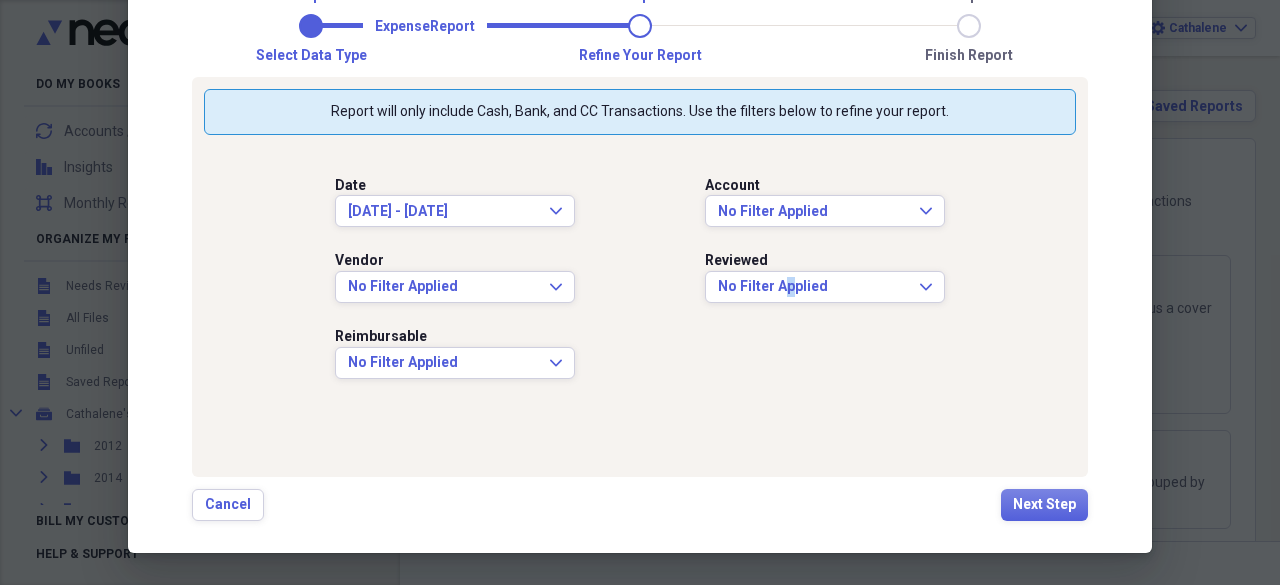 drag, startPoint x: 784, startPoint y: 379, endPoint x: 777, endPoint y: 440, distance: 61.400326 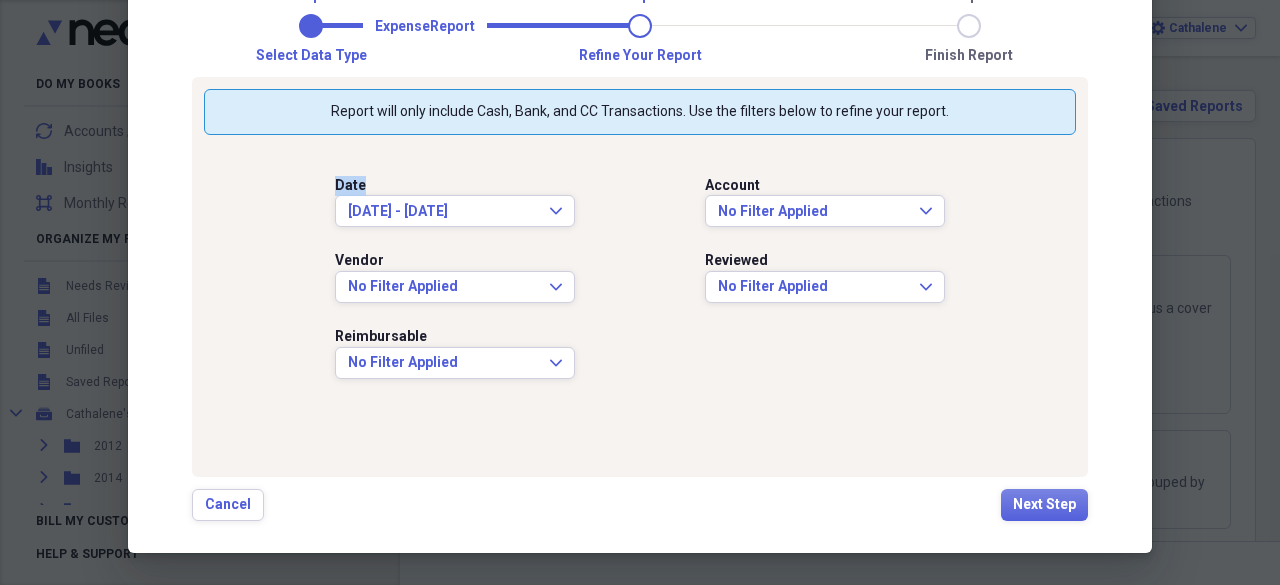 drag, startPoint x: 152, startPoint y: 171, endPoint x: 158, endPoint y: 203, distance: 32.55764 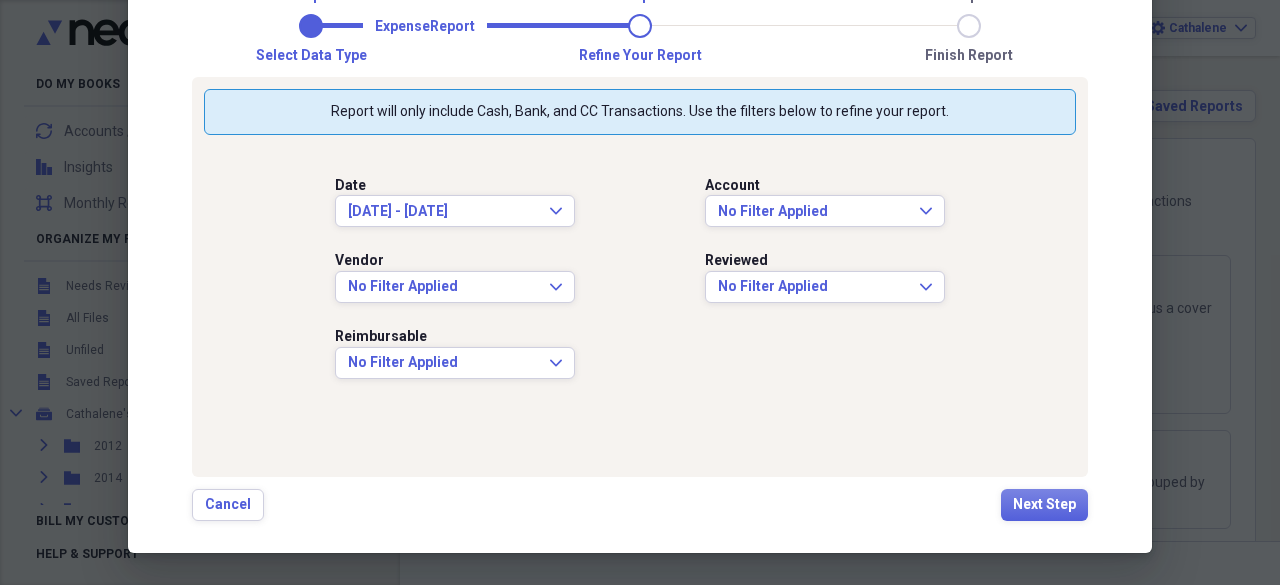 click on "Expense  Report" at bounding box center [640, 25] 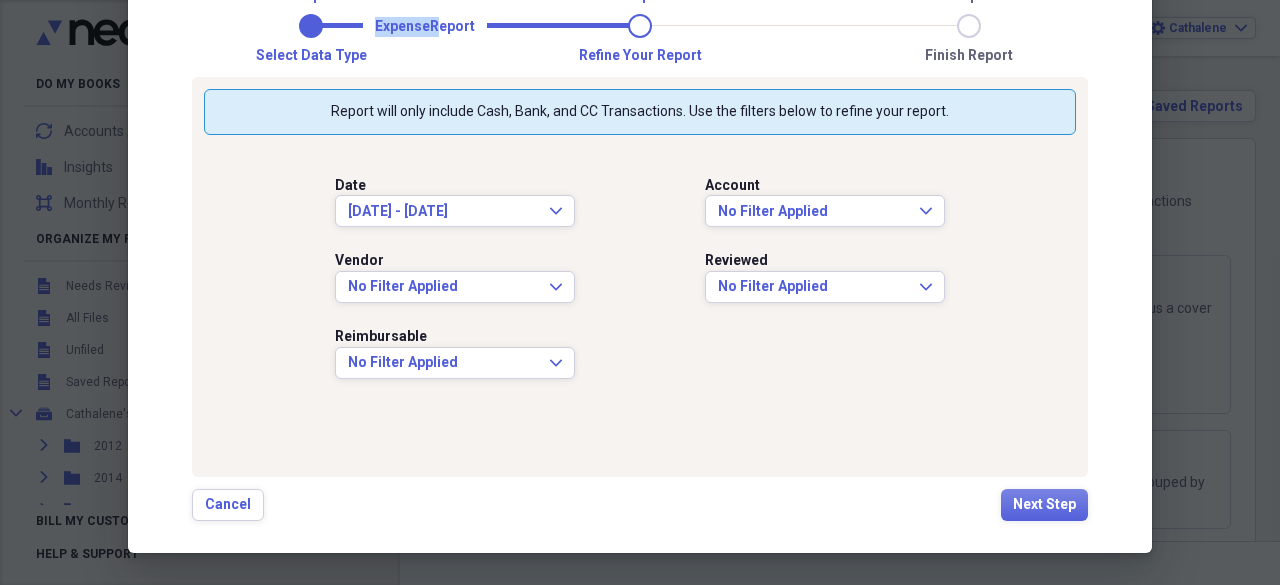 click on "Expense  Report" at bounding box center [640, 25] 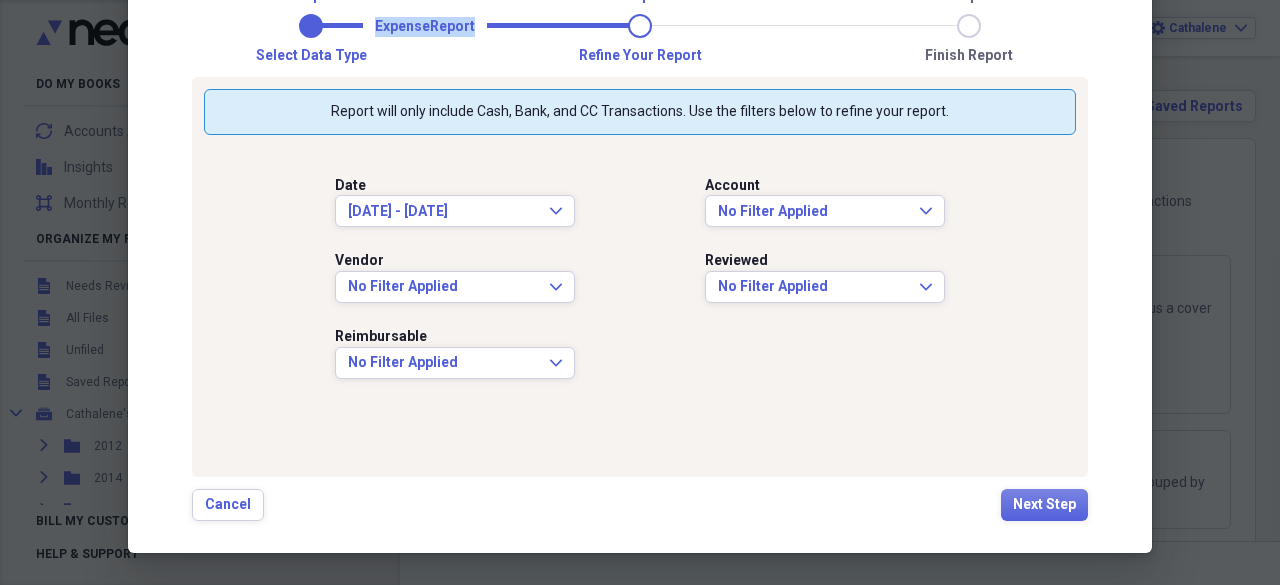click on "Expense  Report" at bounding box center (640, 25) 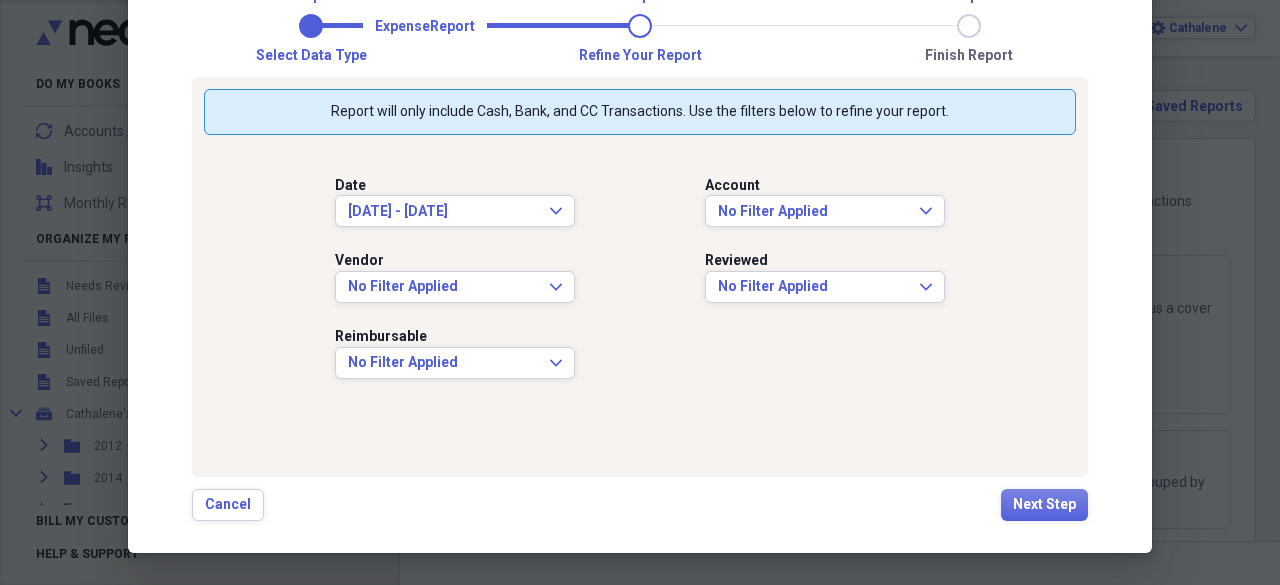 click on "Finish report" at bounding box center (969, 56) 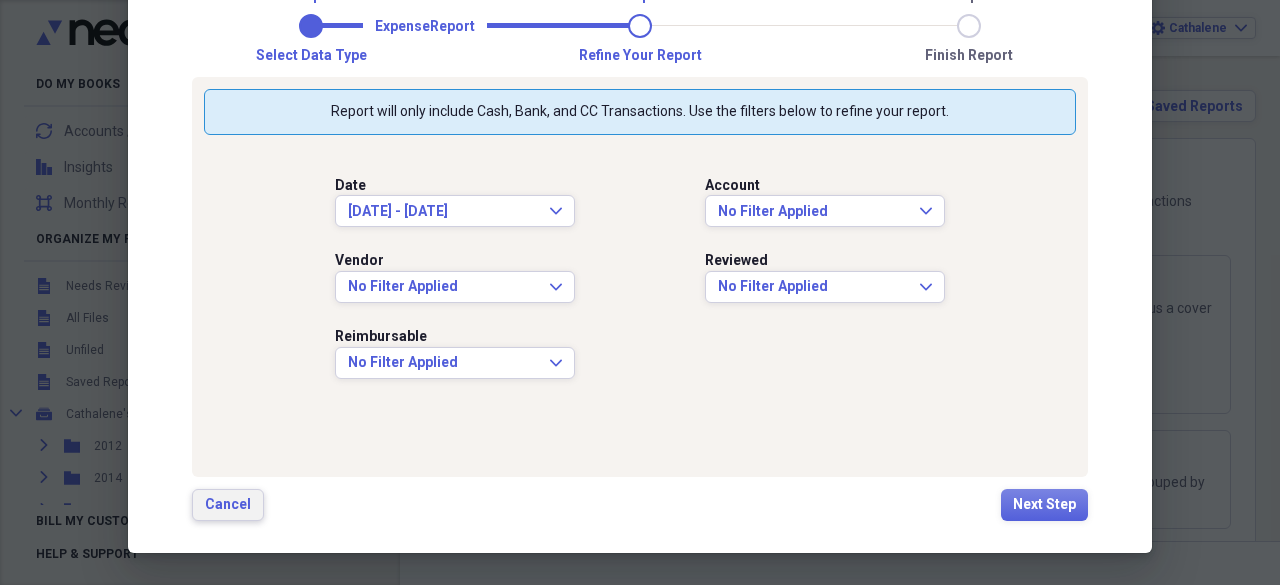 click on "Cancel" at bounding box center [228, 505] 